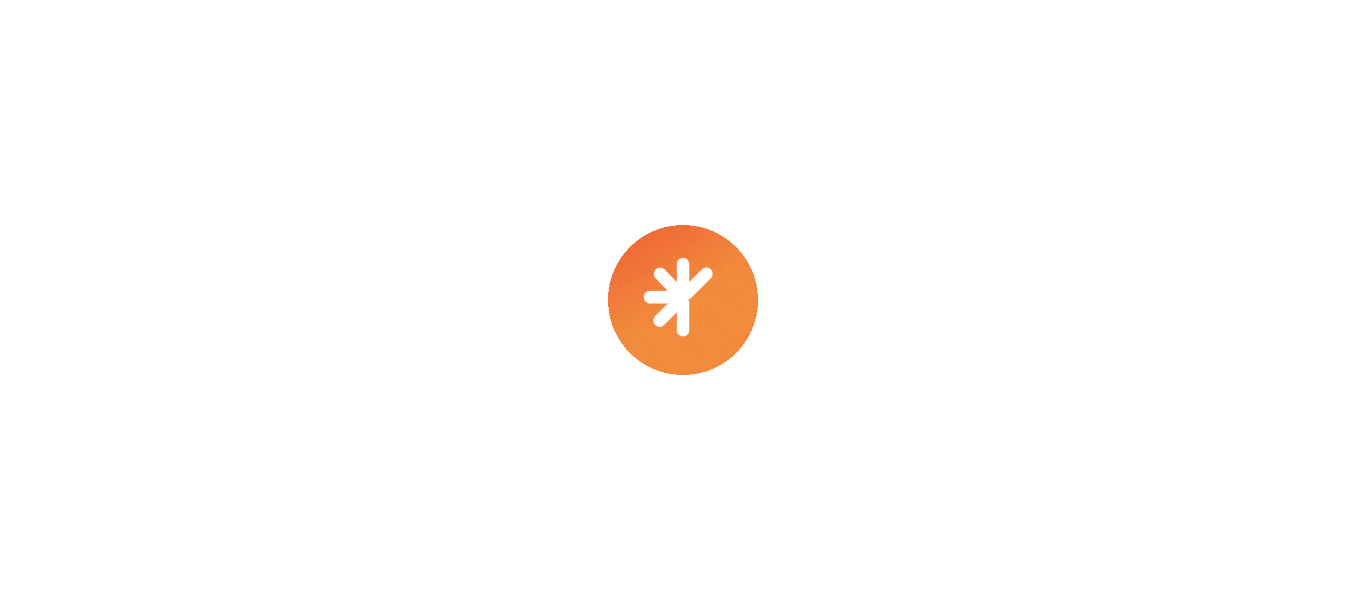 scroll, scrollTop: 0, scrollLeft: 0, axis: both 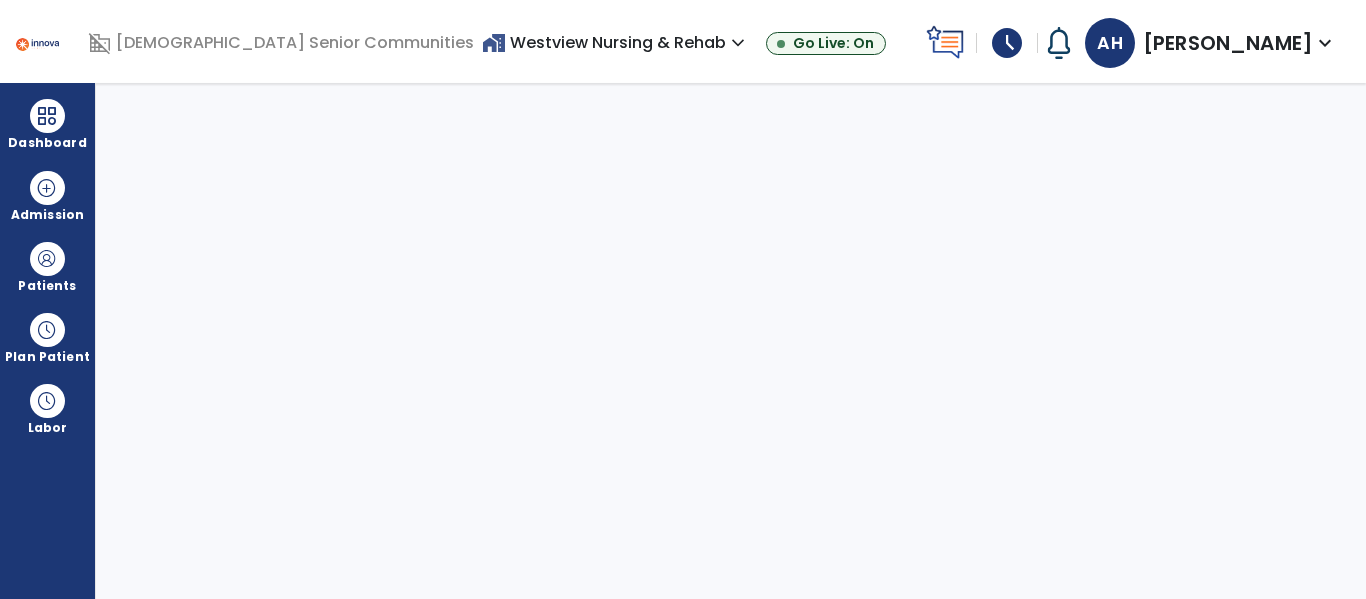 select on "****" 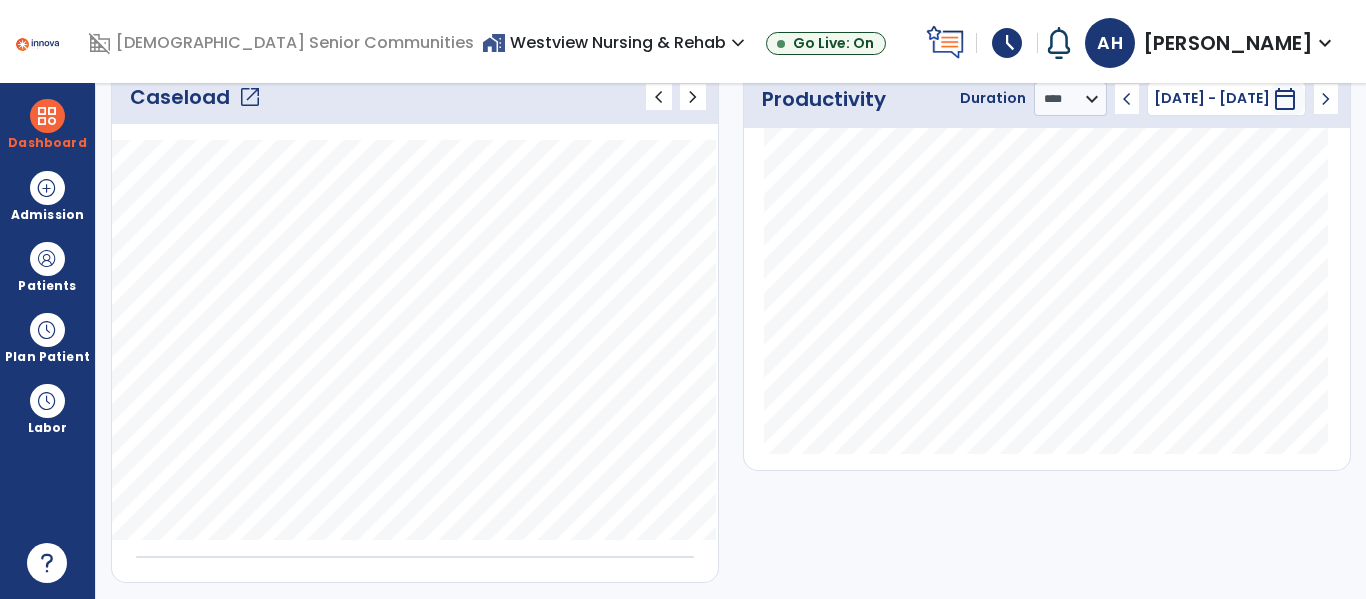 scroll, scrollTop: 0, scrollLeft: 0, axis: both 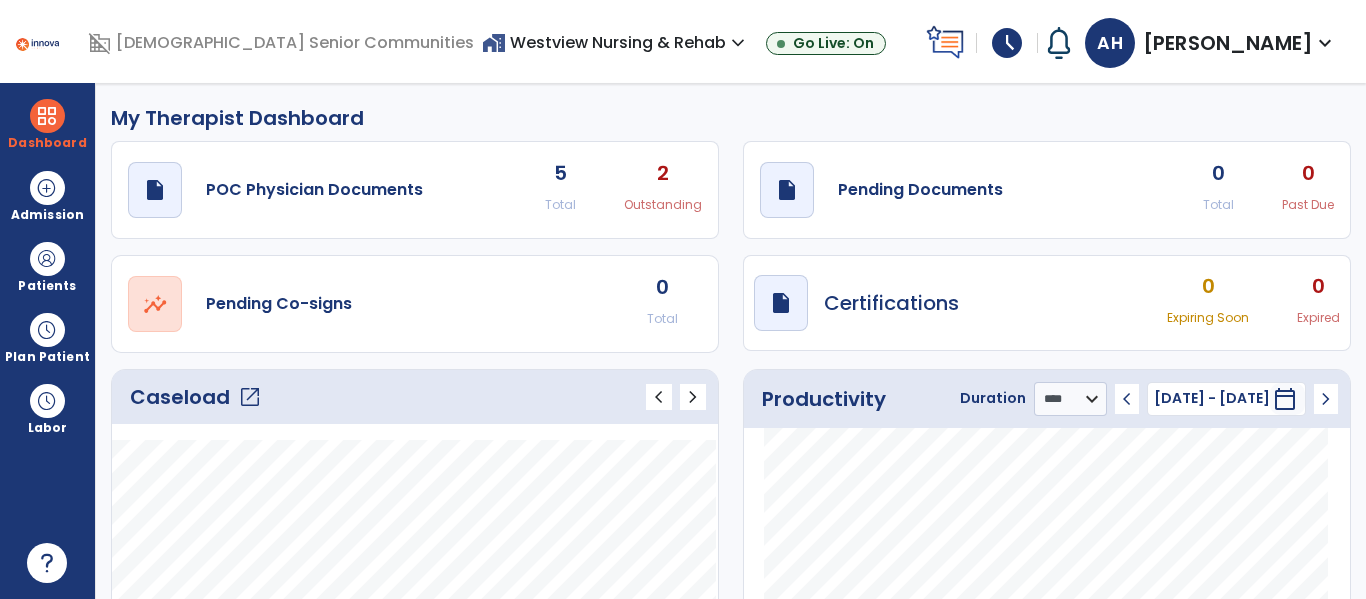 click on "home_work   Westview Nursing & Rehab   expand_more" at bounding box center (616, 42) 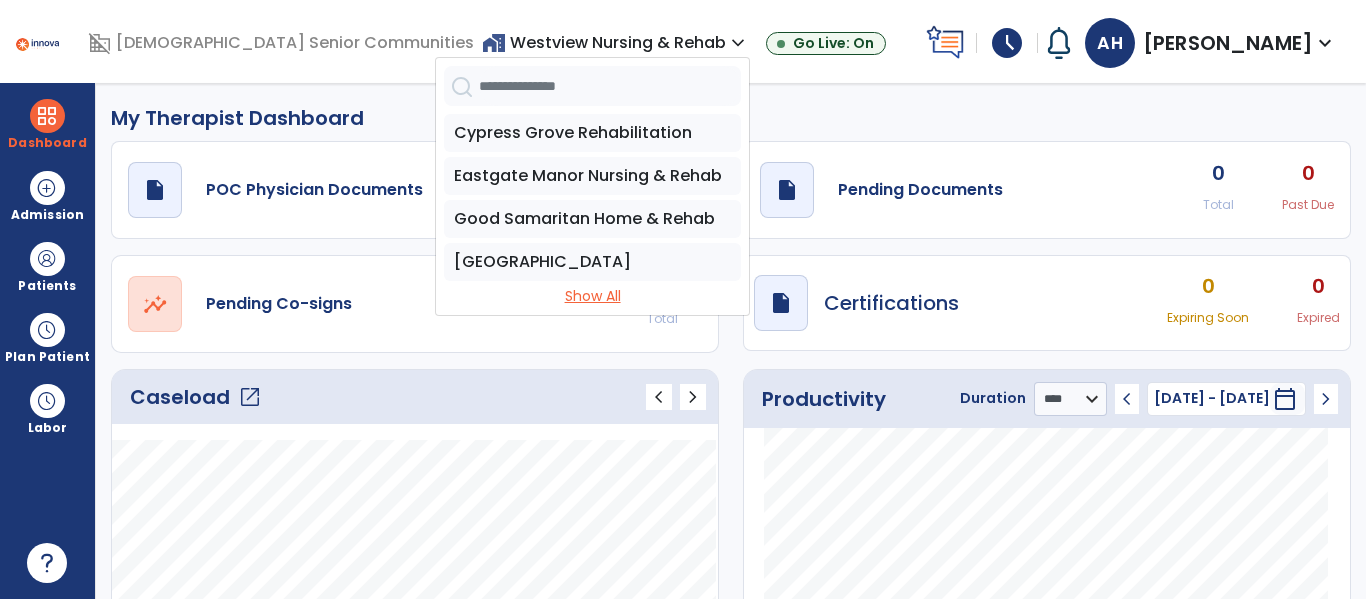 click on "Show All" at bounding box center (592, 296) 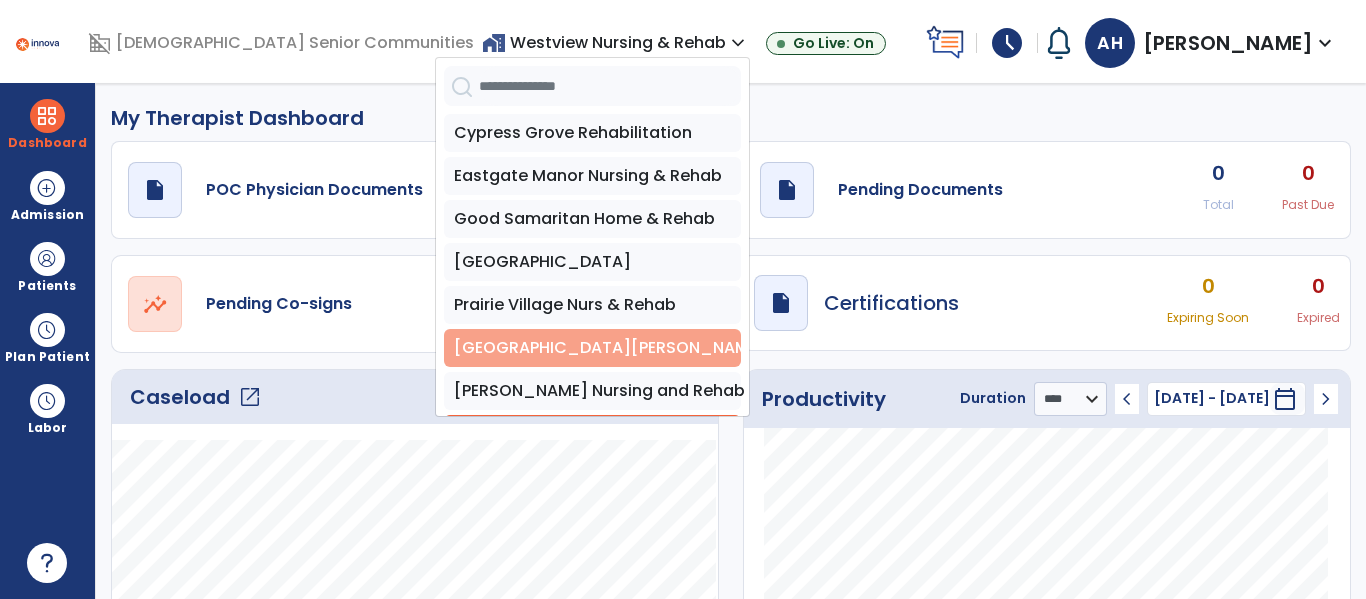 click on "[GEOGRAPHIC_DATA][PERSON_NAME]" at bounding box center (592, 348) 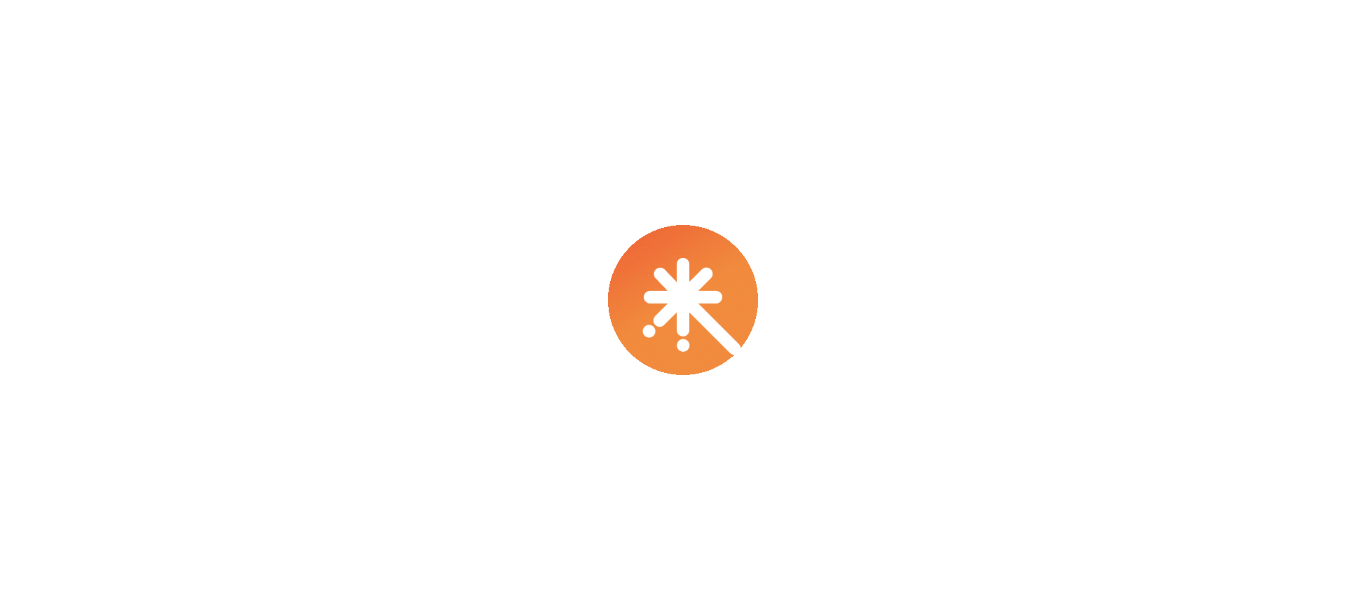 scroll, scrollTop: 0, scrollLeft: 0, axis: both 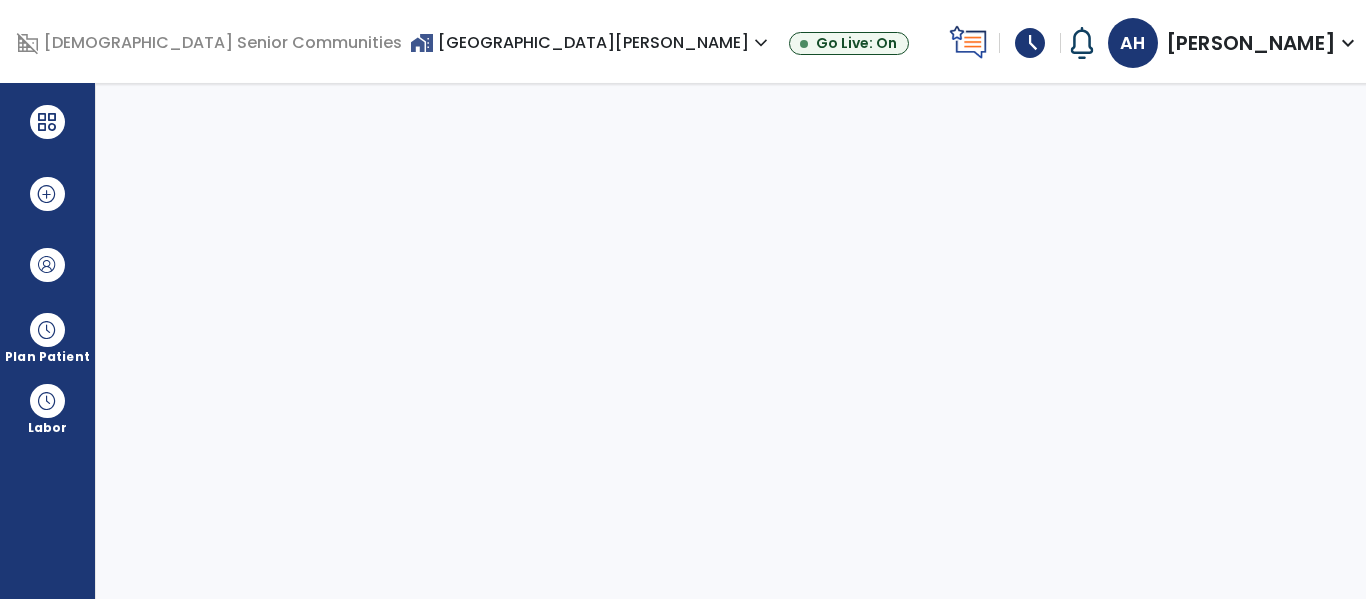 select on "****" 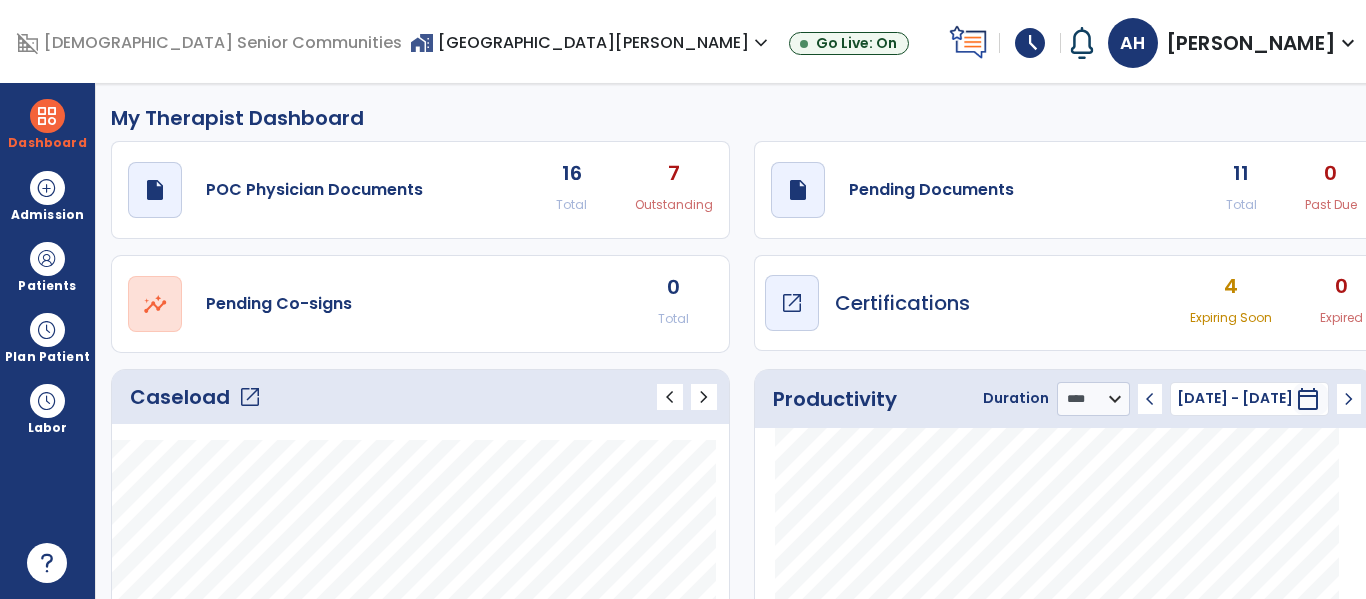 click on "draft   open_in_new" at bounding box center [792, 303] 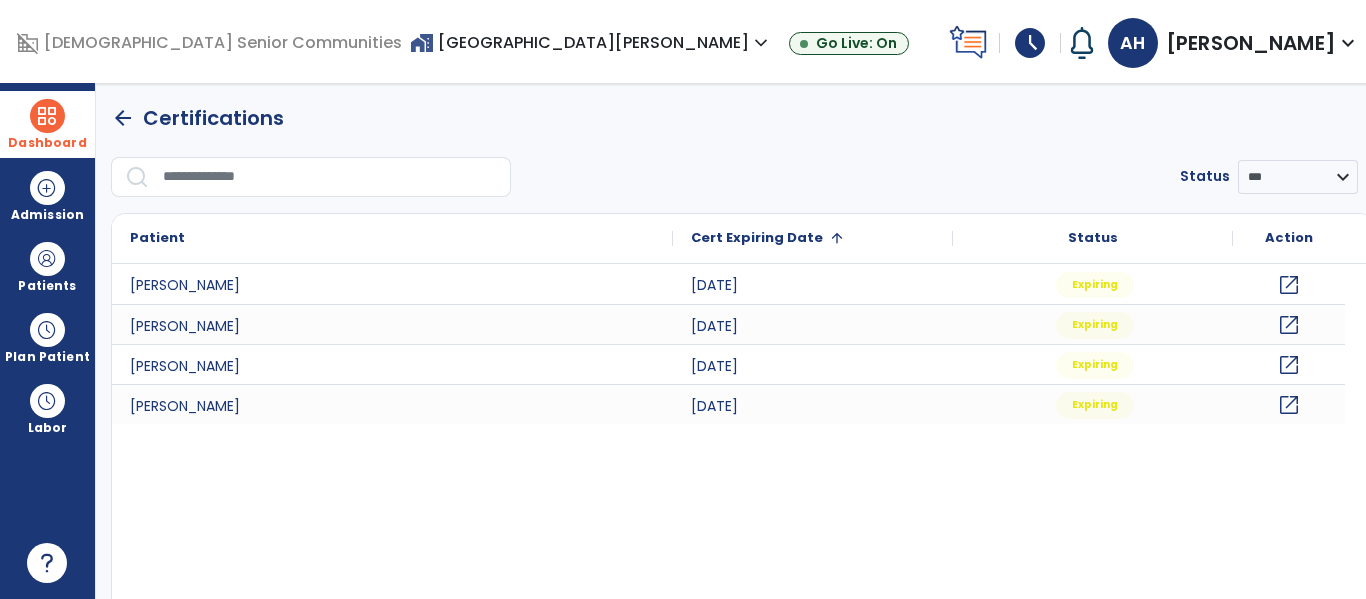 click at bounding box center (47, 116) 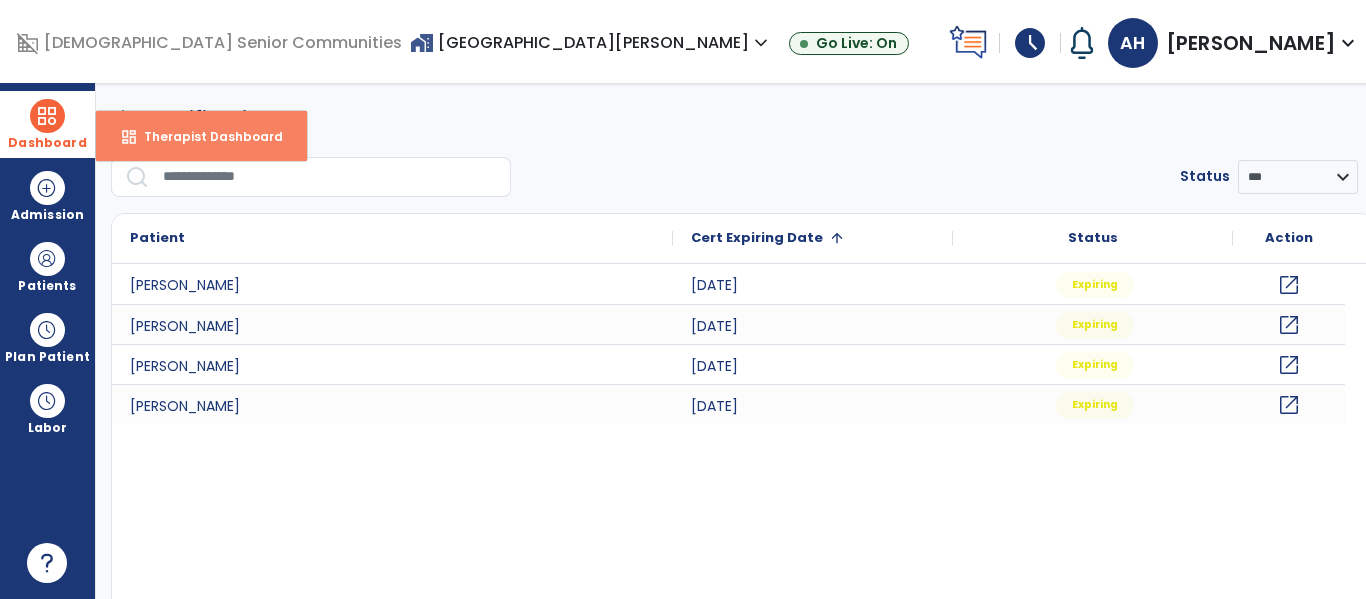 click on "Therapist Dashboard" at bounding box center (205, 136) 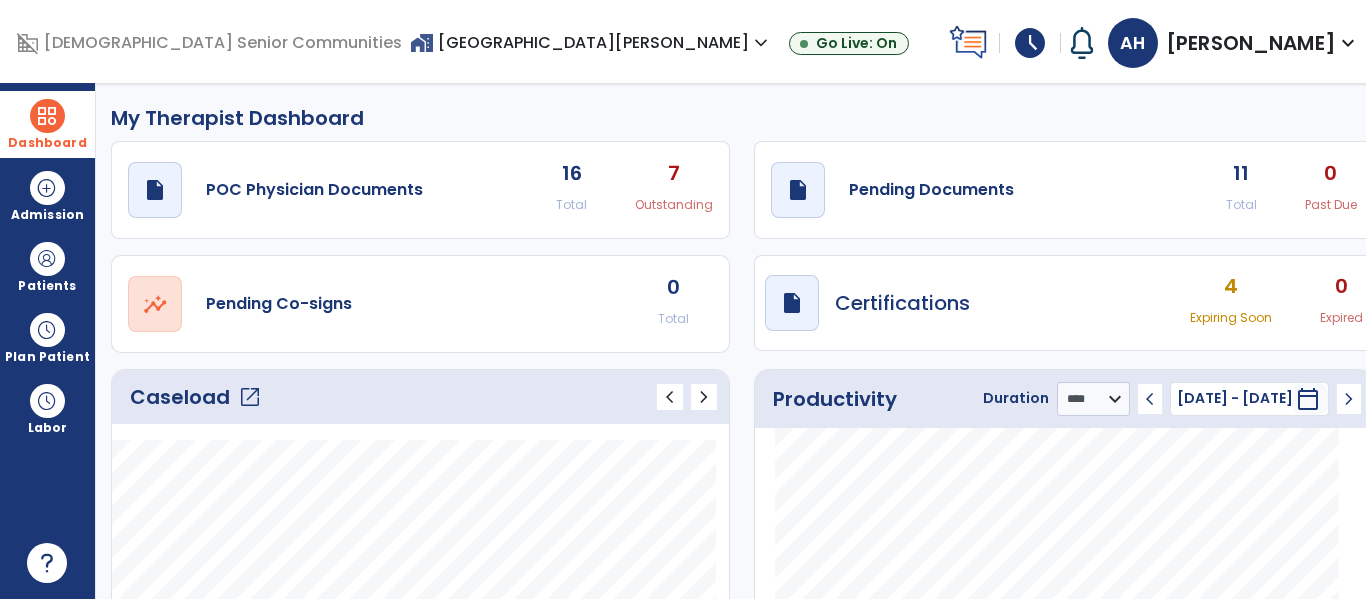 click on "open_in_new" 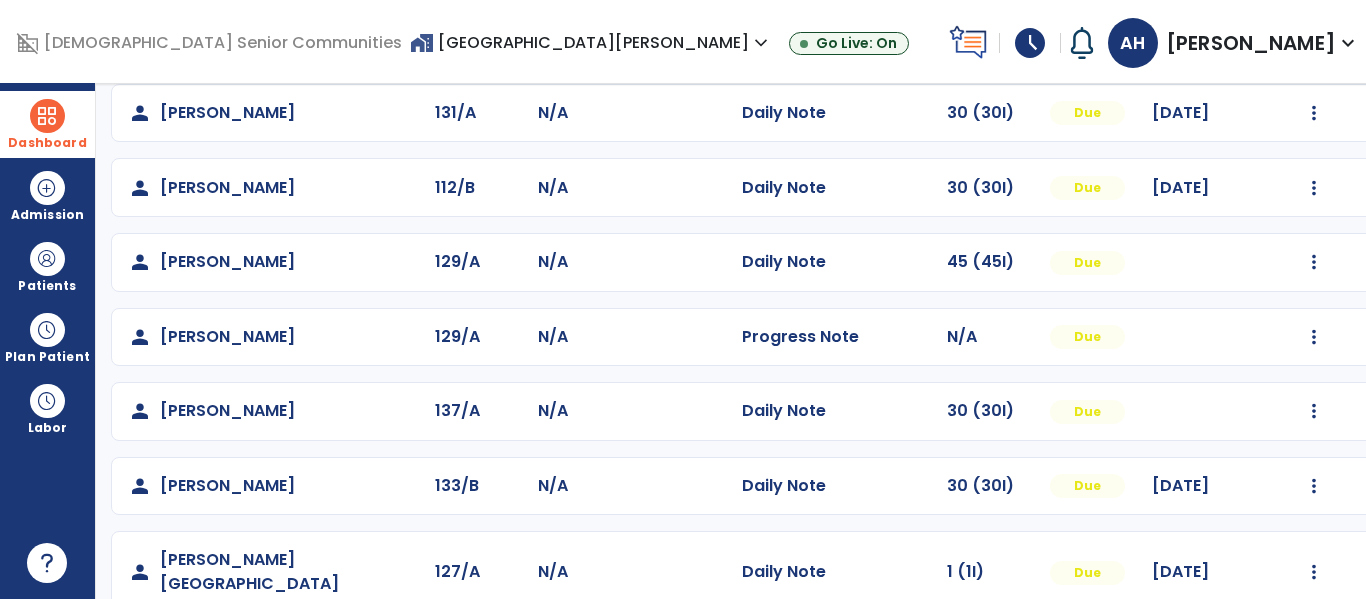 scroll, scrollTop: 488, scrollLeft: 0, axis: vertical 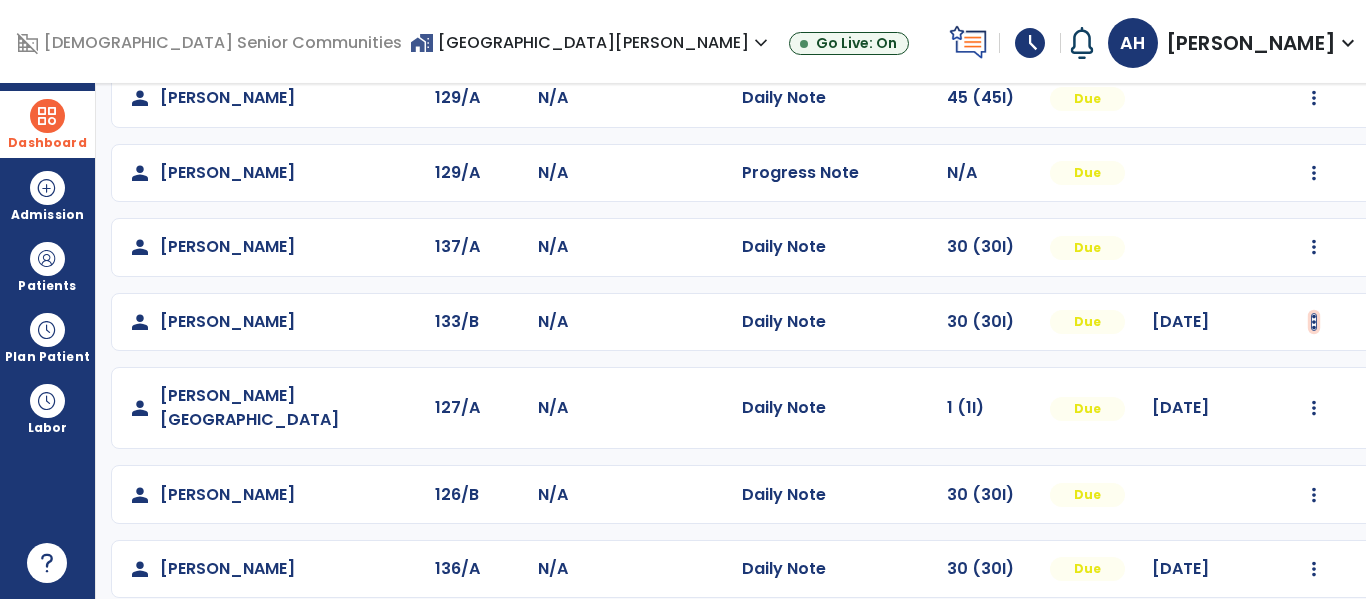click at bounding box center (1314, -200) 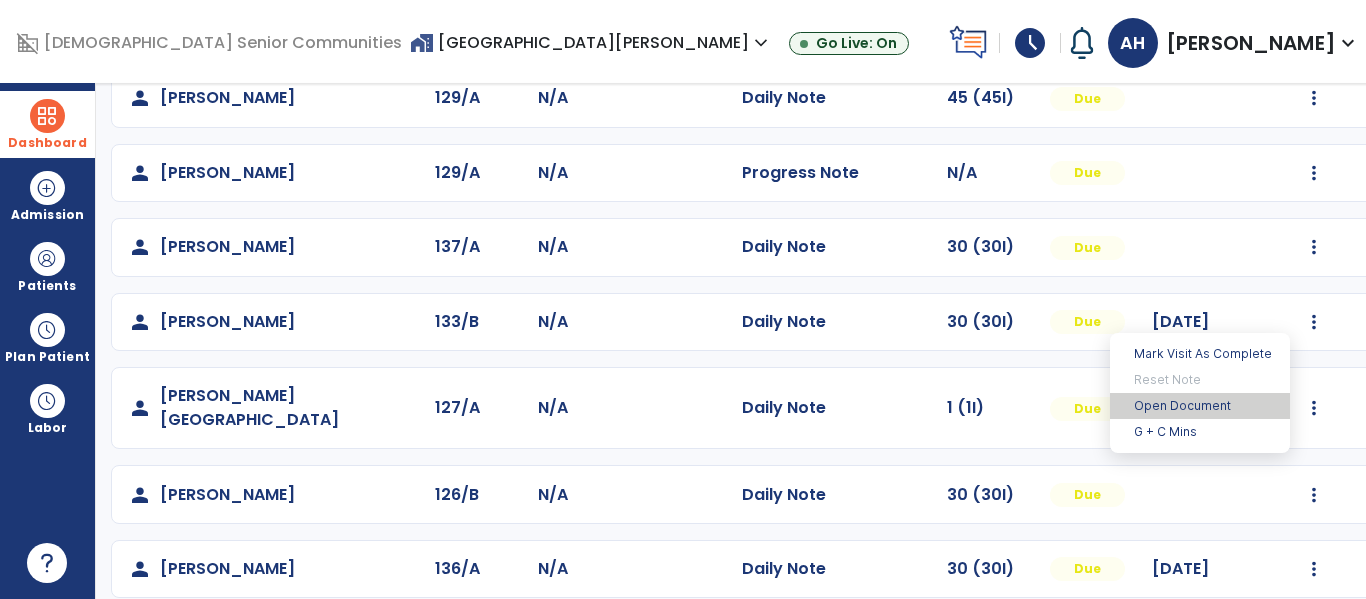 click on "Open Document" at bounding box center [1200, 406] 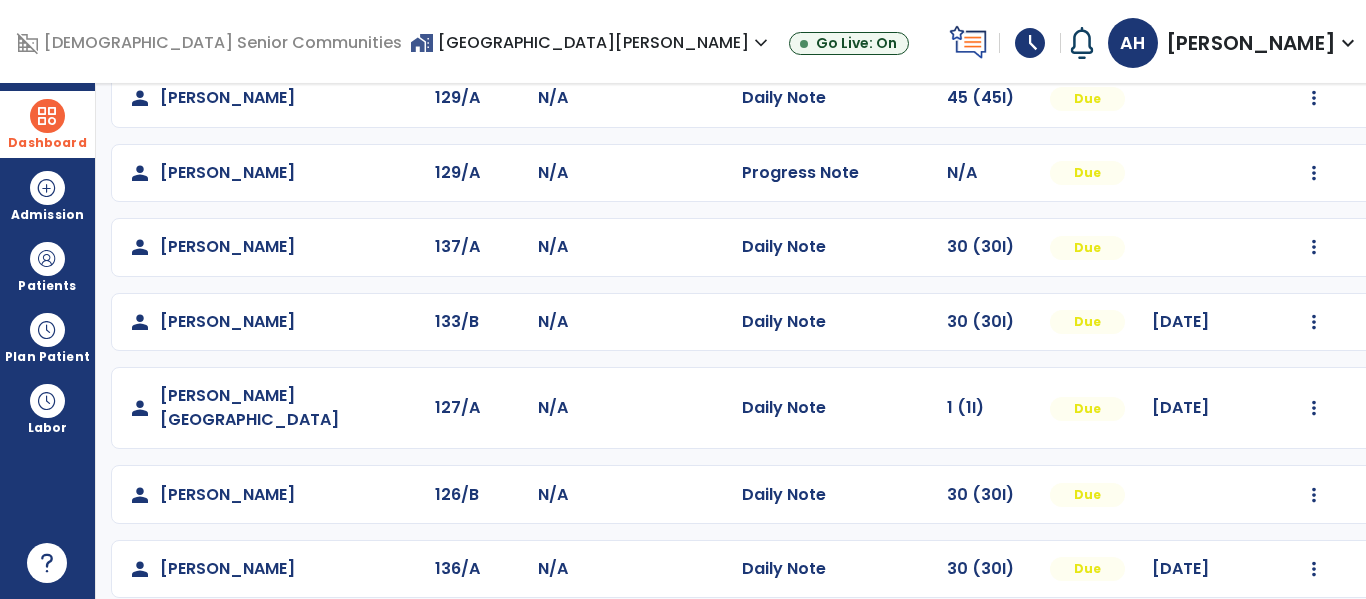 click on "Dashboard" at bounding box center (47, 124) 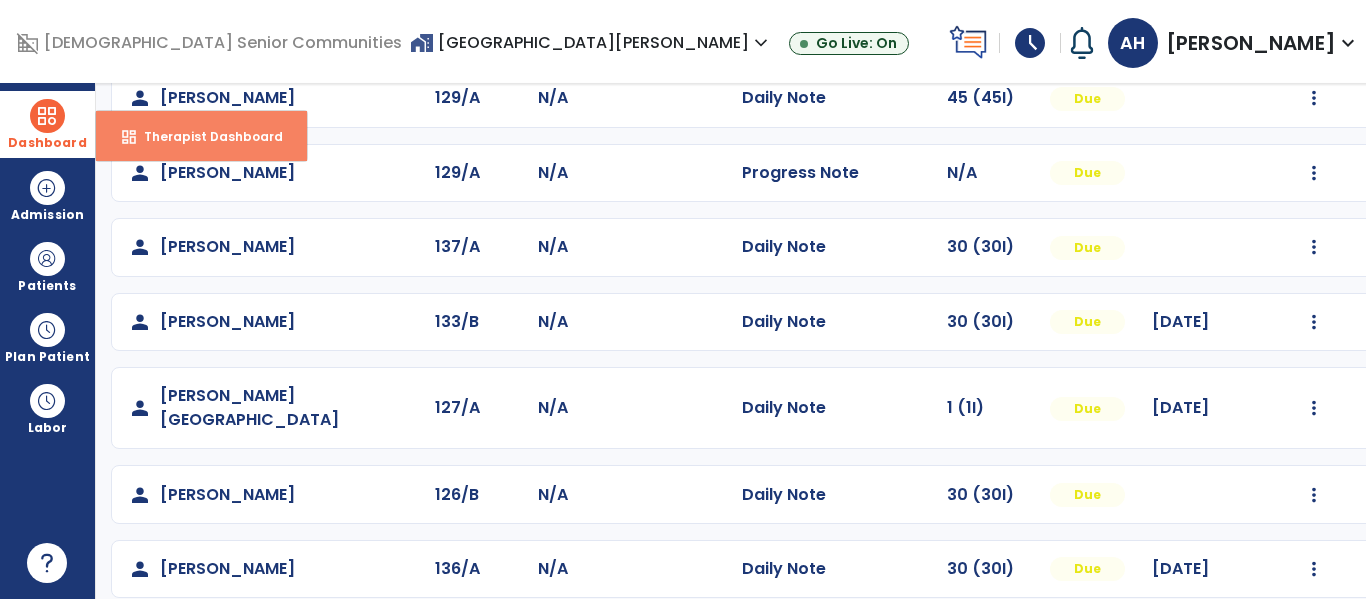 click on "dashboard  Therapist Dashboard" at bounding box center (201, 136) 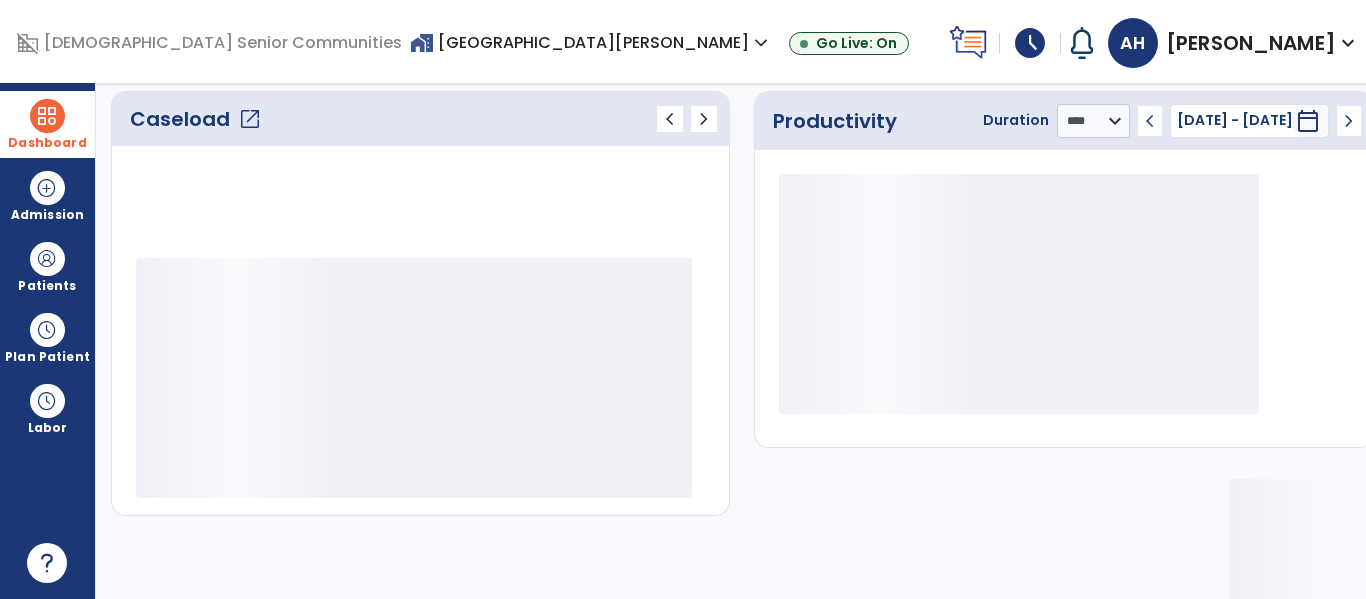 scroll, scrollTop: 278, scrollLeft: 0, axis: vertical 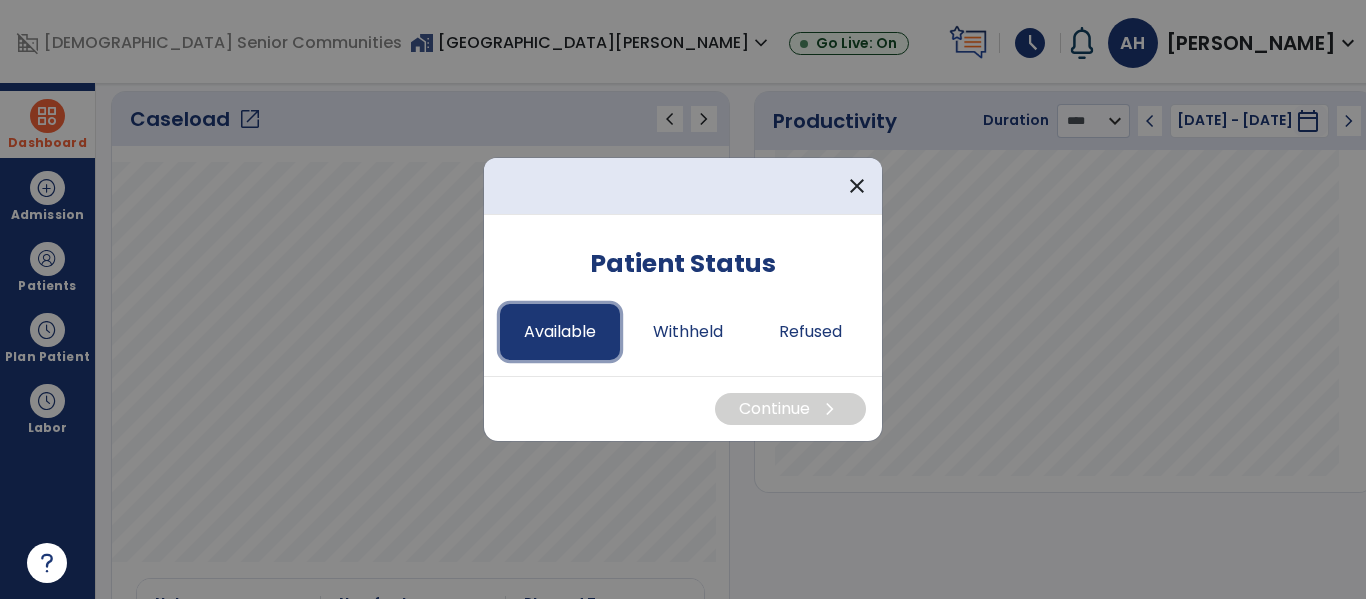 click on "Available" at bounding box center [560, 332] 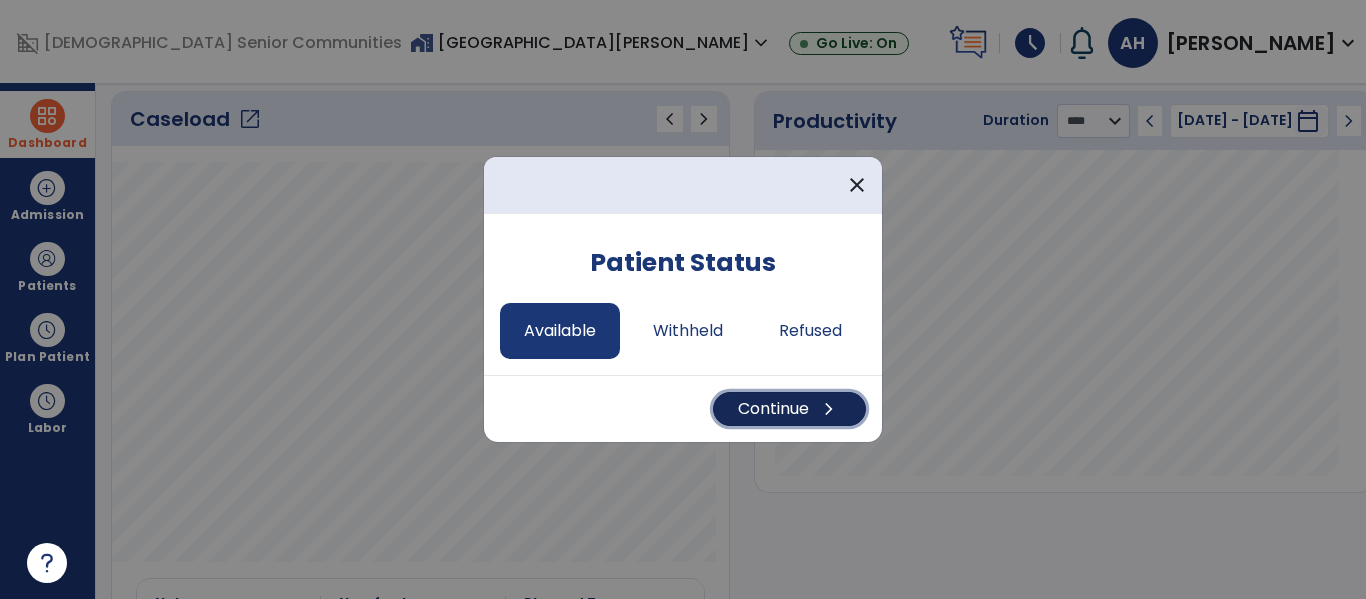 click on "chevron_right" at bounding box center [829, 409] 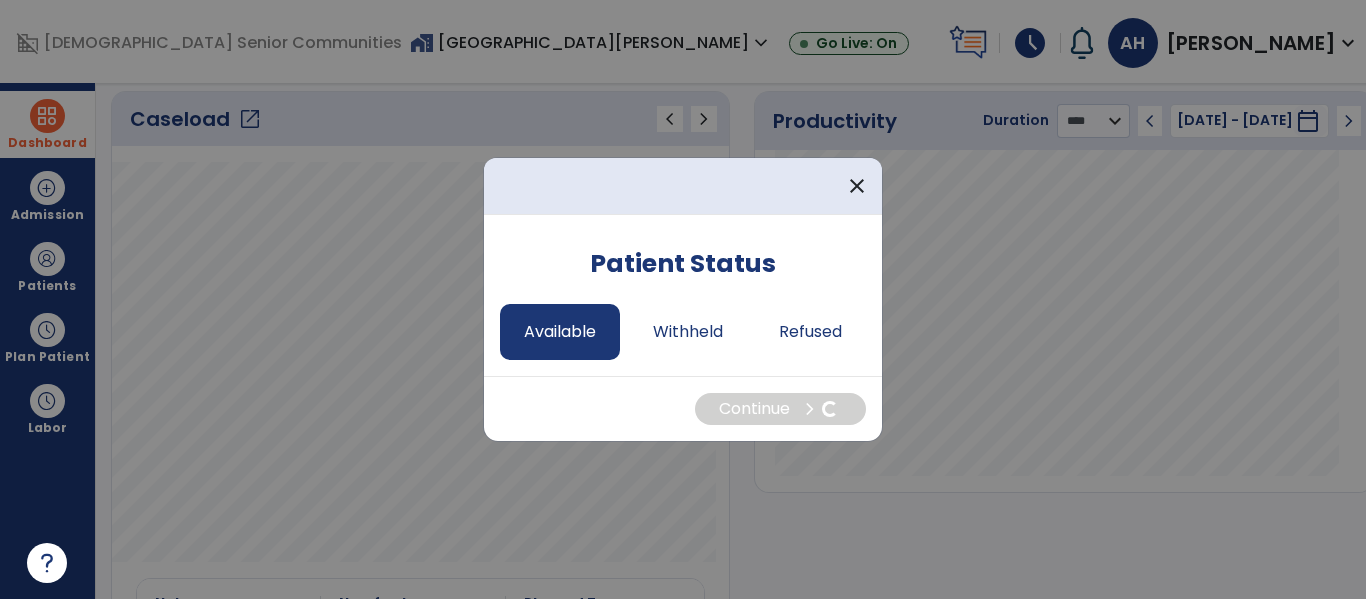 select on "*" 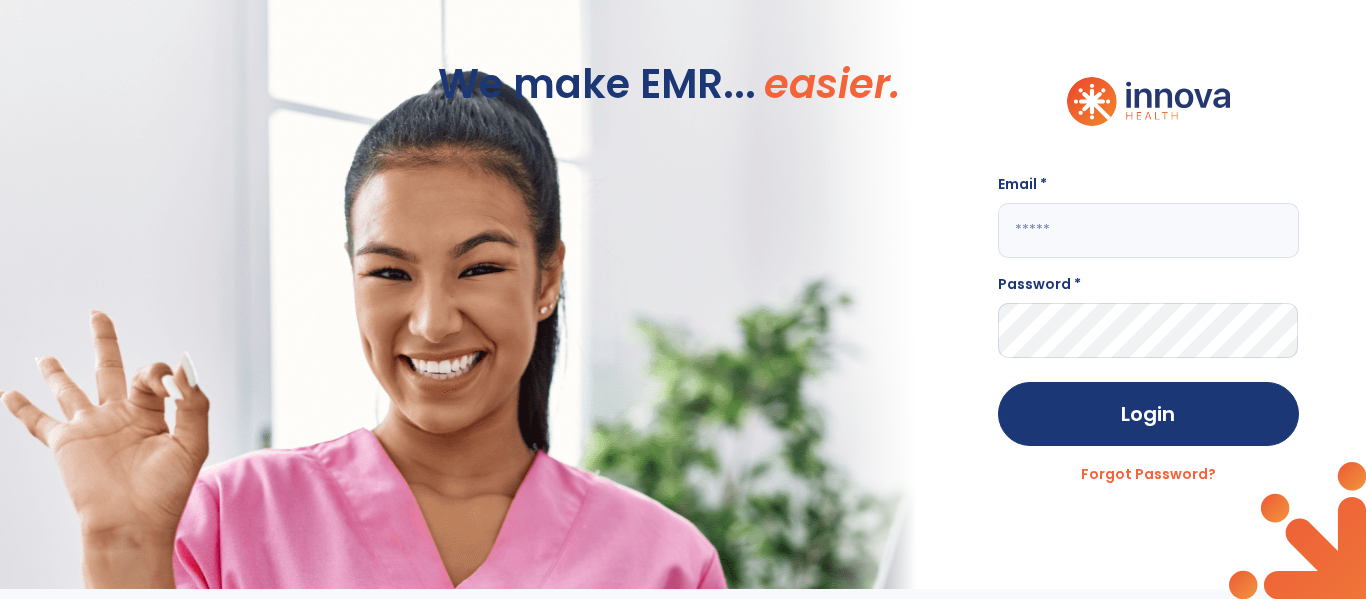 scroll, scrollTop: 0, scrollLeft: 0, axis: both 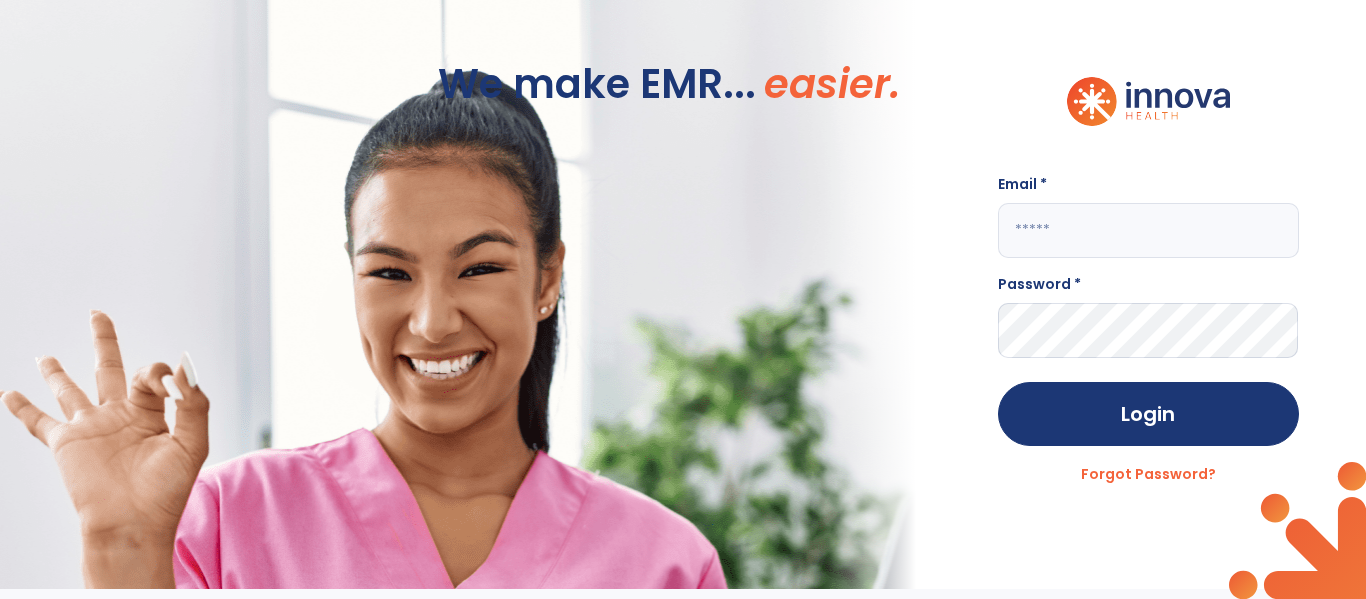 click 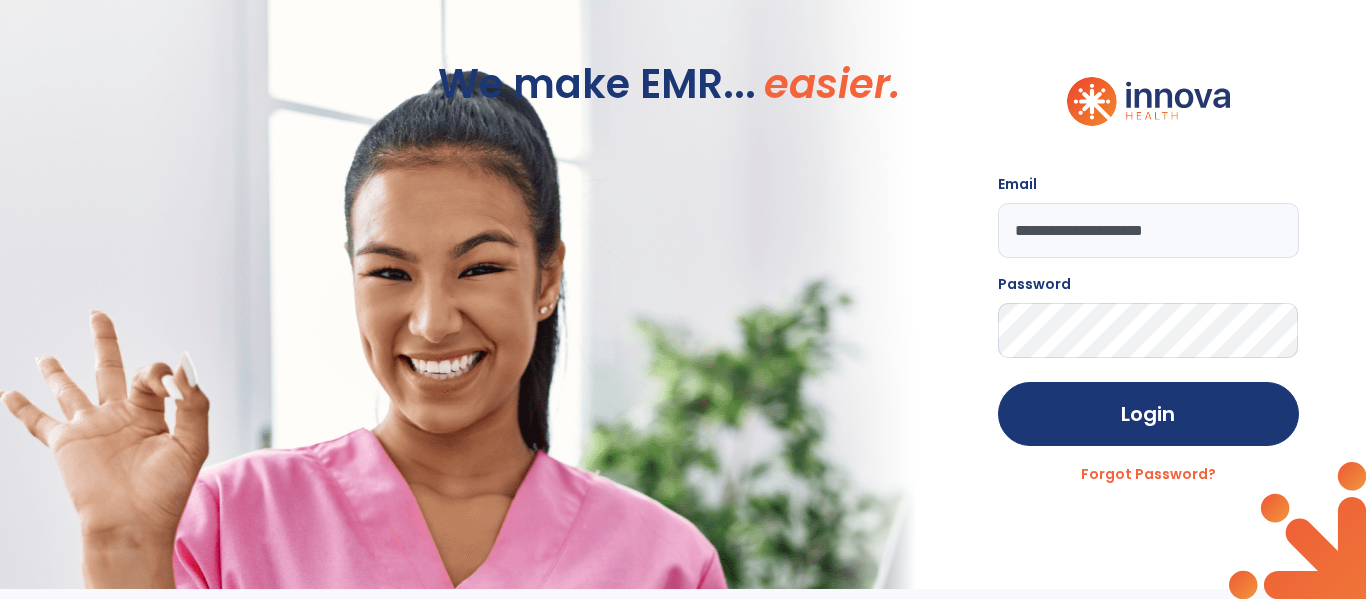 click on "Login" 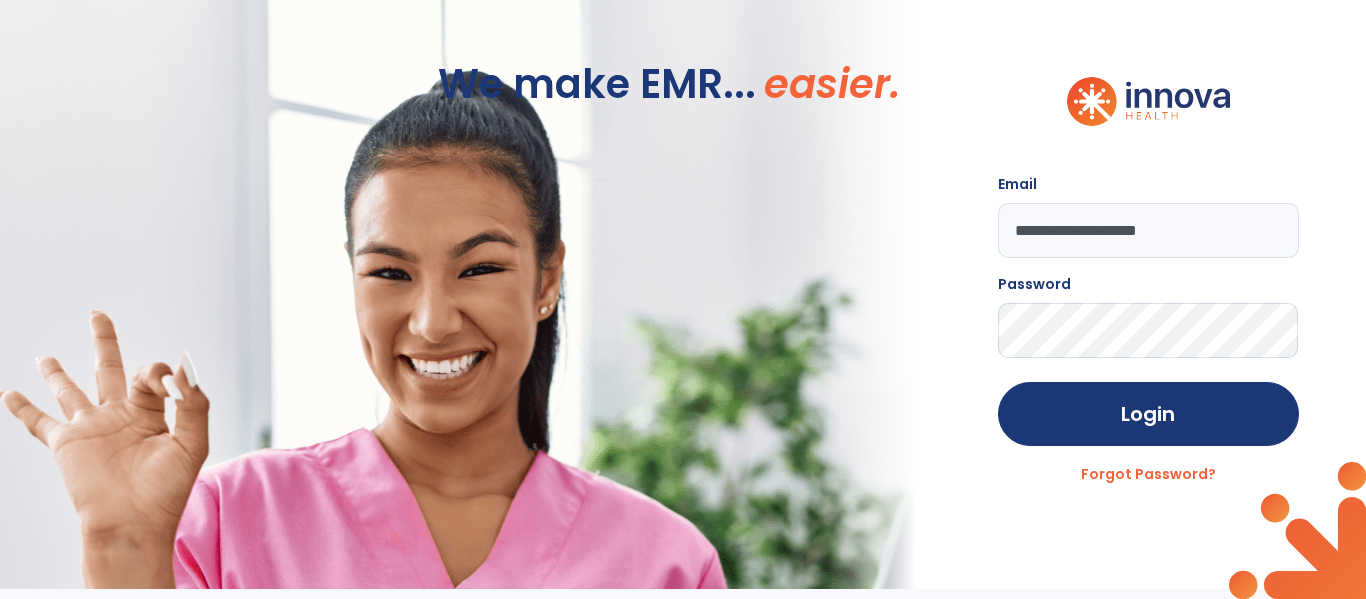 type on "**********" 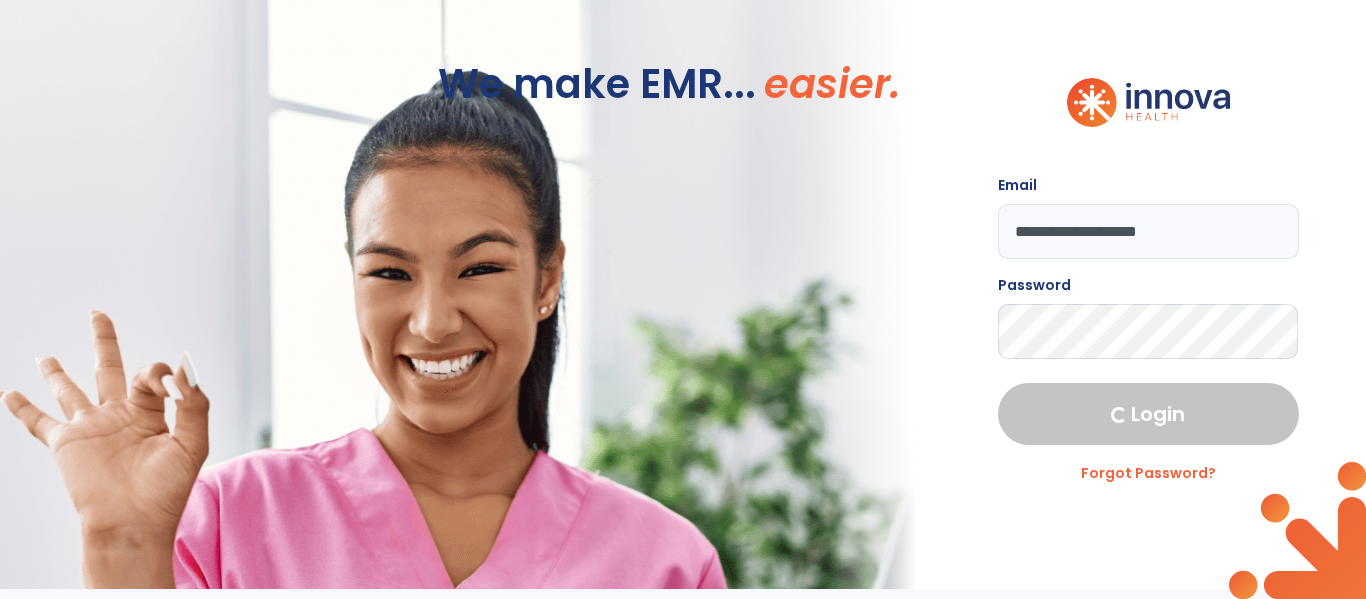 select on "****" 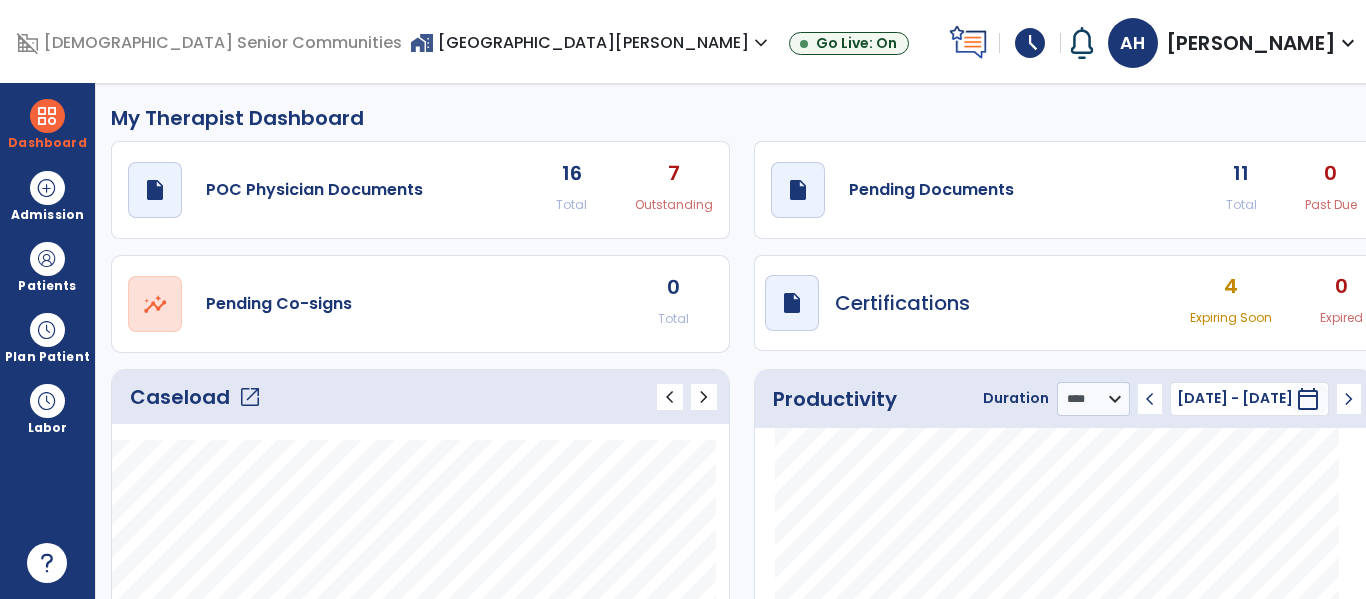 click on "open_in_new" 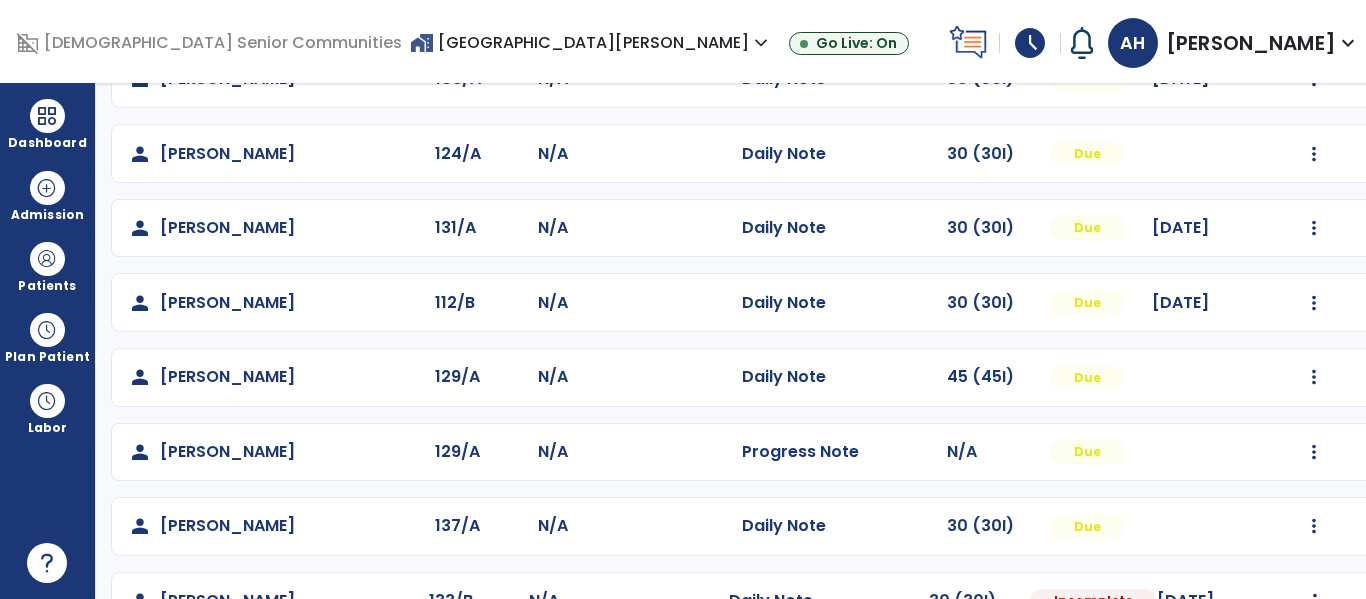 scroll, scrollTop: 210, scrollLeft: 0, axis: vertical 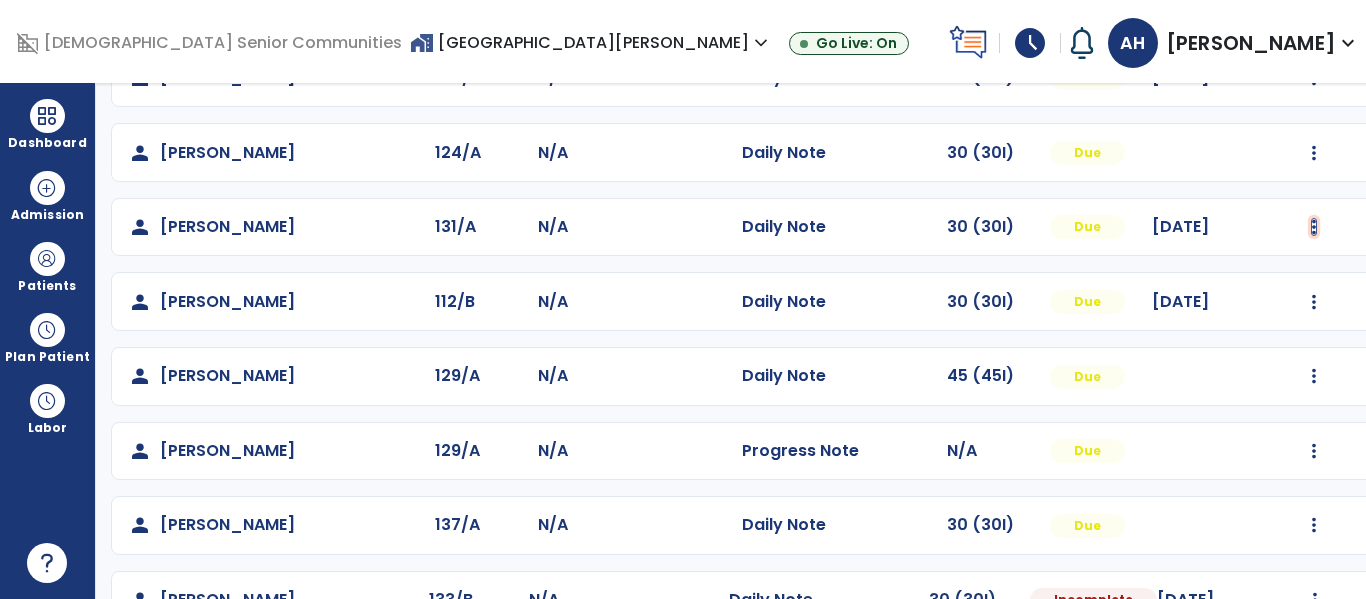 click at bounding box center (1314, 78) 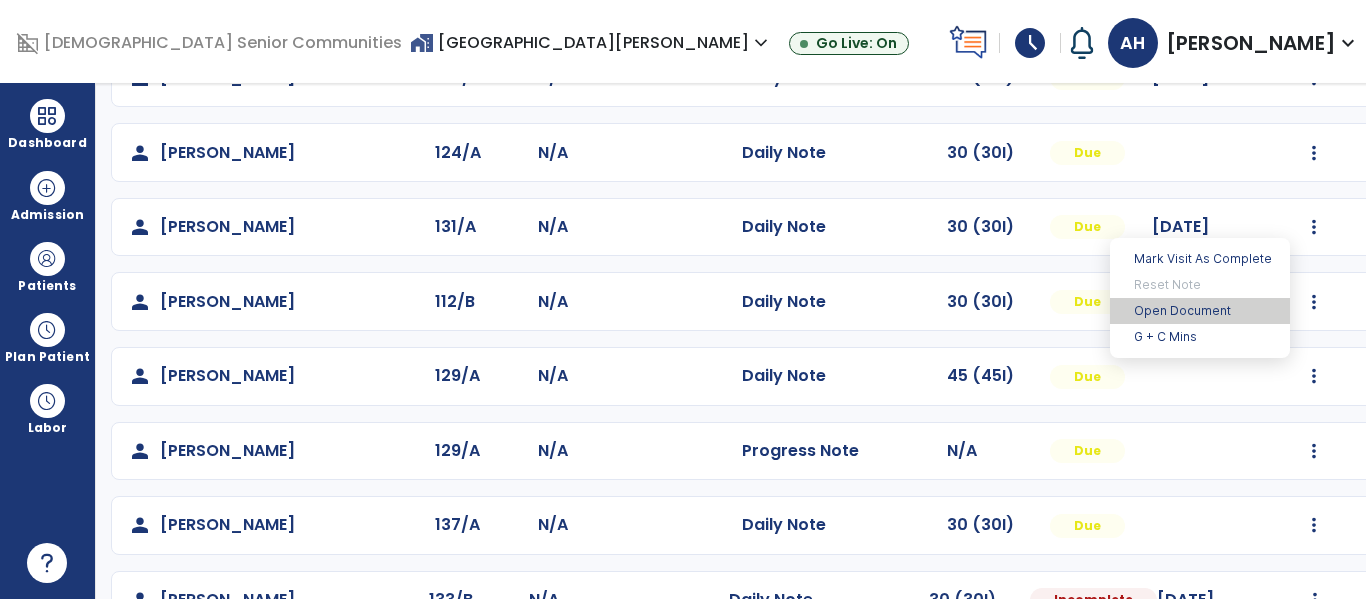 click on "Open Document" at bounding box center (1200, 311) 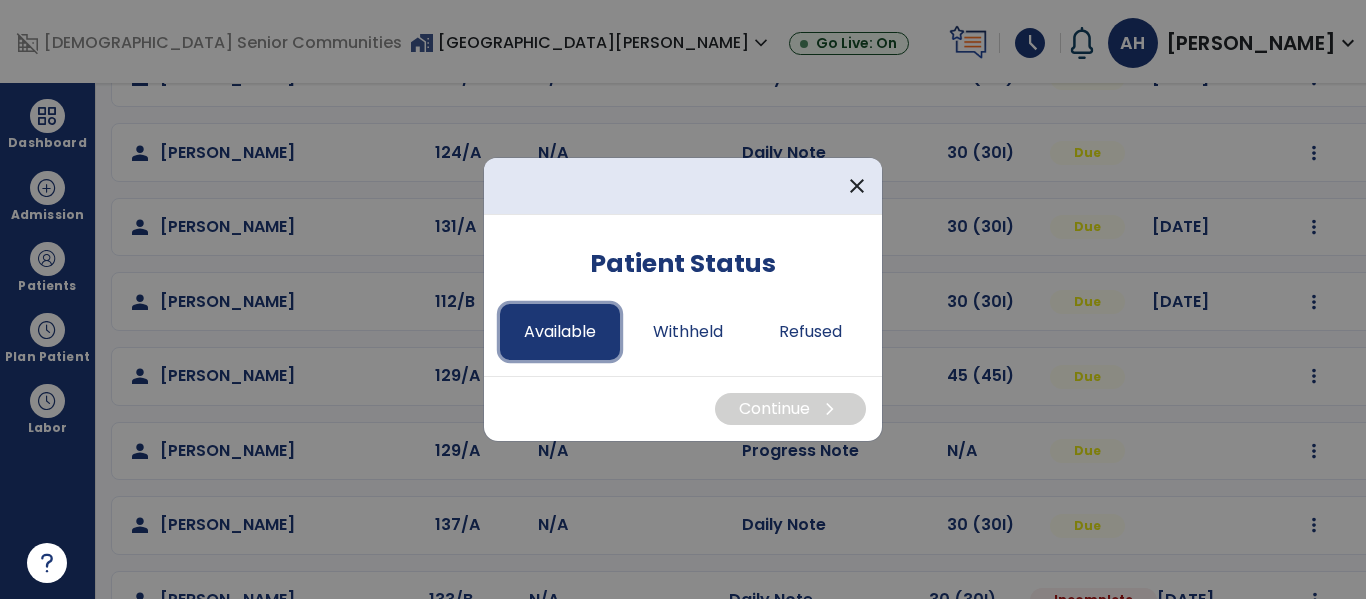 click on "Available" at bounding box center [560, 332] 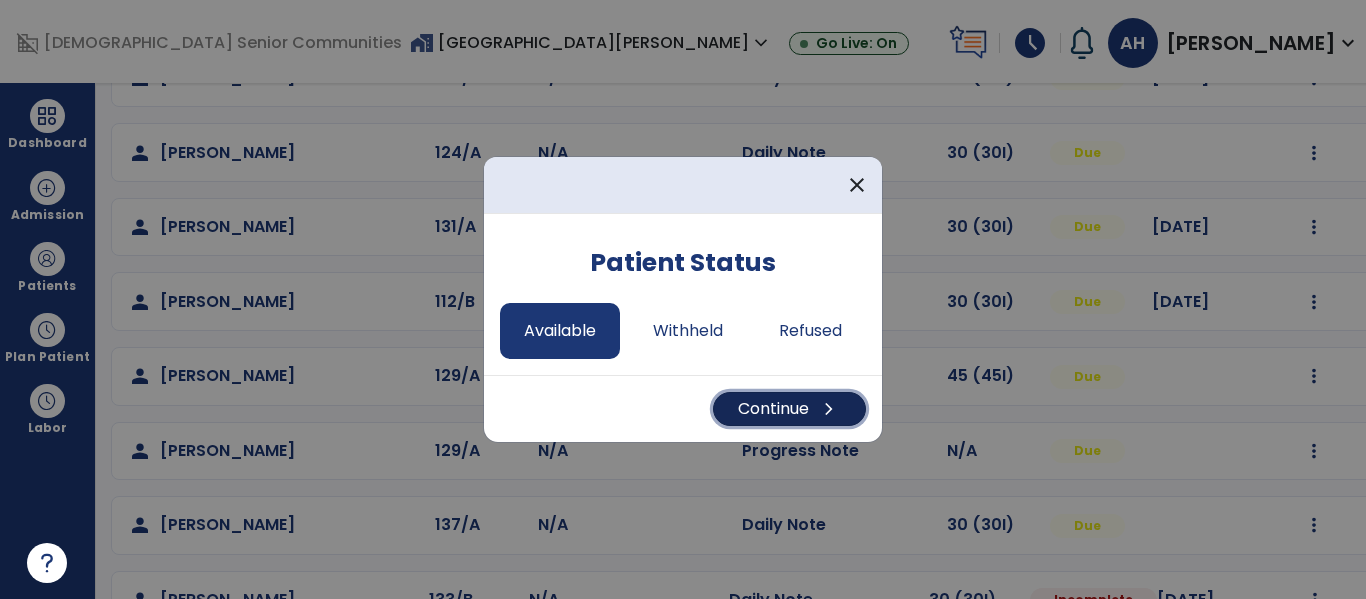 click on "Continue   chevron_right" at bounding box center [789, 409] 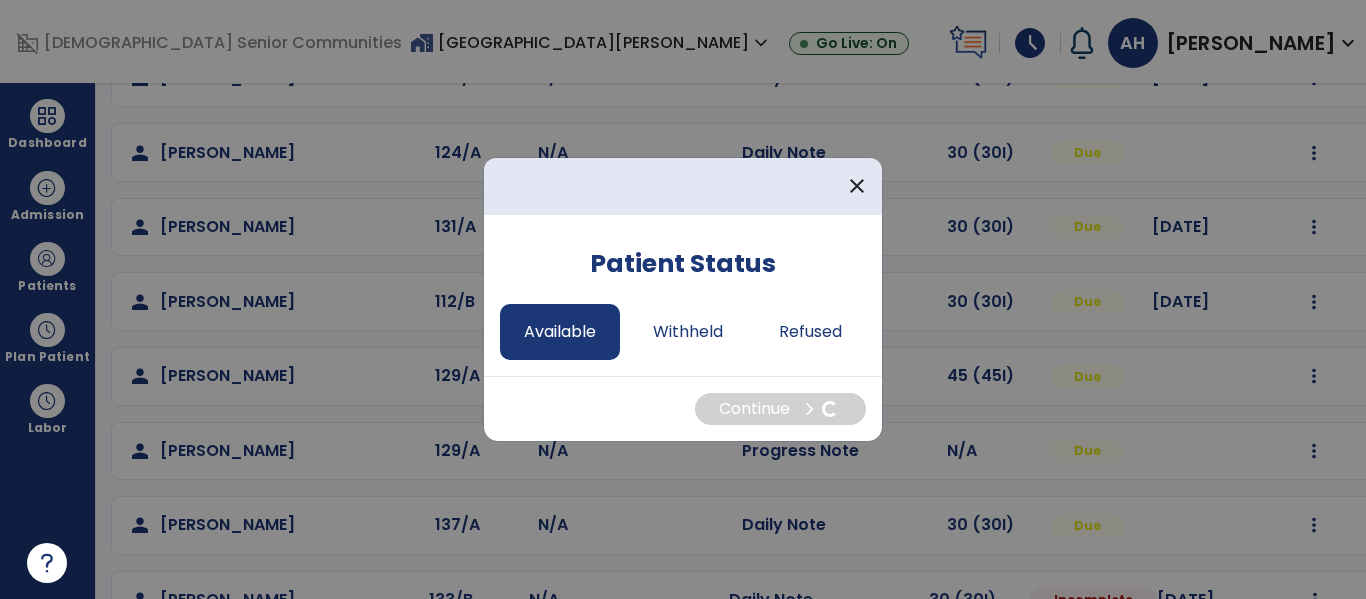 select on "*" 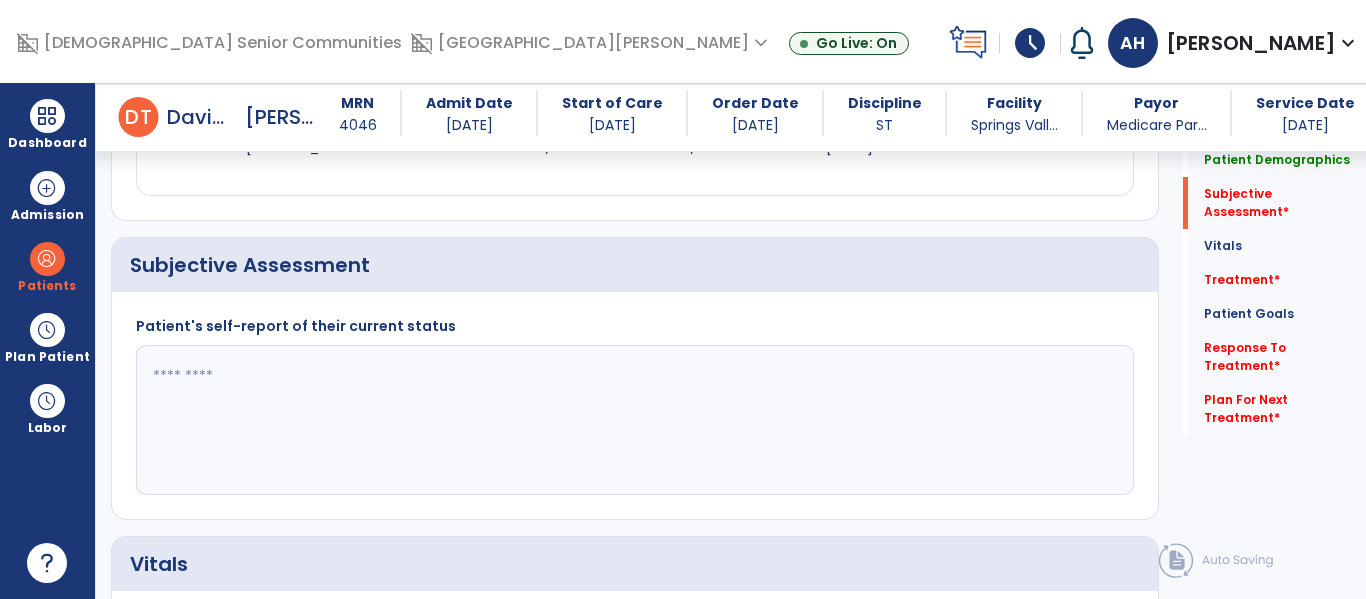 scroll, scrollTop: 408, scrollLeft: 0, axis: vertical 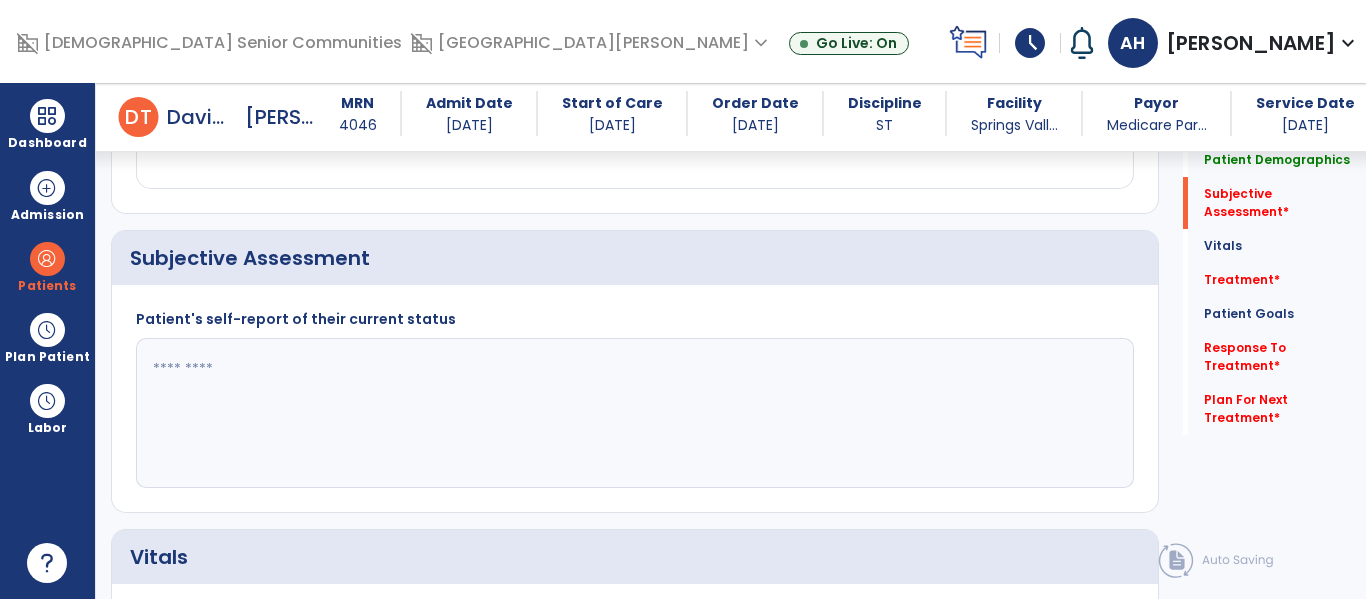 click 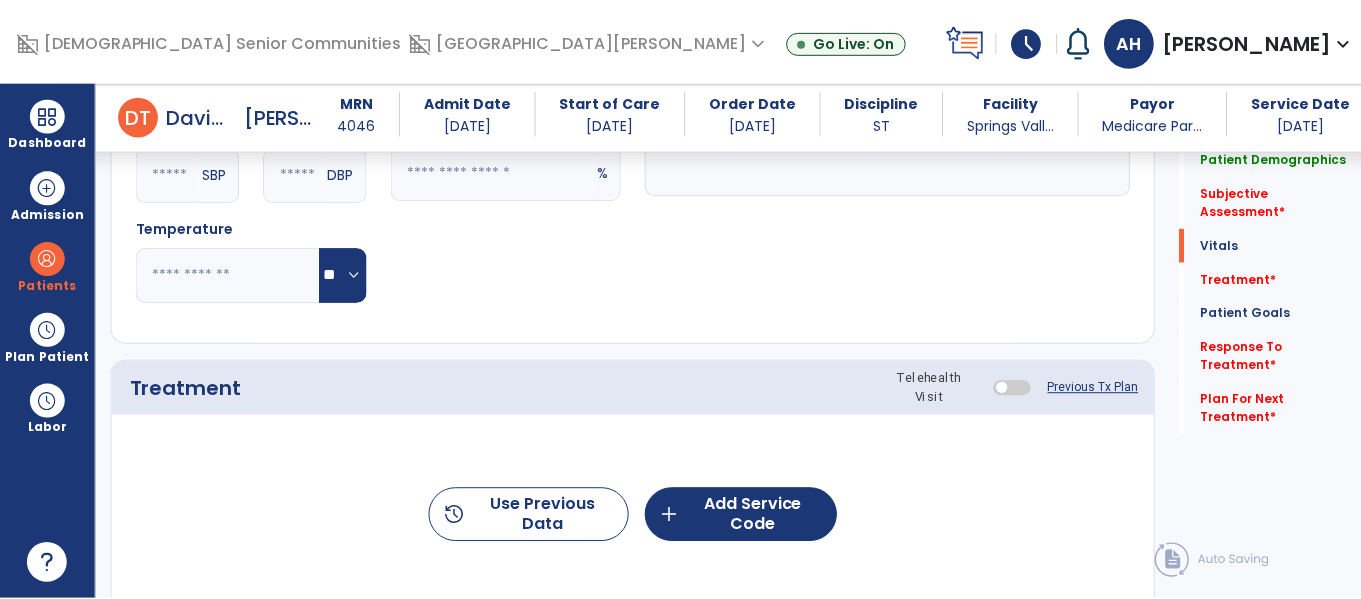 scroll, scrollTop: 996, scrollLeft: 0, axis: vertical 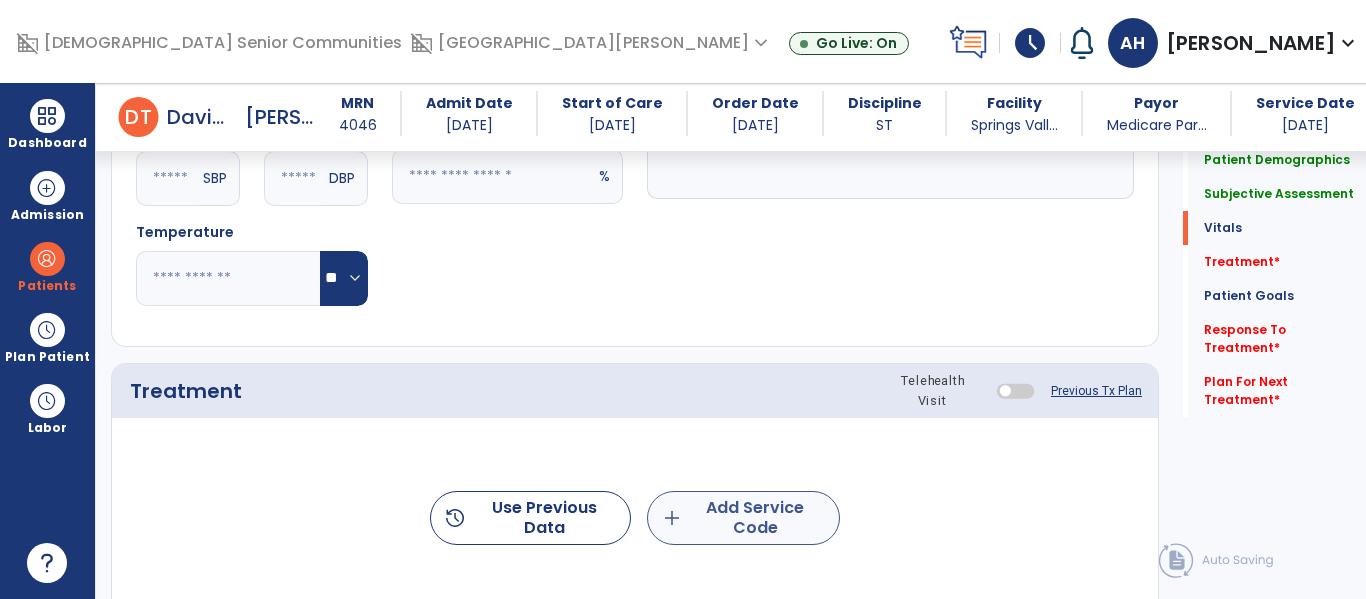 type on "**********" 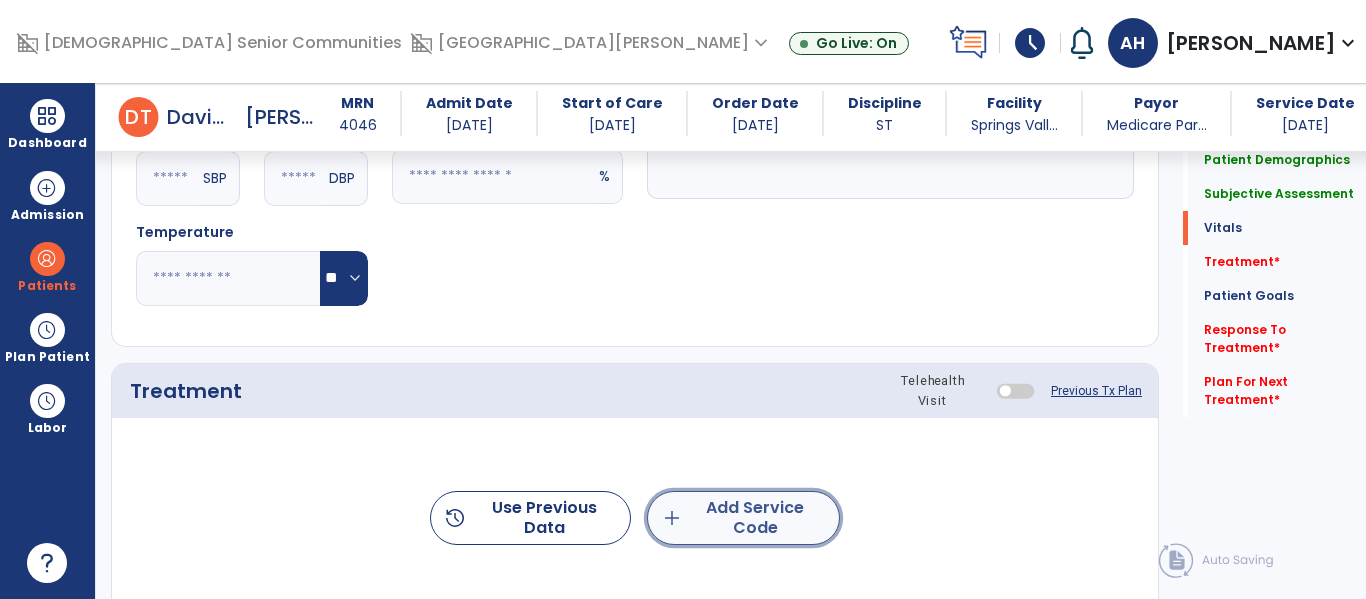 click on "add  Add Service Code" 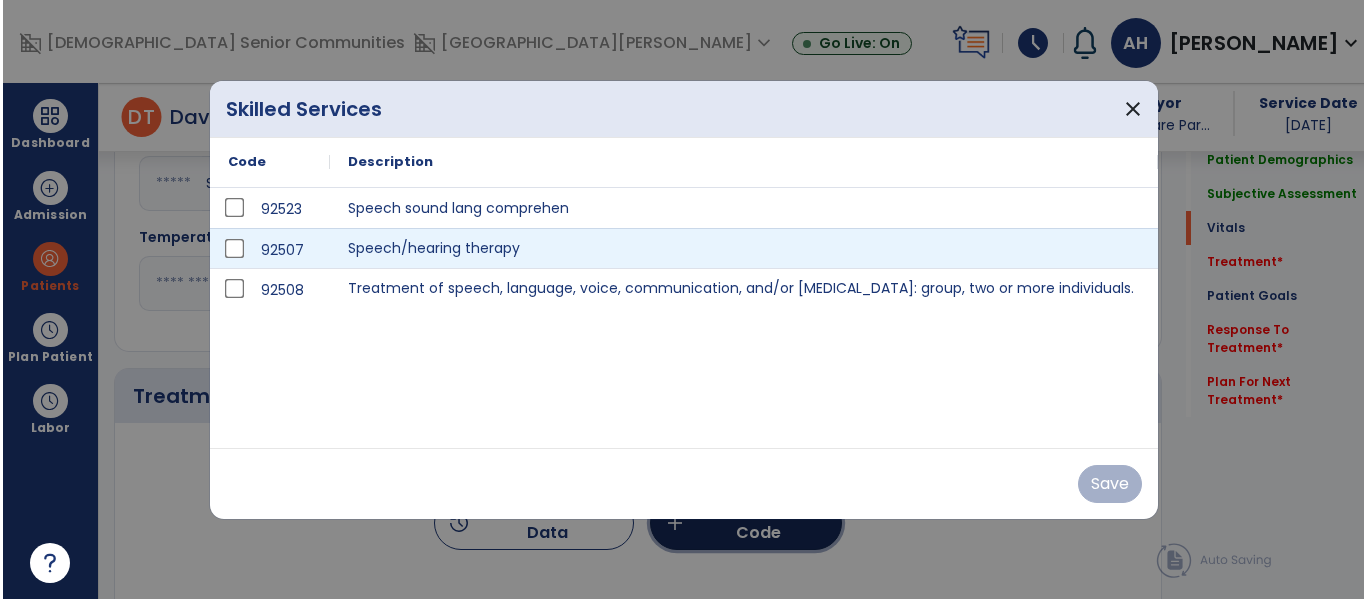 scroll, scrollTop: 996, scrollLeft: 0, axis: vertical 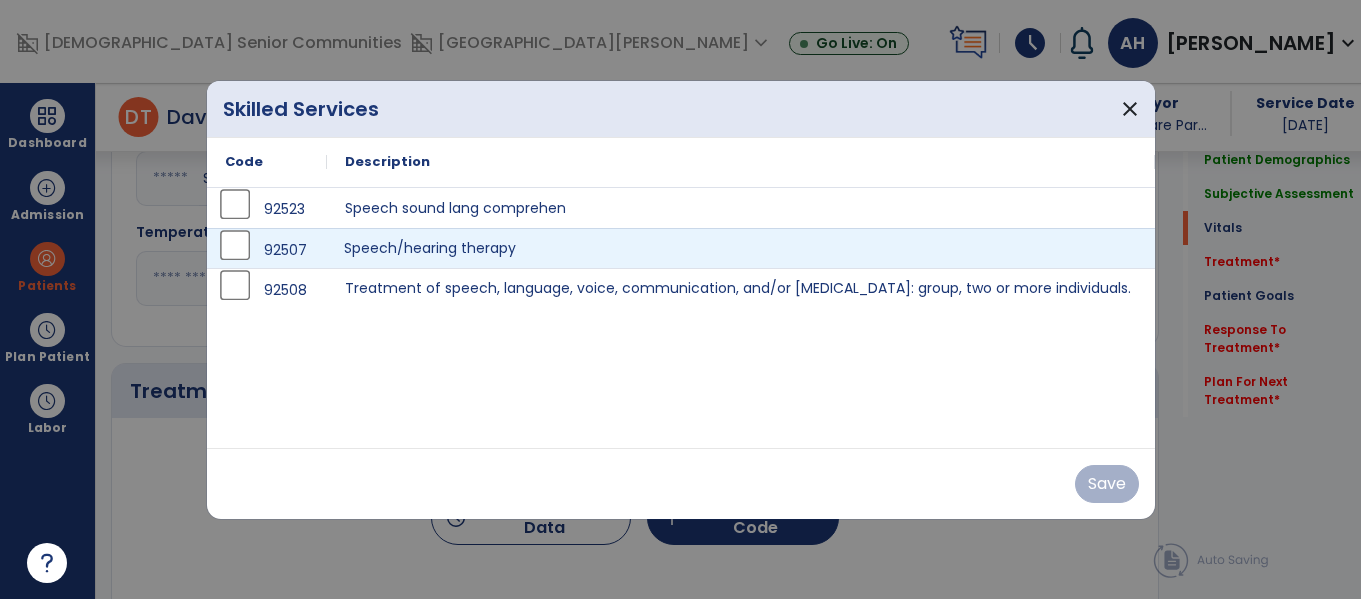 click on "Speech/hearing therapy" at bounding box center [741, 248] 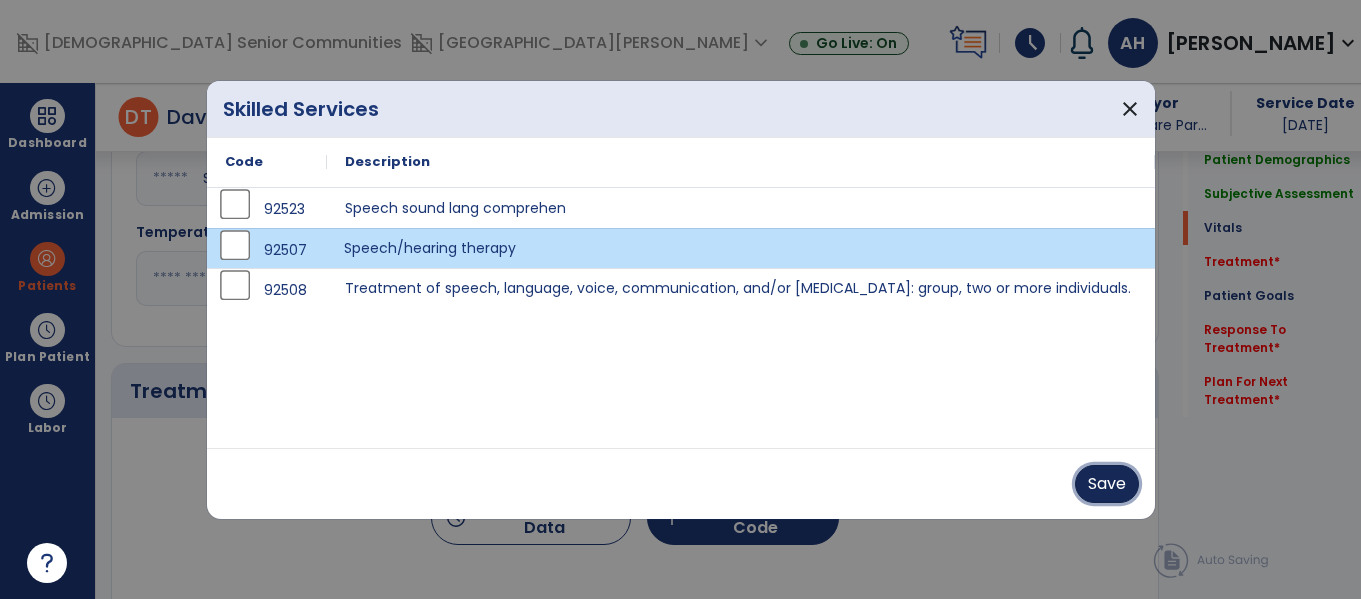 click on "Save" at bounding box center (1107, 484) 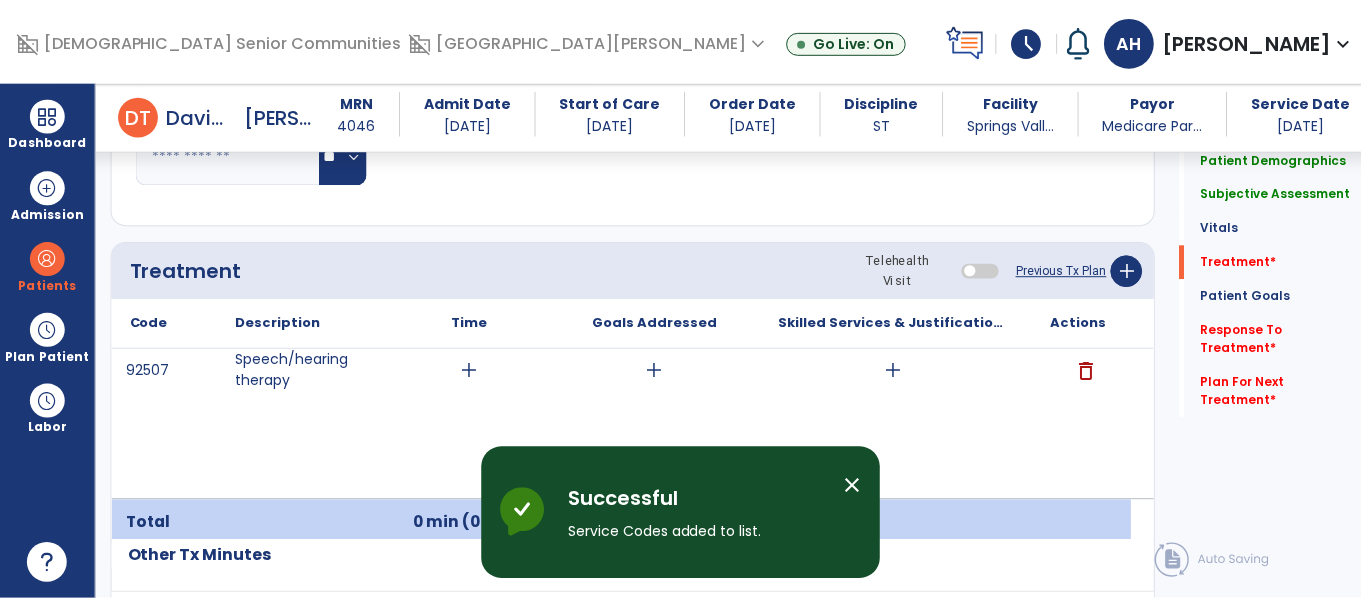 scroll, scrollTop: 1121, scrollLeft: 0, axis: vertical 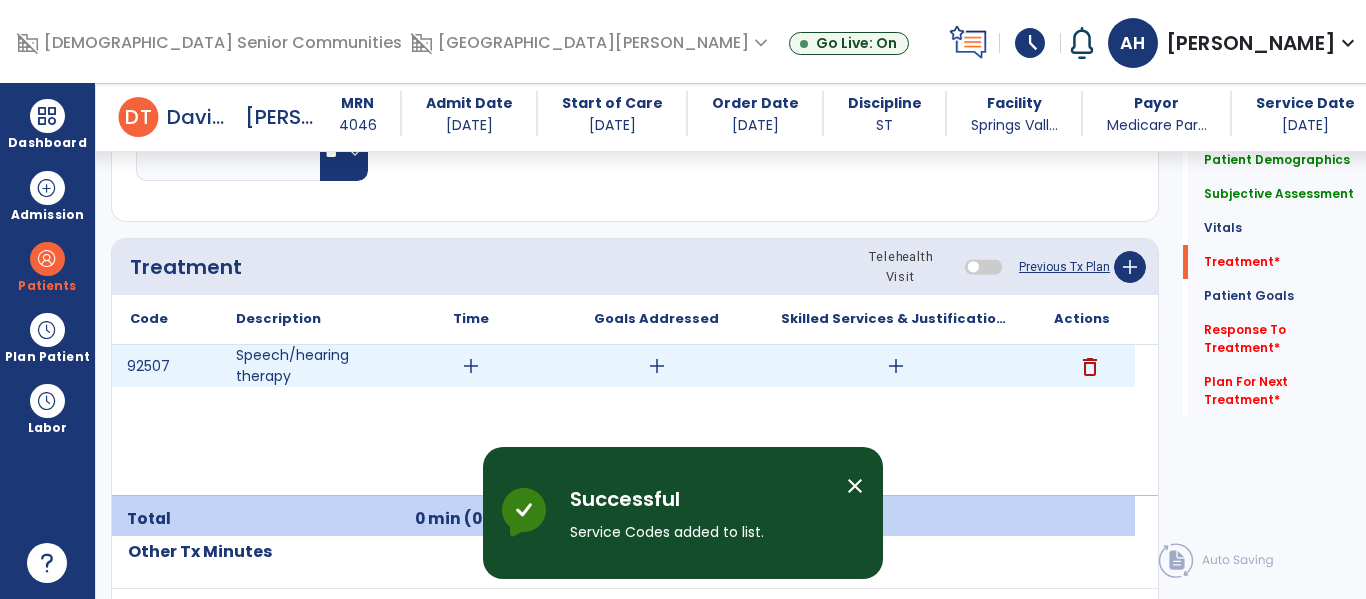 click on "add" at bounding box center (471, 366) 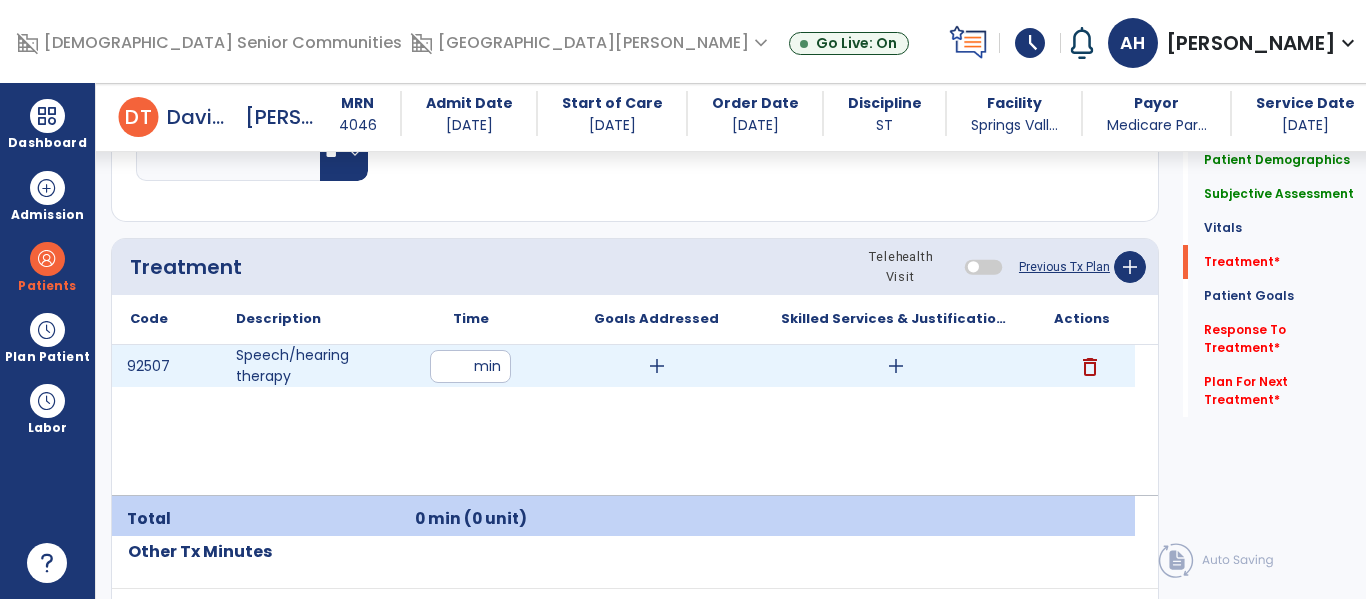 type on "**" 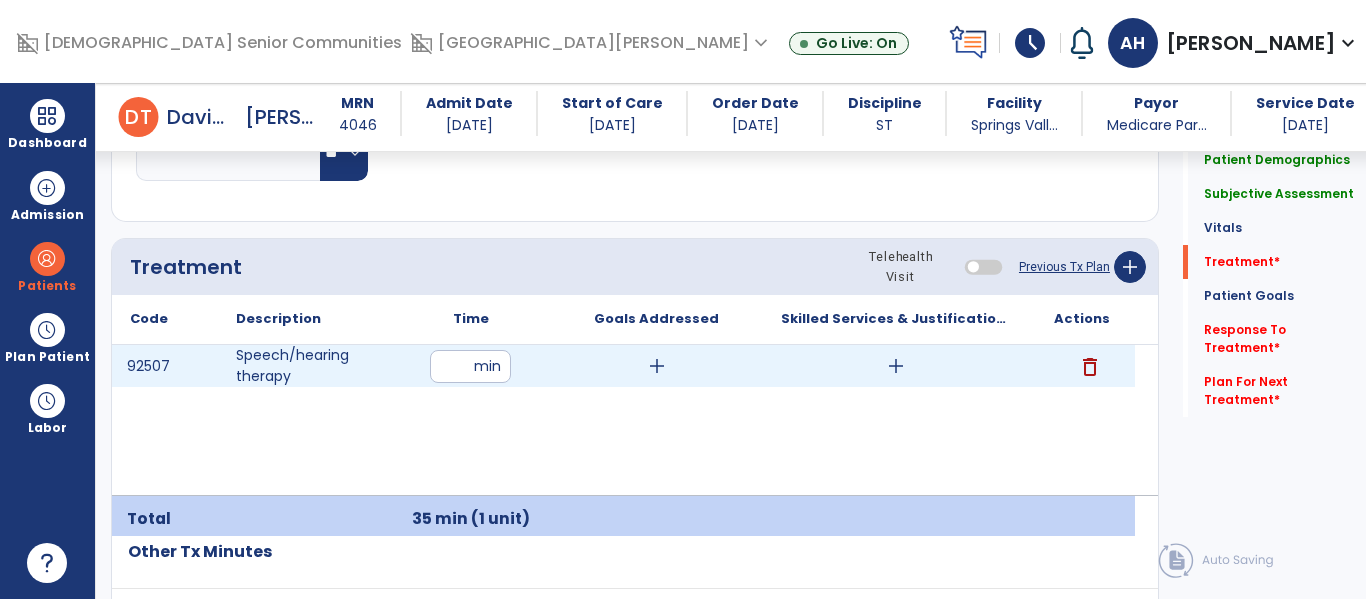 click on "add" at bounding box center [657, 366] 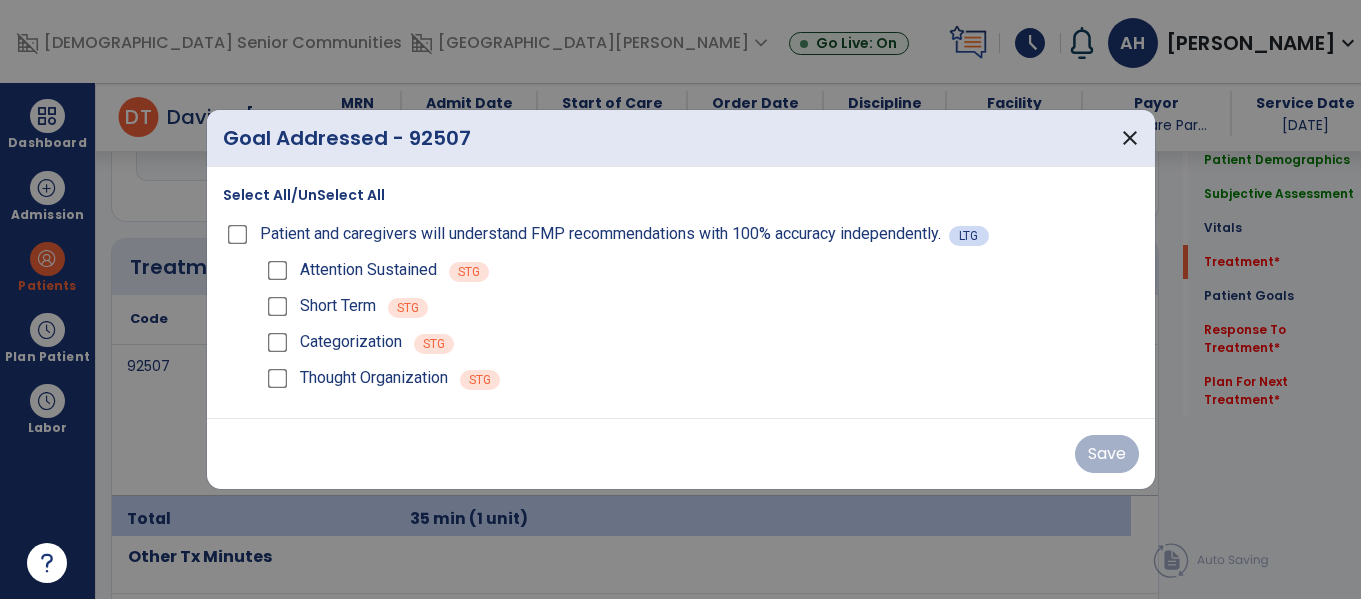 scroll, scrollTop: 1121, scrollLeft: 0, axis: vertical 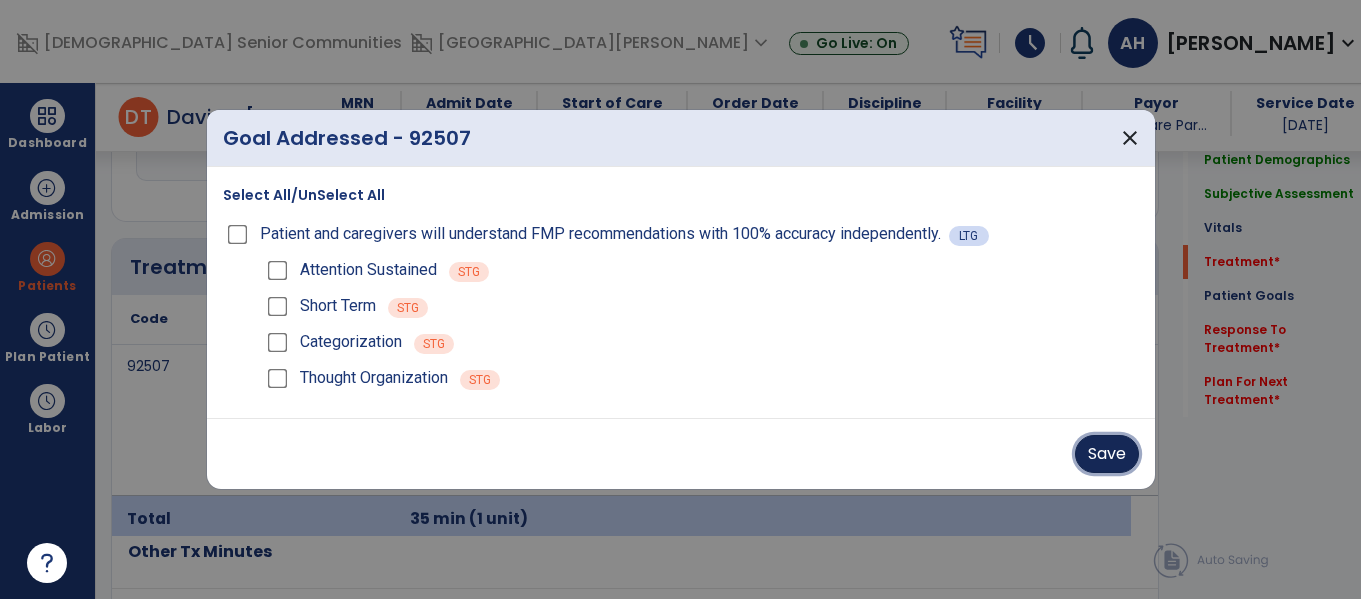 click on "Save" at bounding box center [1107, 454] 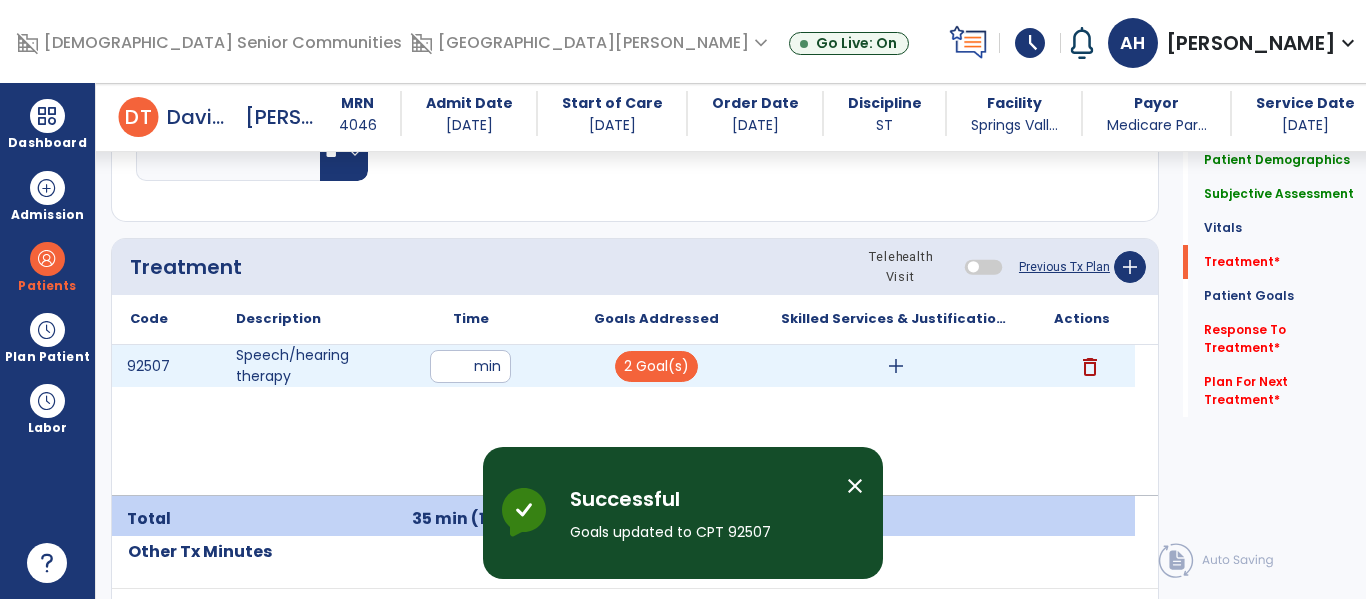 click on "add" at bounding box center [896, 366] 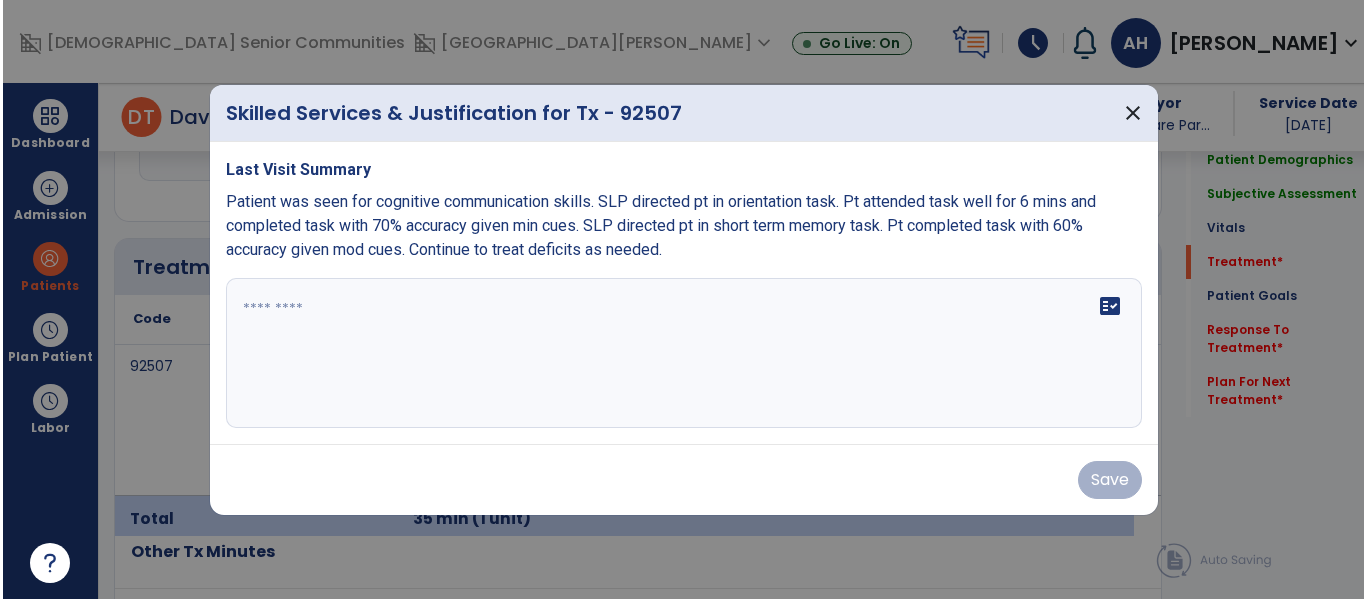 scroll, scrollTop: 1121, scrollLeft: 0, axis: vertical 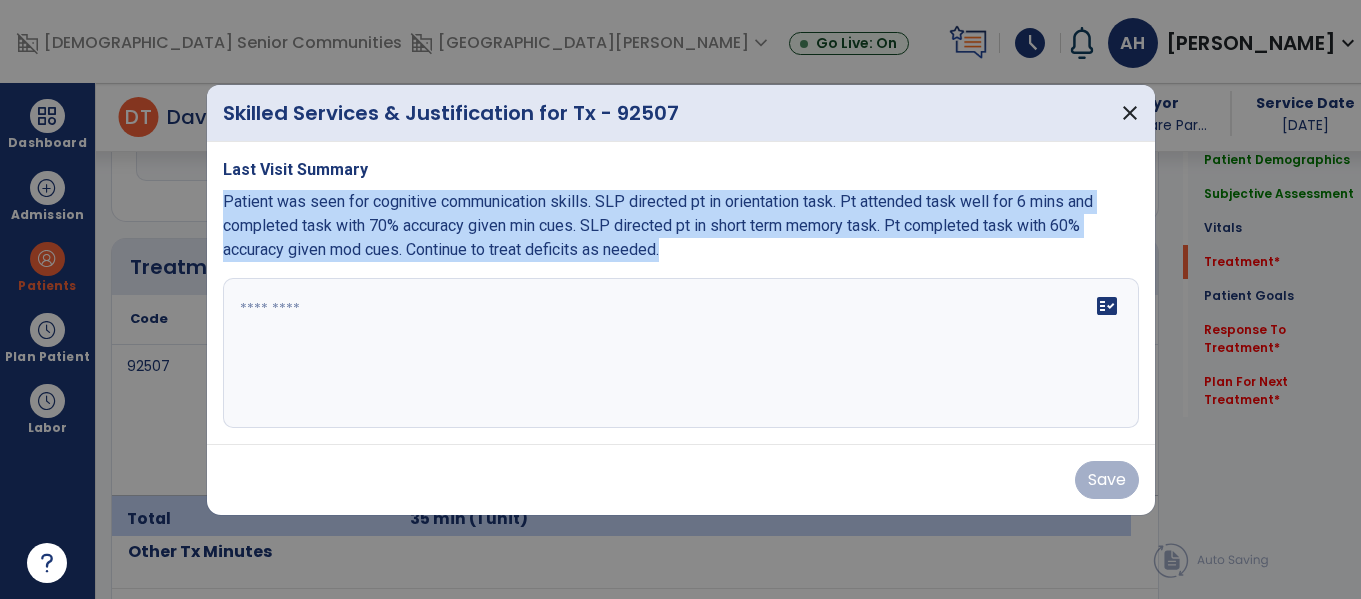 drag, startPoint x: 667, startPoint y: 247, endPoint x: 211, endPoint y: 192, distance: 459.3049 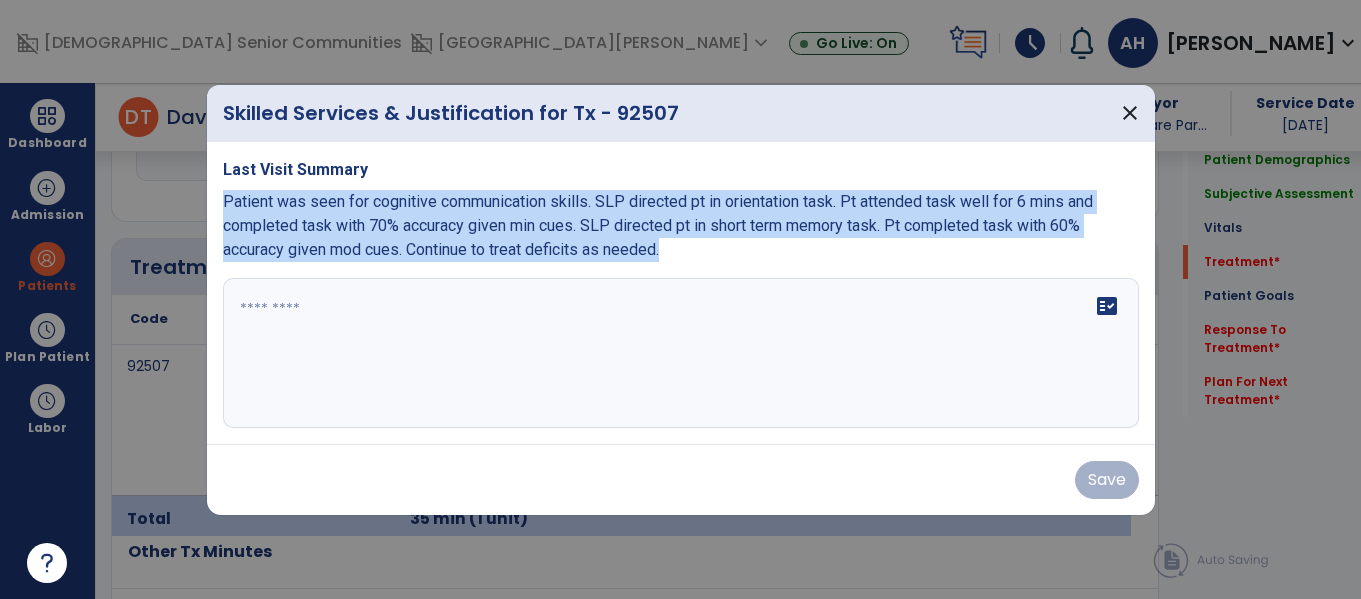 click on "Last Visit Summary Patient was seen for cognitive communication skills. SLP directed pt in orientation task. Pt attended task well for 6 mins and completed task with 70% accuracy given min cues. SLP directed pt in short term memory task. Pt completed task with 60% accuracy given mod cues. Continue to treat deficits as needed.   fact_check" at bounding box center [681, 293] 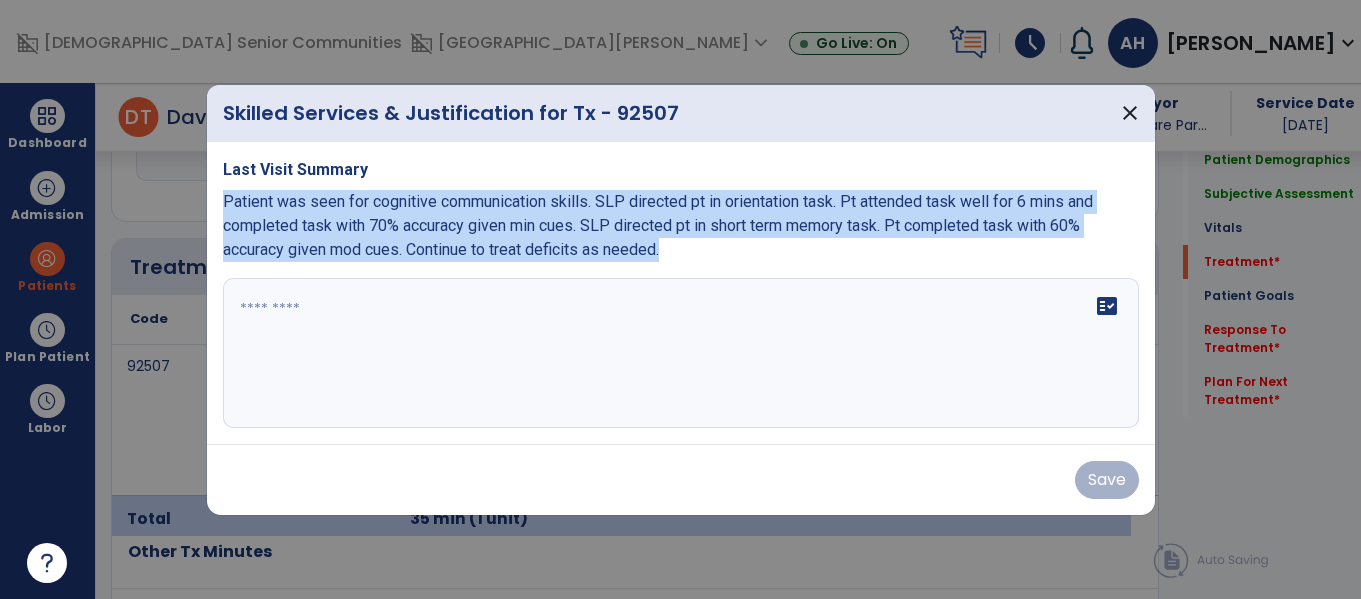 copy on "Patient was seen for cognitive communication skills. SLP directed pt in orientation task. Pt attended task well for 6 mins and completed task with 70% accuracy given min cues. SLP directed pt in short term memory task. Pt completed task with 60% accuracy given mod cues. Continue to treat deficits as needed." 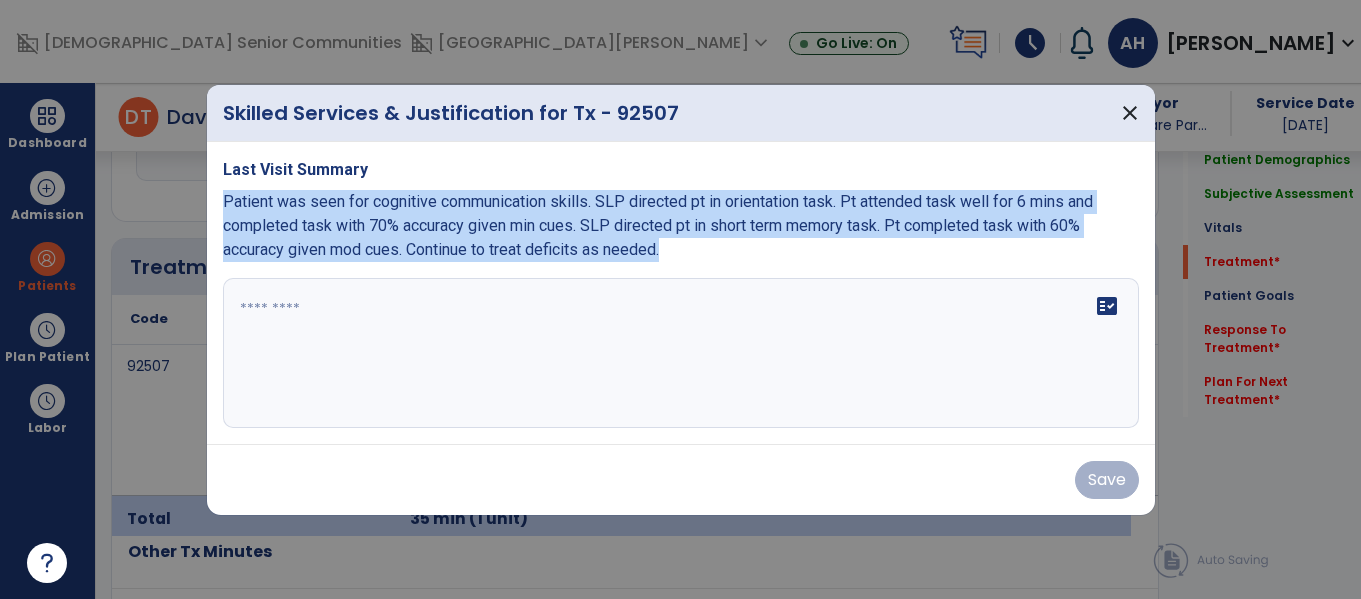 click at bounding box center [681, 353] 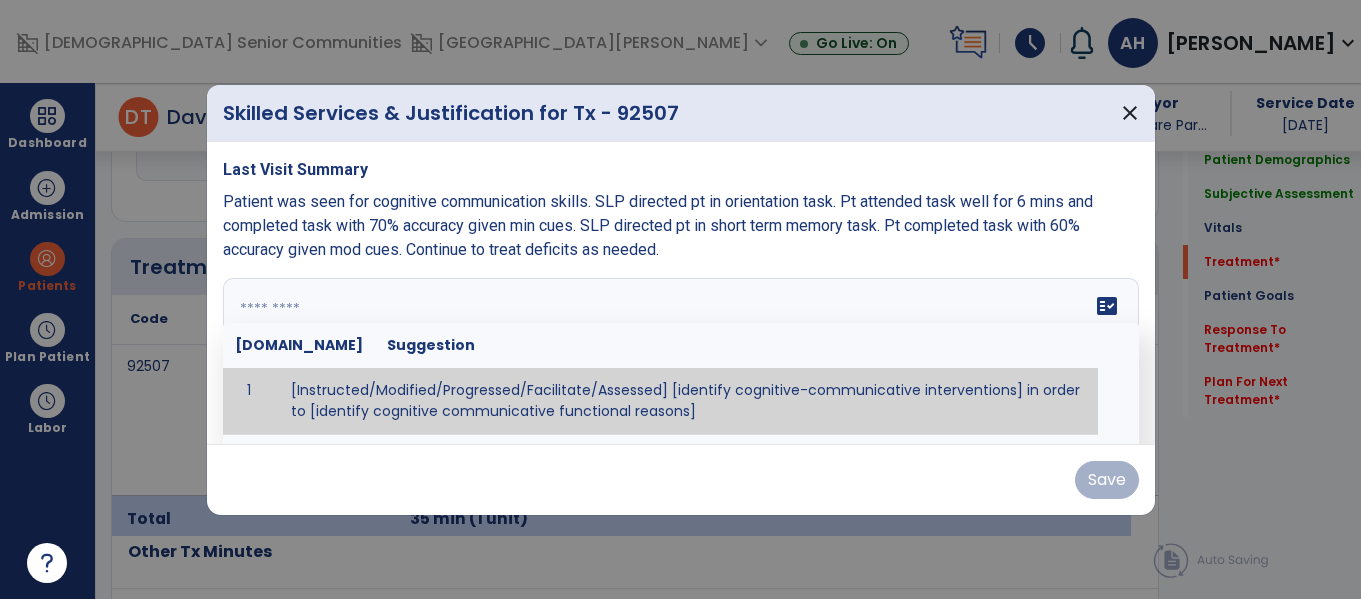 paste on "**********" 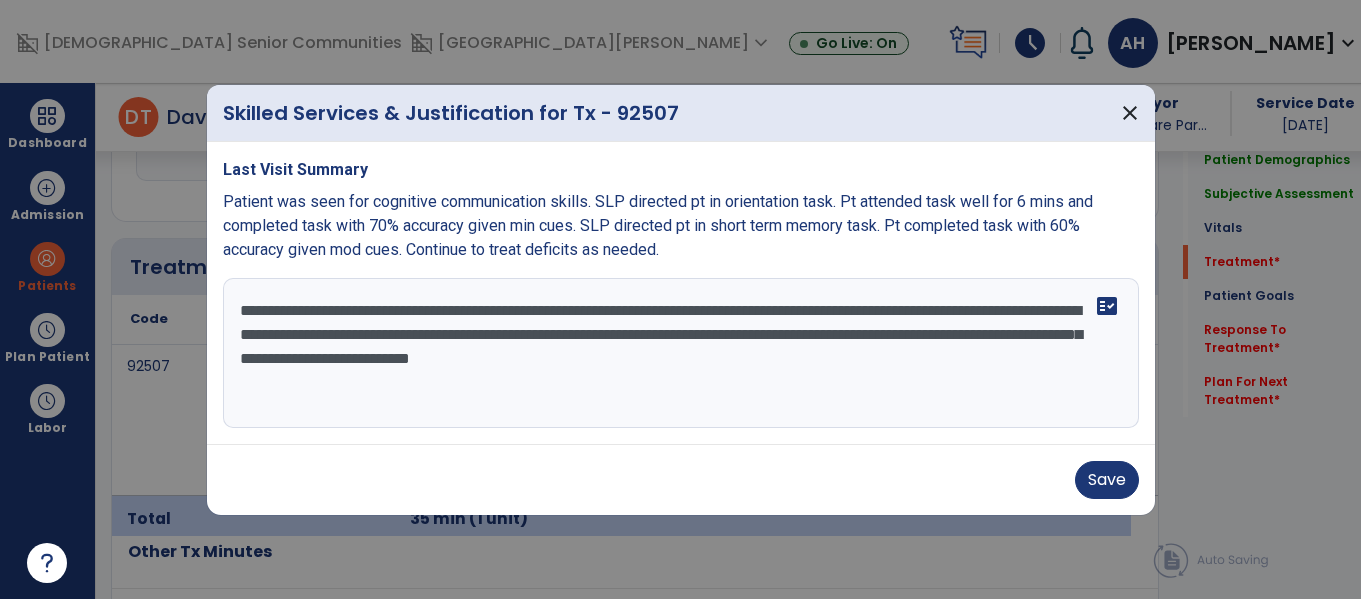 click on "**********" at bounding box center [681, 353] 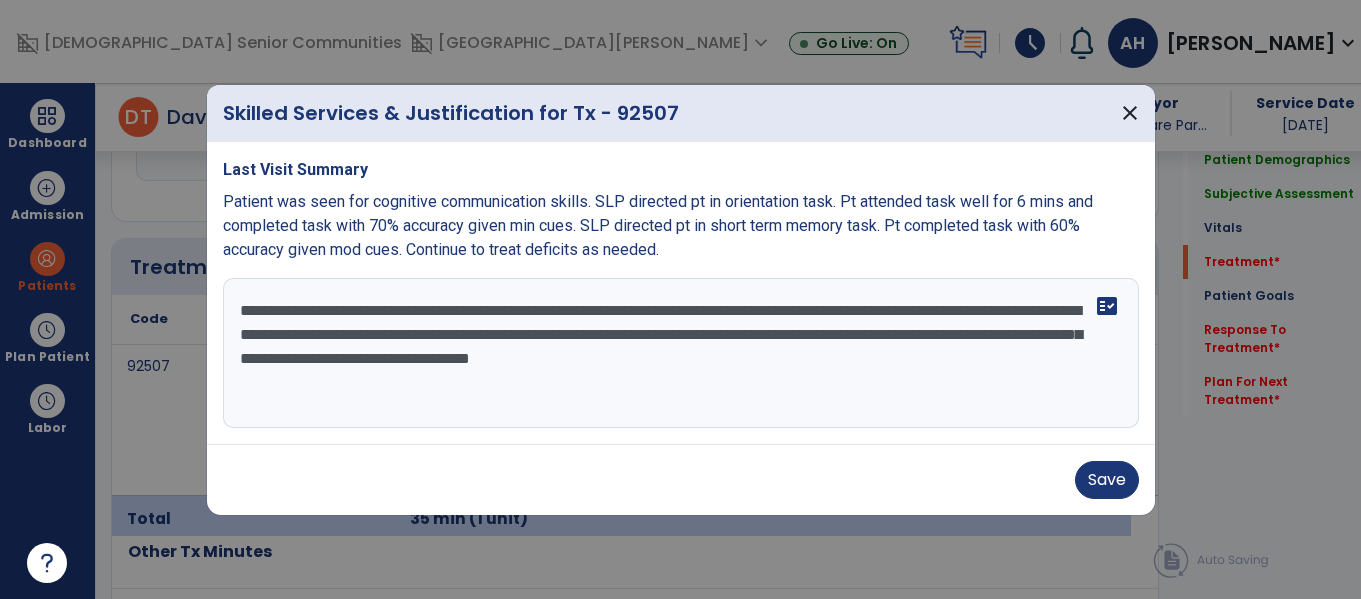 click on "**********" at bounding box center [681, 353] 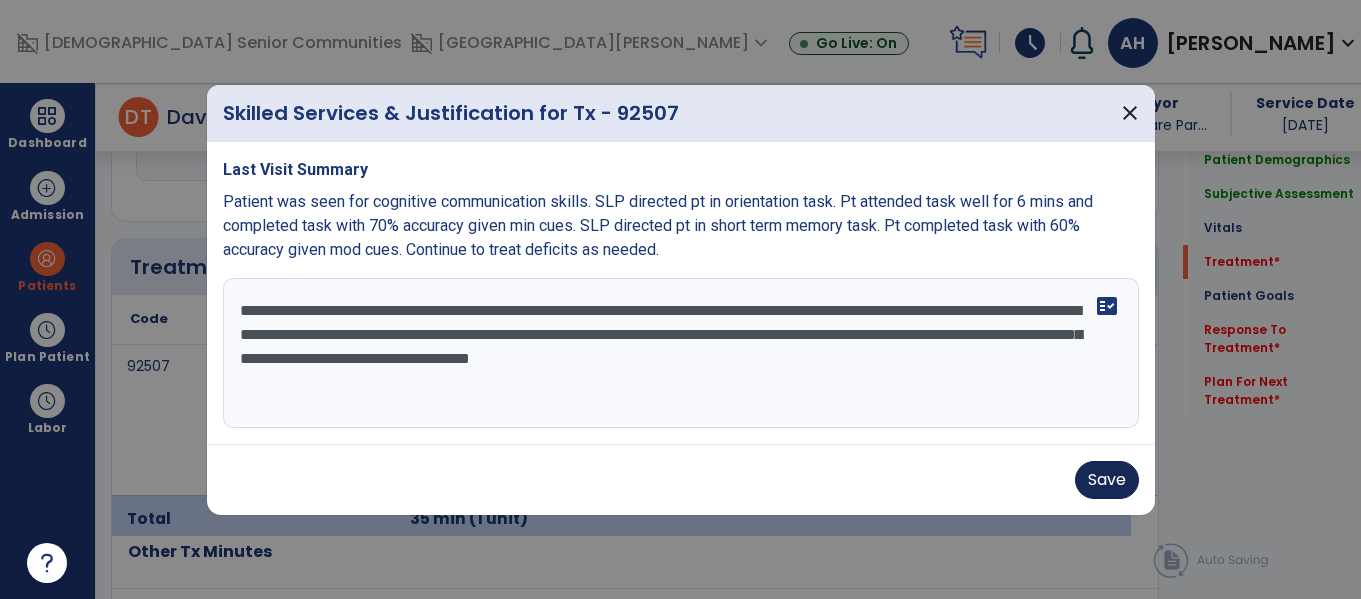type on "**********" 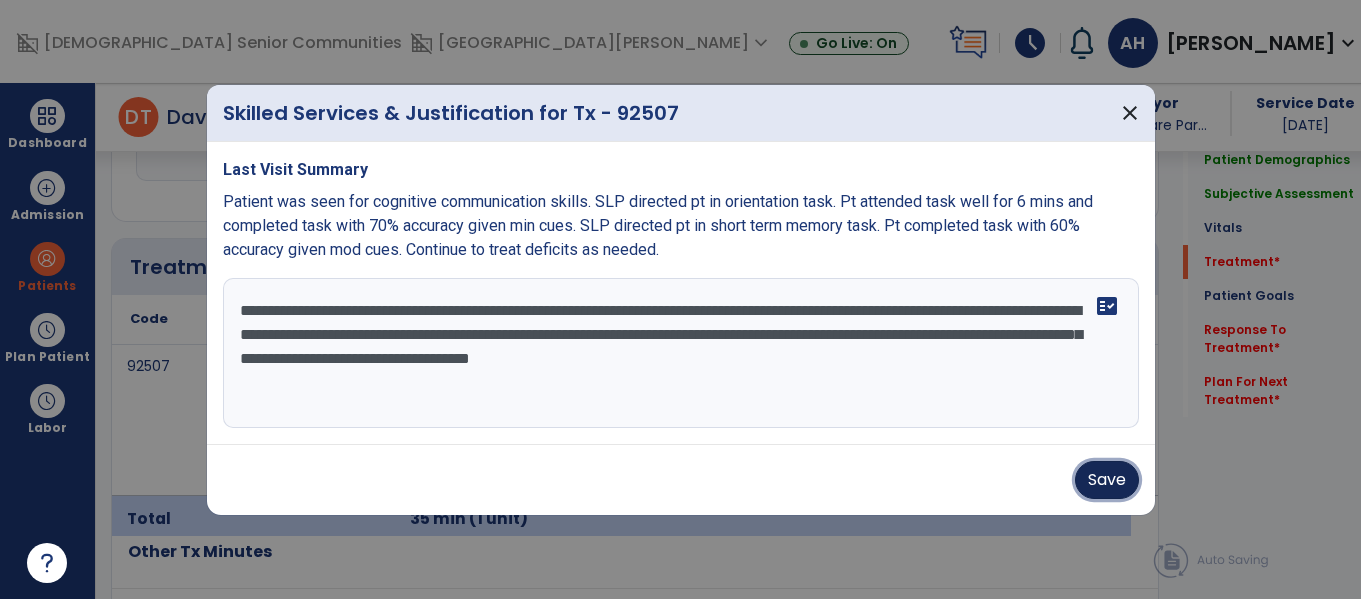 click on "Save" at bounding box center [1107, 480] 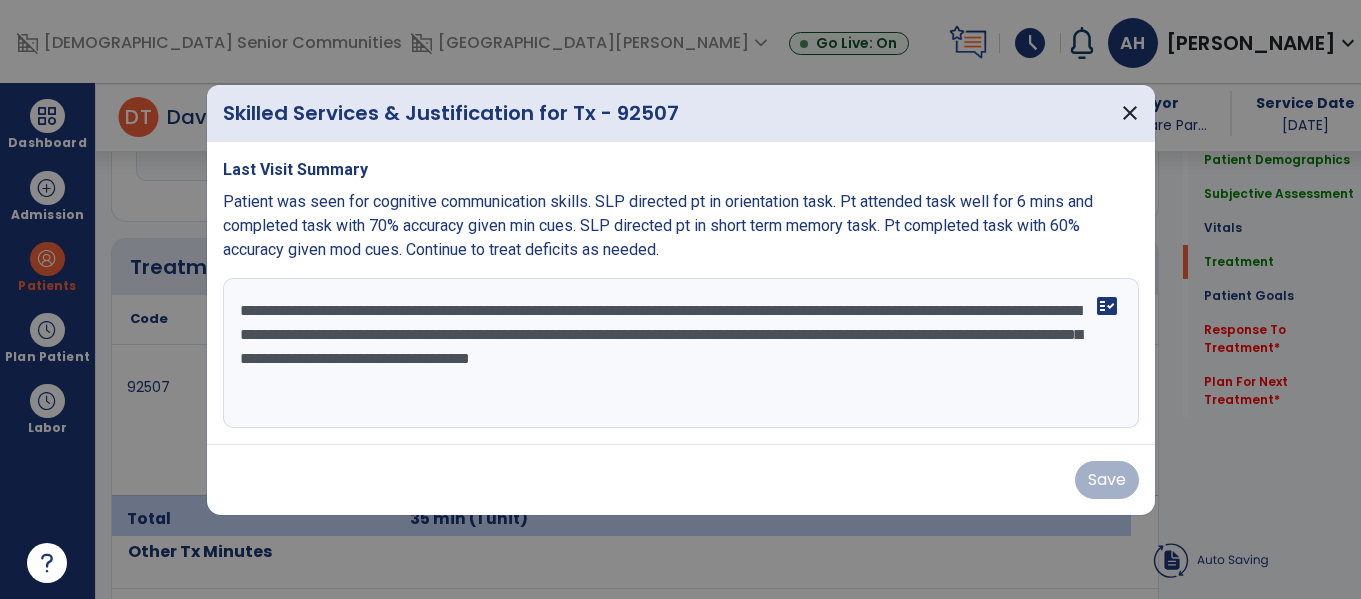 click on "Response To Treatment   *" 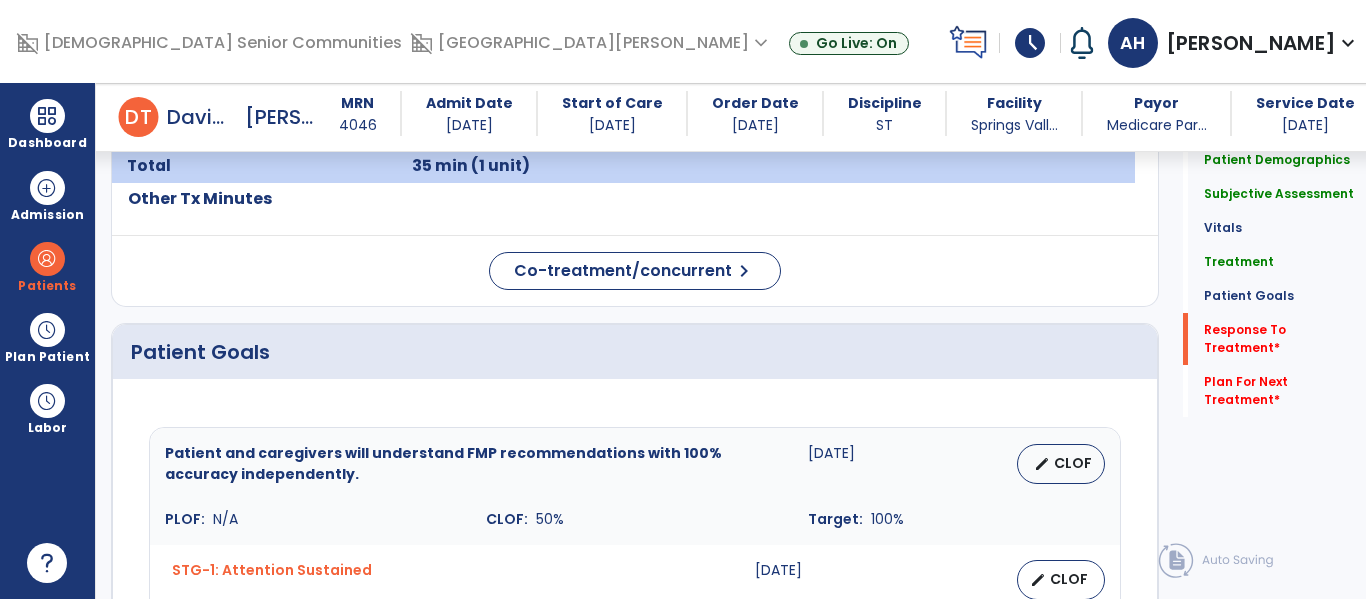 click on "Response To Treatment   *" 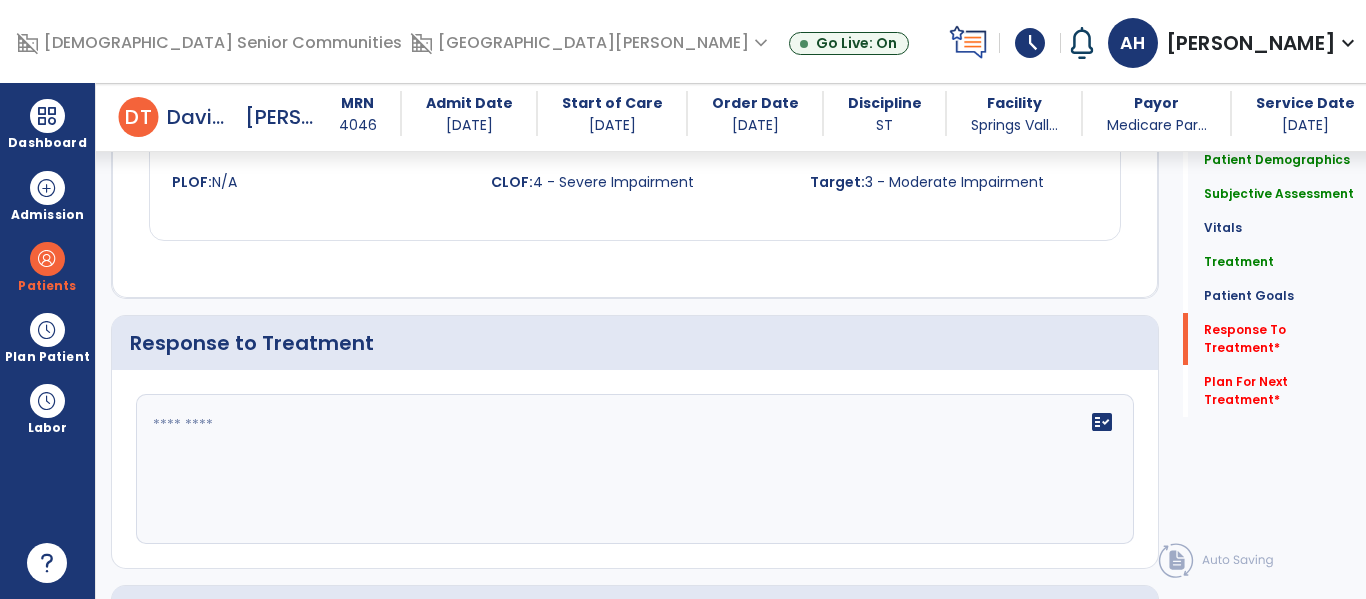 scroll, scrollTop: 2420, scrollLeft: 0, axis: vertical 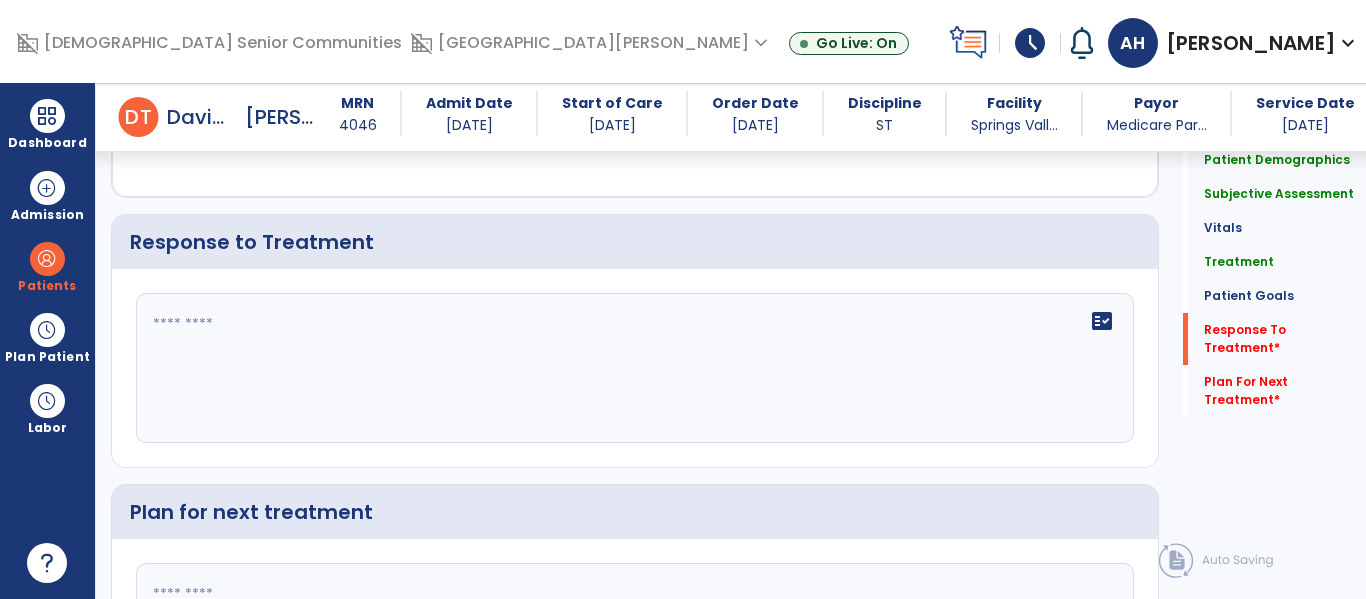 click 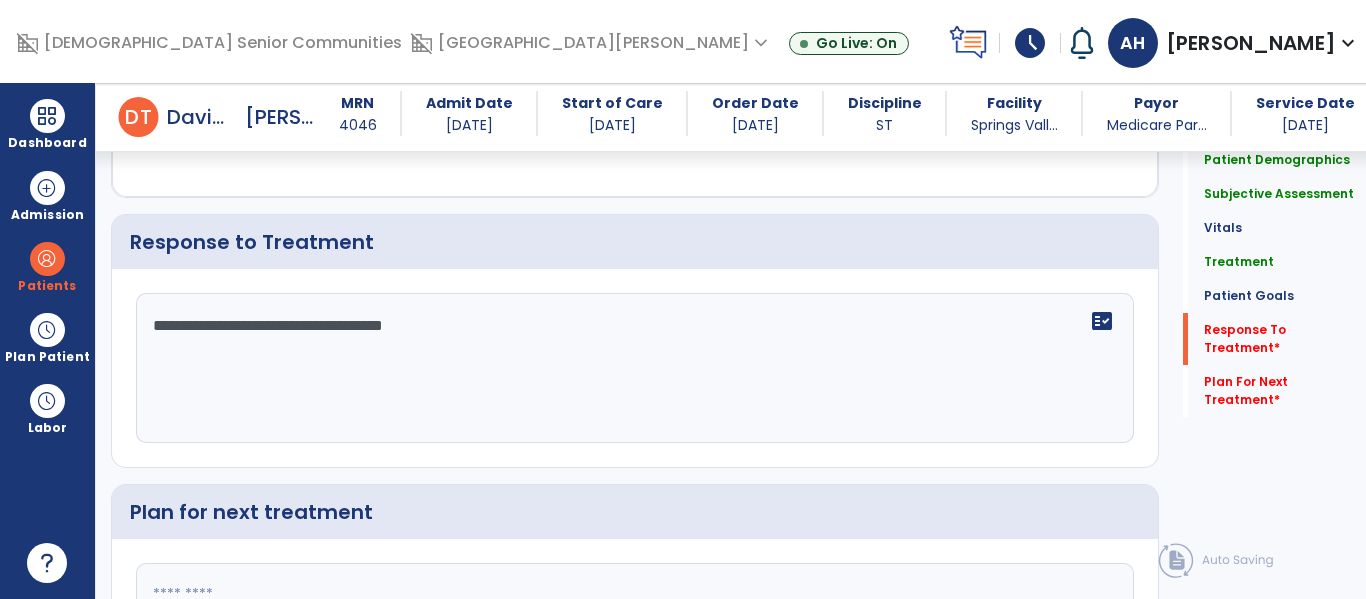 type on "**********" 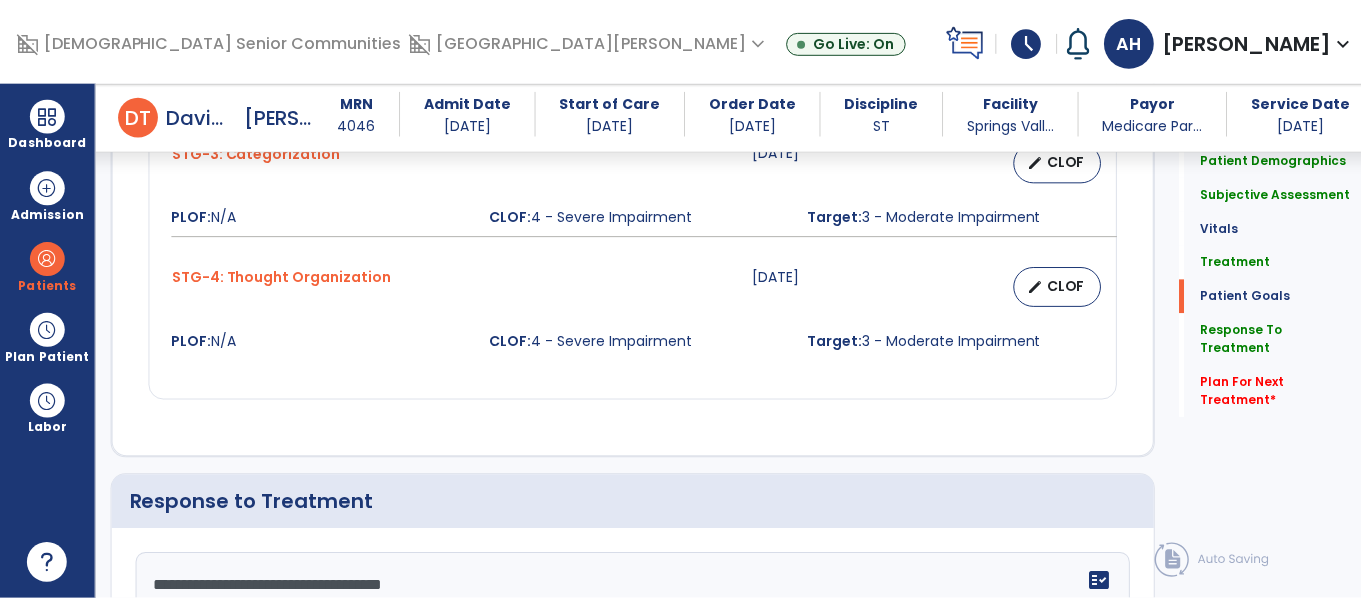 scroll, scrollTop: 2625, scrollLeft: 0, axis: vertical 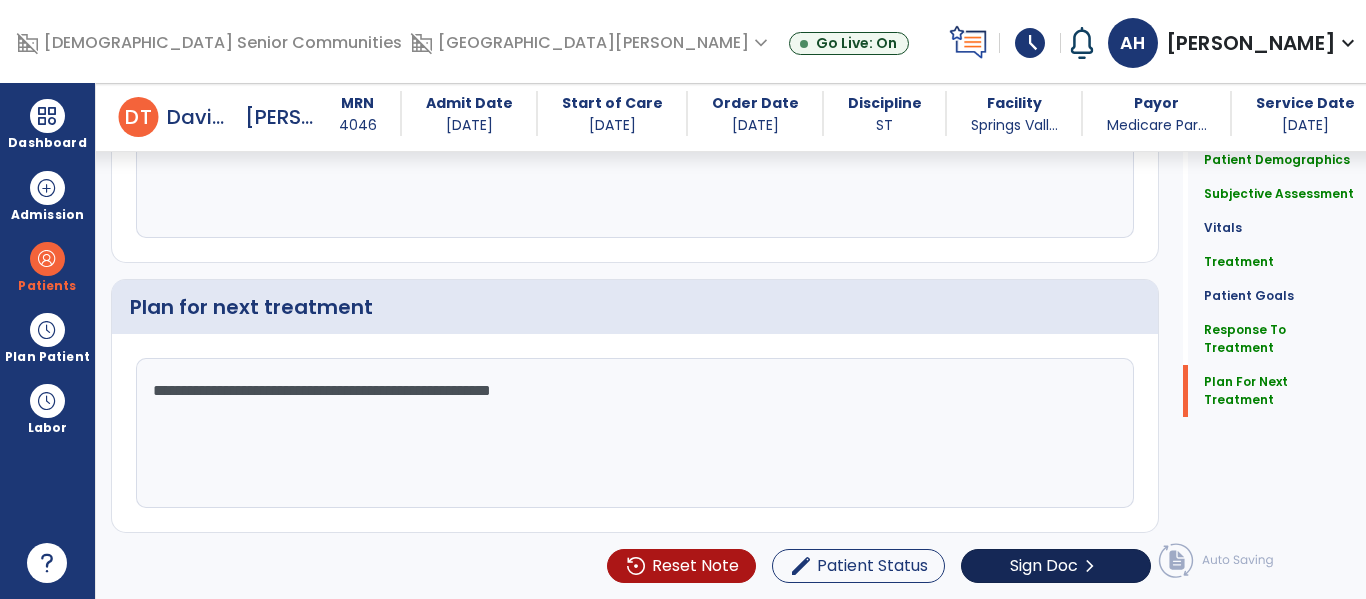 type on "**********" 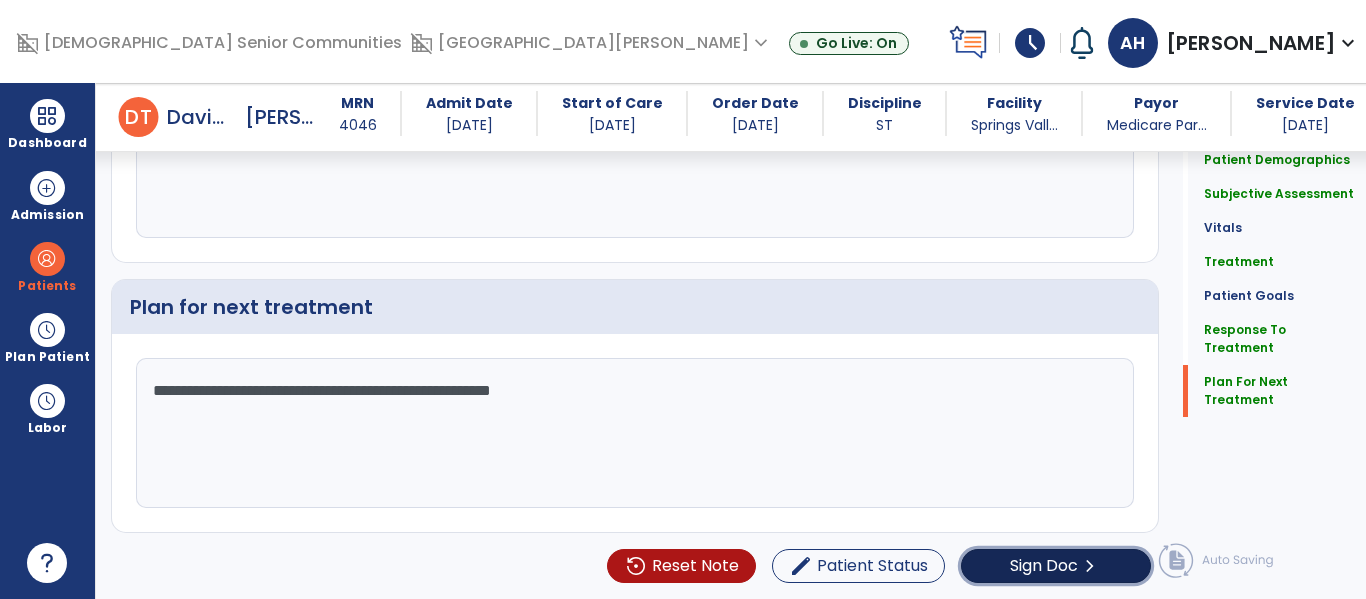 click on "Sign Doc  chevron_right" 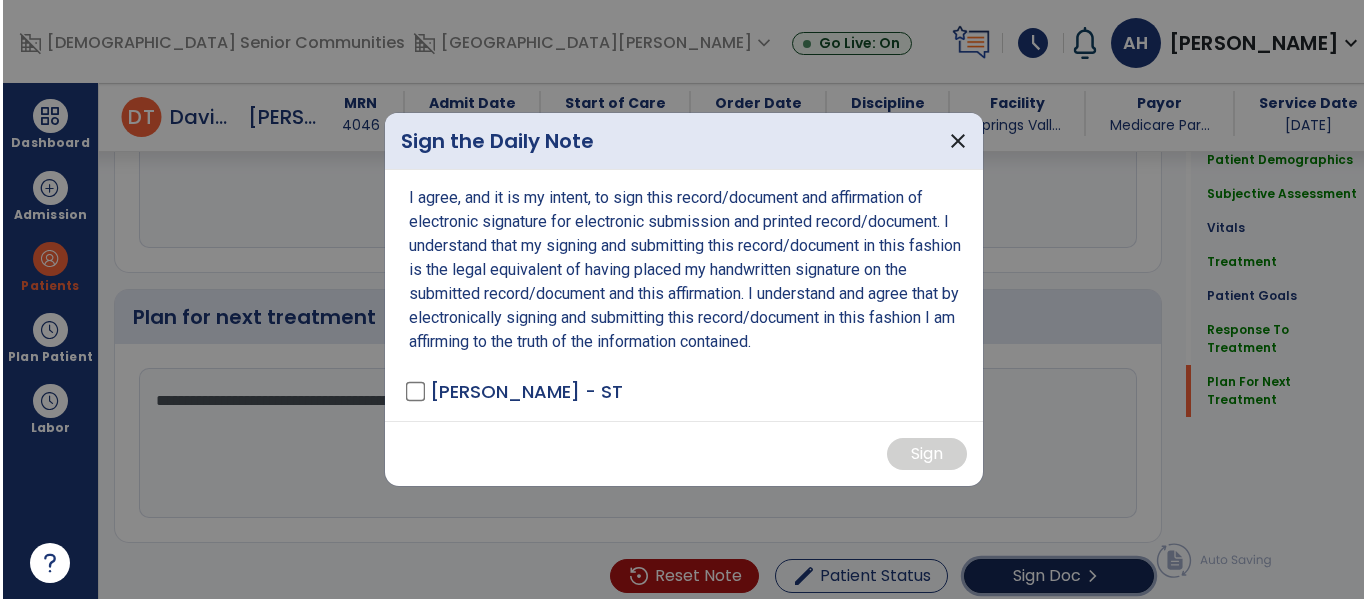 scroll, scrollTop: 2625, scrollLeft: 0, axis: vertical 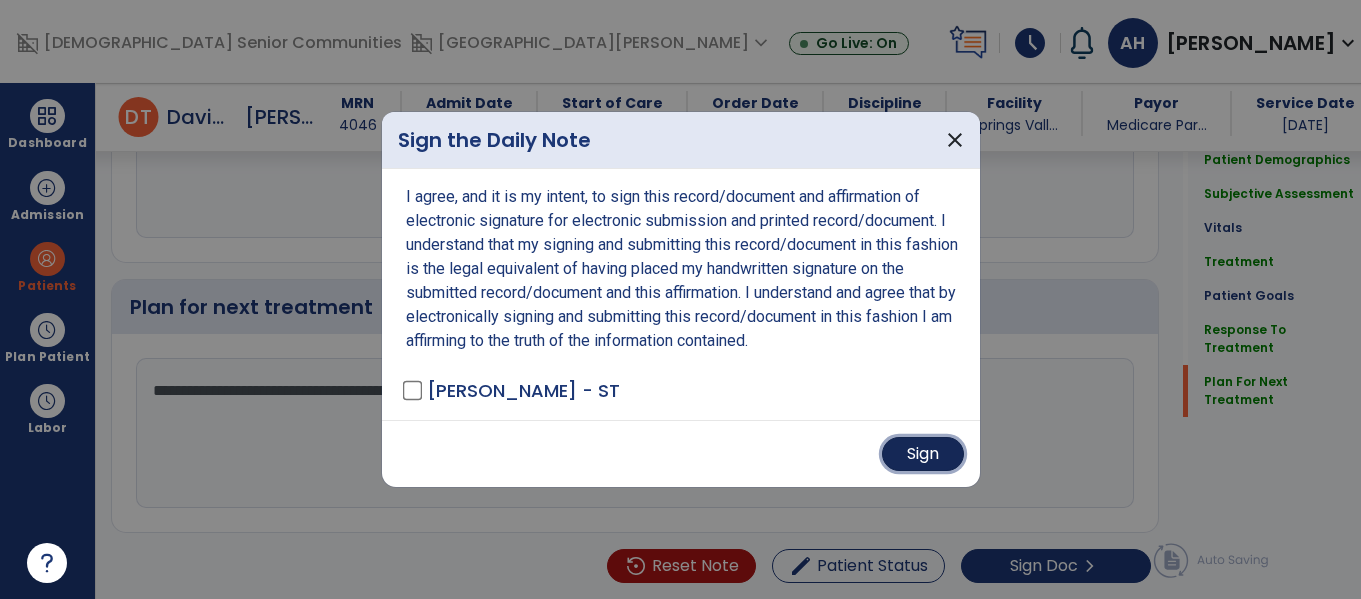 click on "Sign" at bounding box center (923, 454) 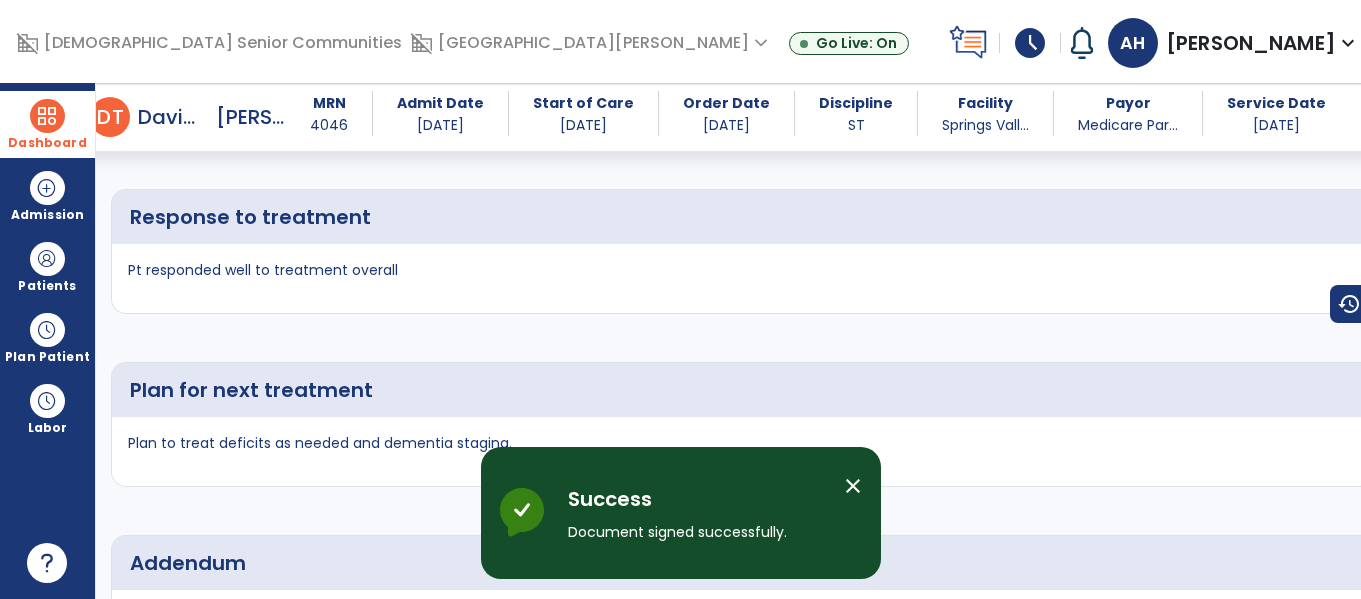 click on "Dashboard" at bounding box center [47, 143] 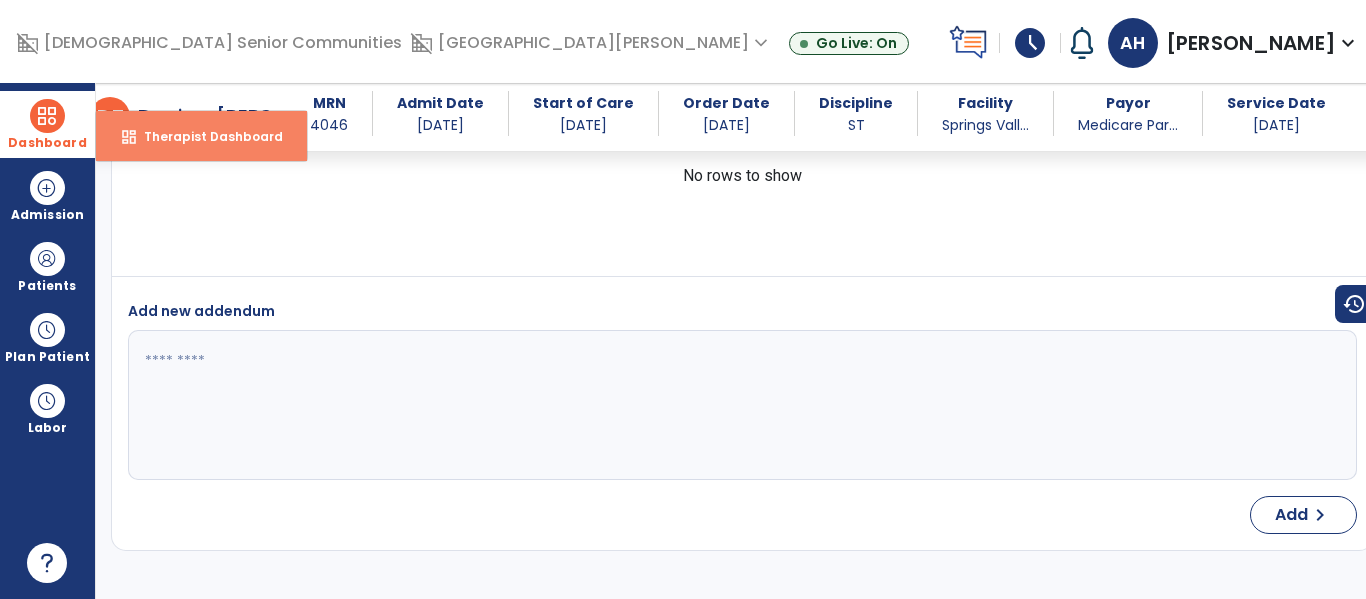 click on "dashboard  Therapist Dashboard" at bounding box center (201, 136) 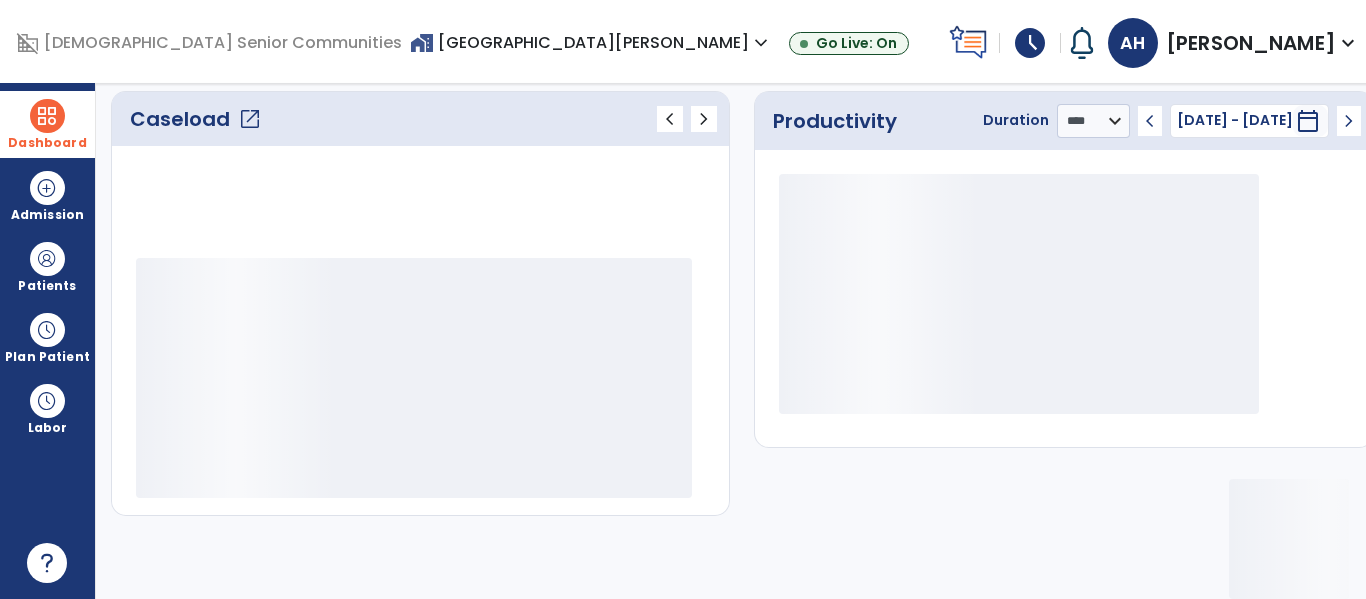 scroll, scrollTop: 278, scrollLeft: 0, axis: vertical 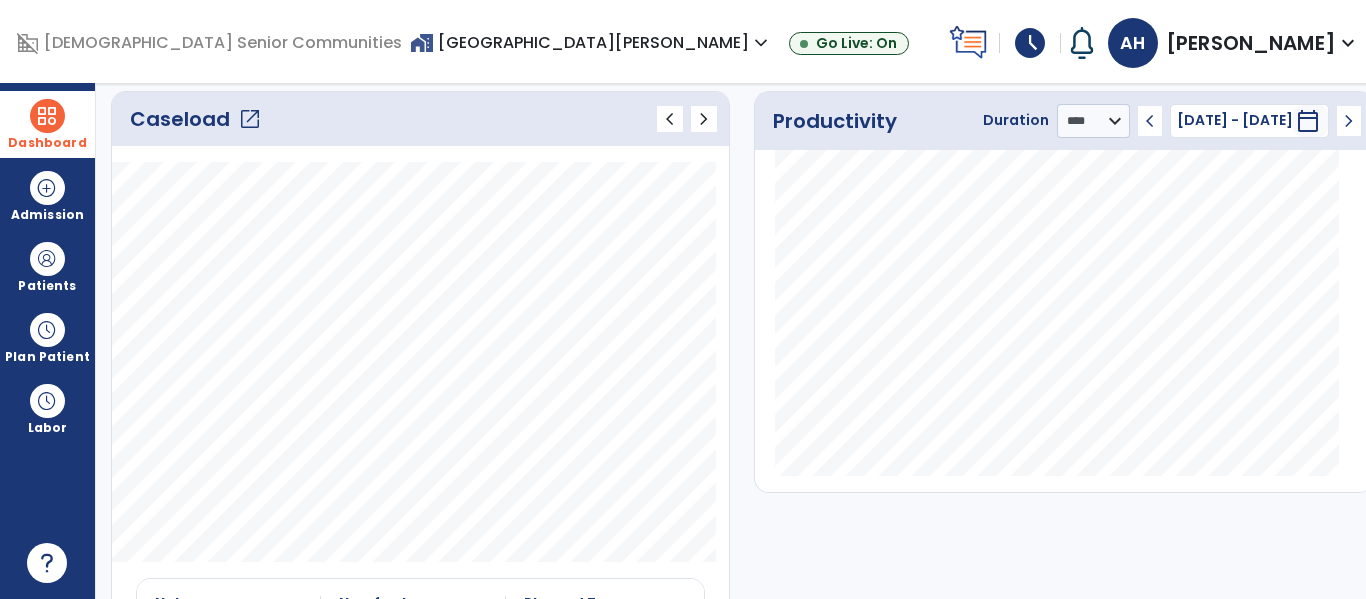 click on "open_in_new" 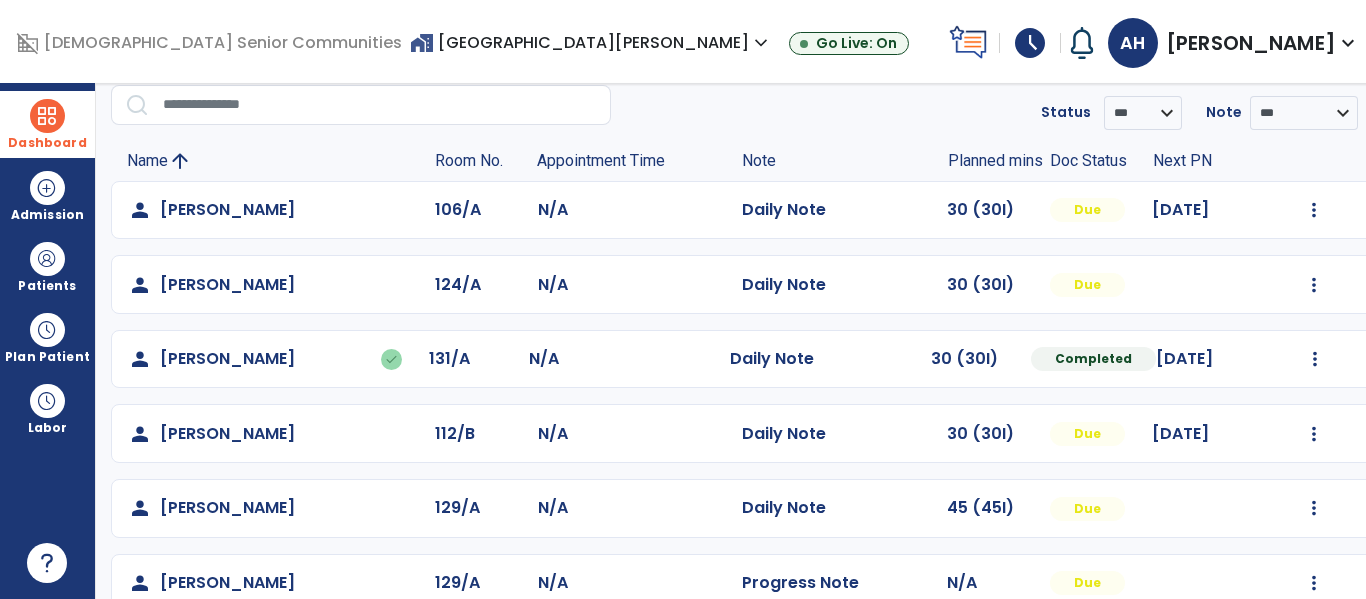 scroll, scrollTop: 488, scrollLeft: 0, axis: vertical 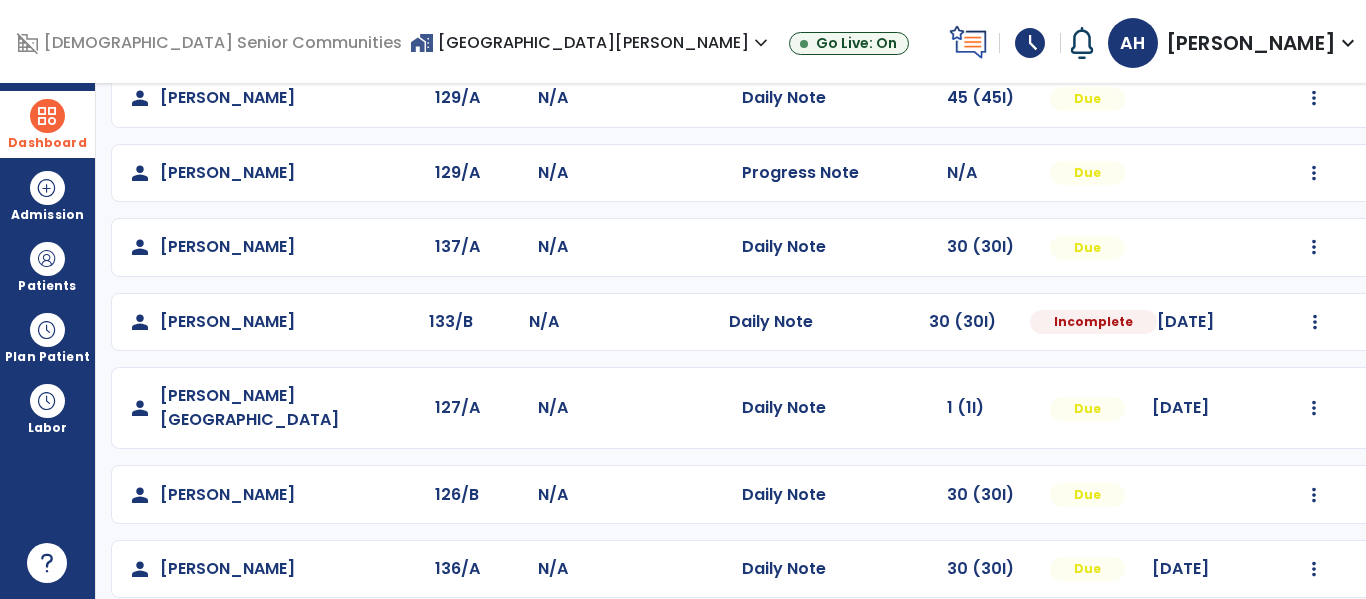 click on "person   [PERSON_NAME]  137/A N/A  Daily Note   30 (30I)  Due  Mark Visit As Complete   Reset Note   Open Document   G + C Mins" 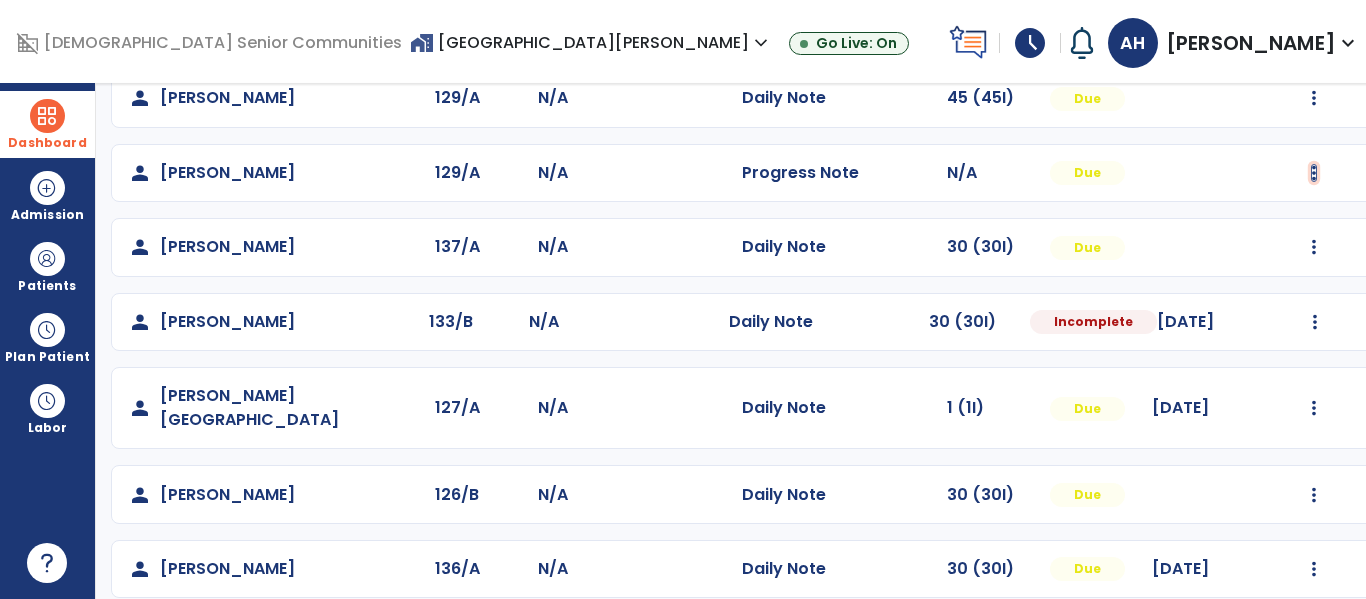 click at bounding box center (1314, -200) 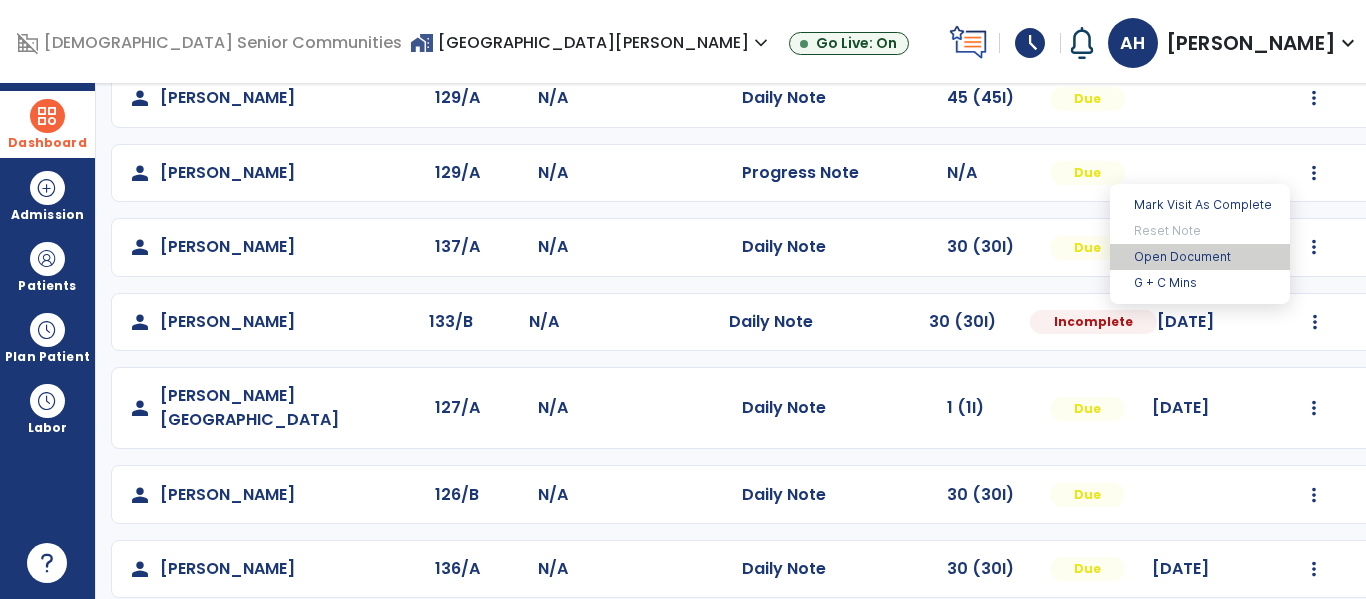 click on "Open Document" at bounding box center (1200, 257) 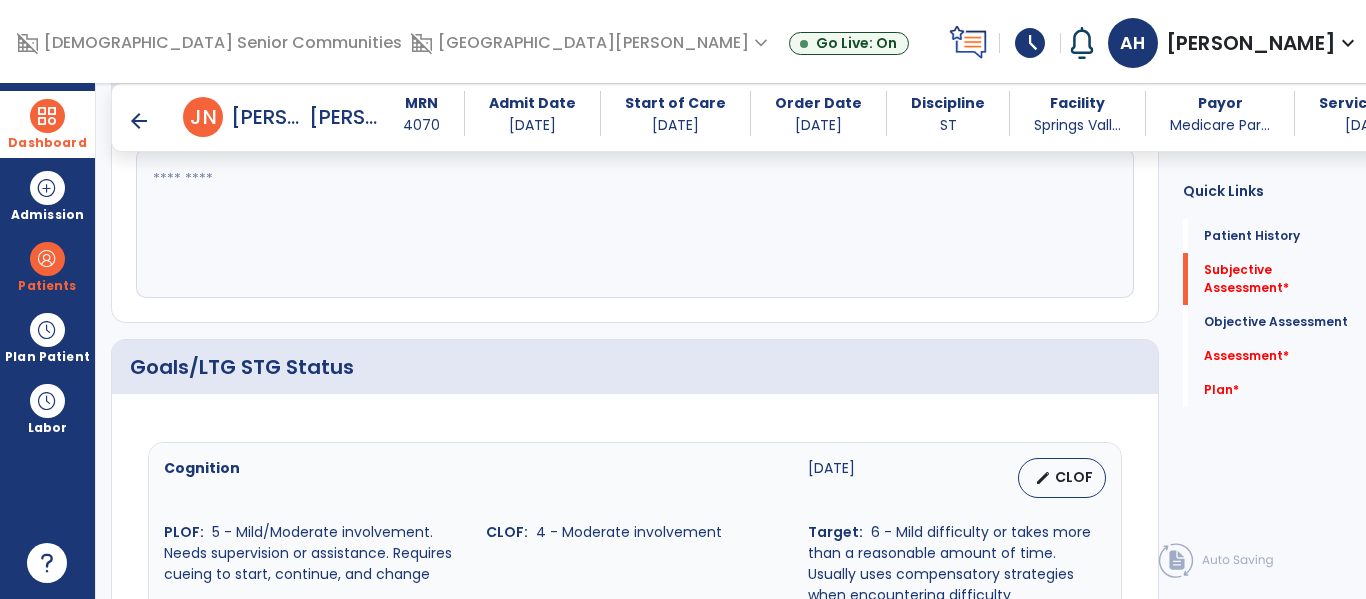 scroll, scrollTop: 483, scrollLeft: 0, axis: vertical 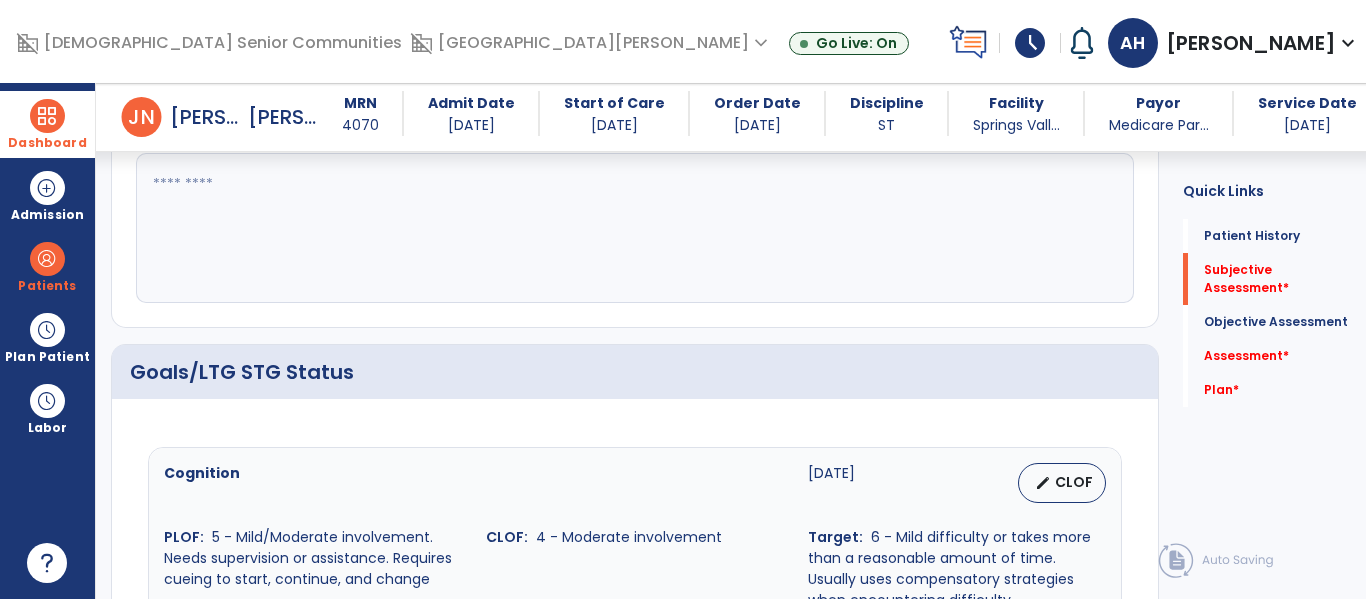 click 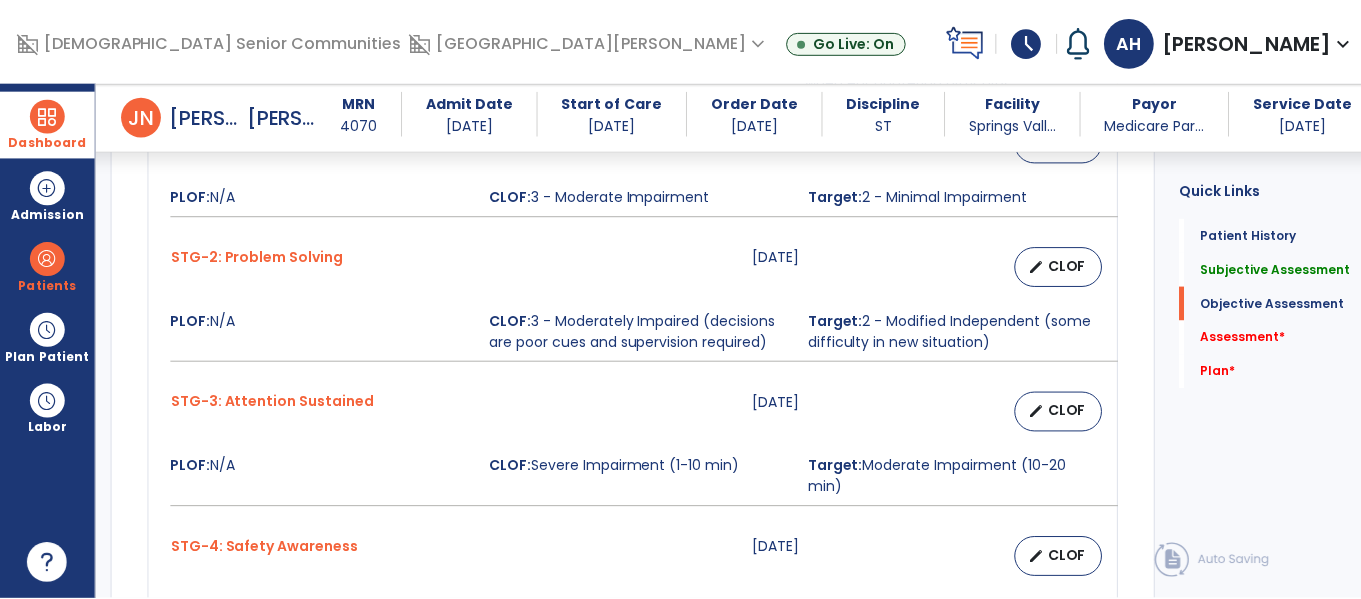 scroll, scrollTop: 1003, scrollLeft: 0, axis: vertical 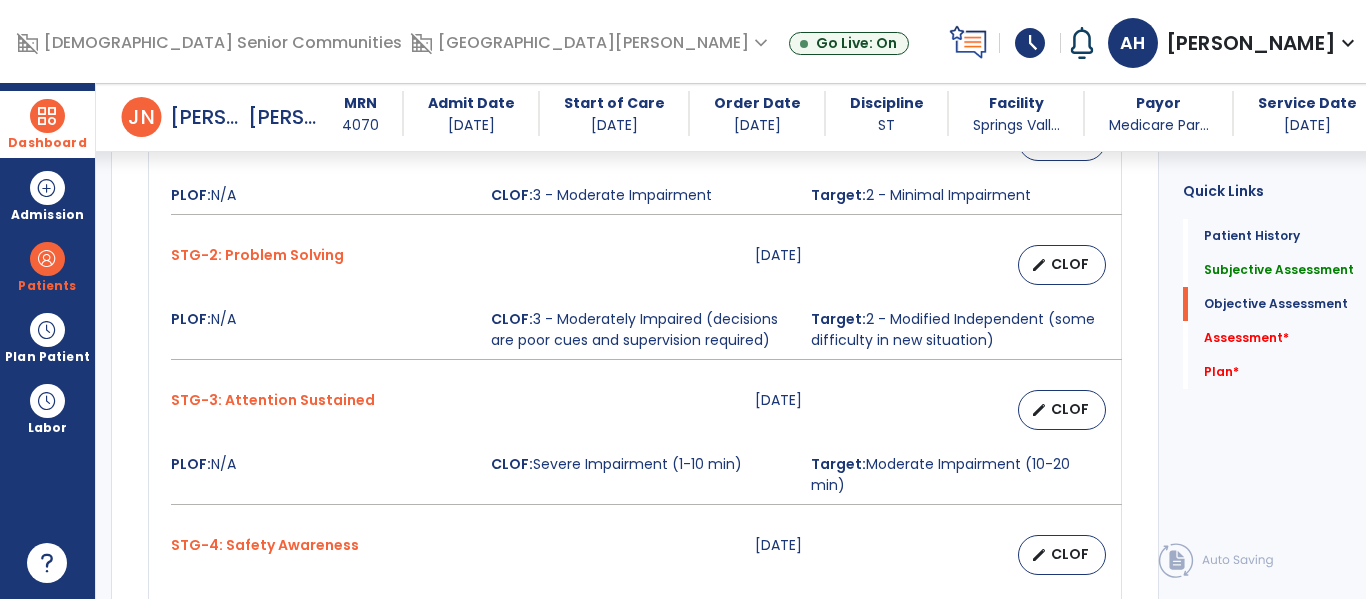 type on "**********" 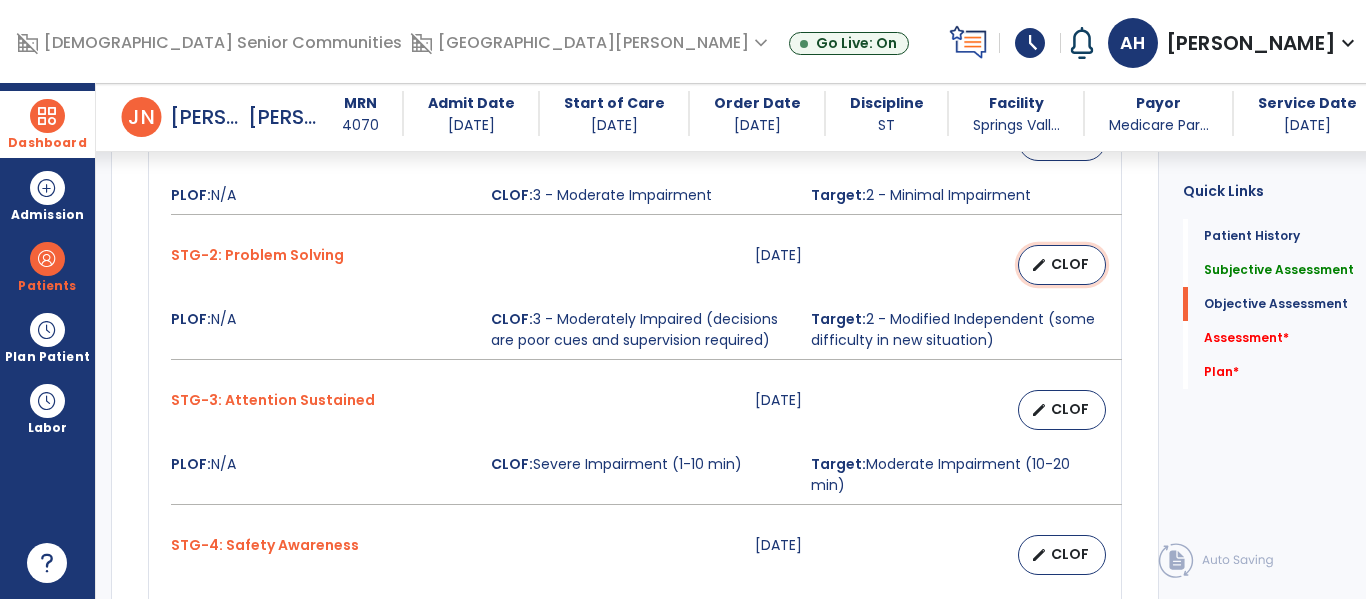 click on "edit   CLOF" at bounding box center [1062, 265] 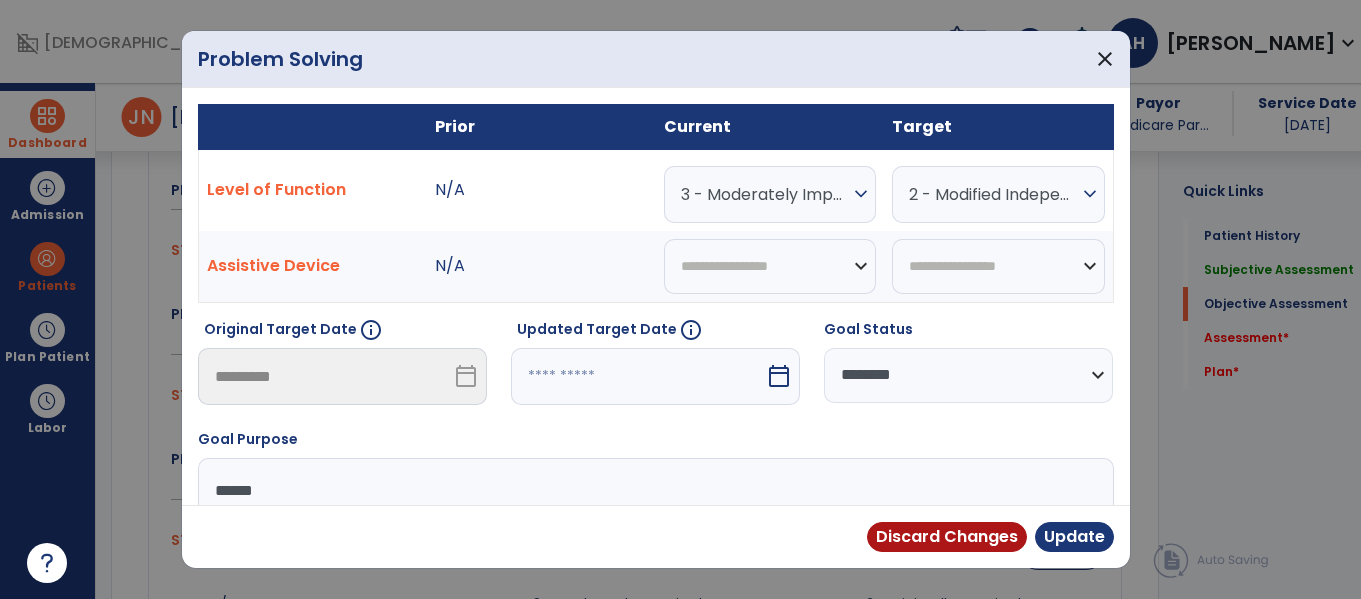 scroll, scrollTop: 1003, scrollLeft: 0, axis: vertical 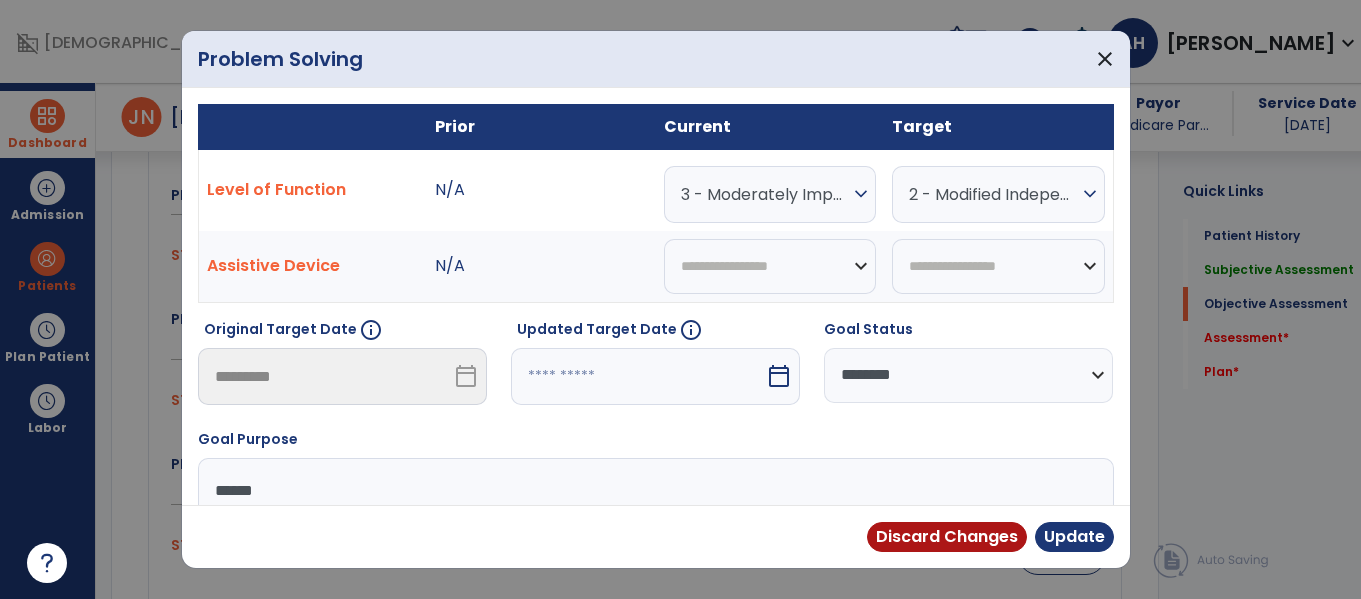 click at bounding box center [638, 376] 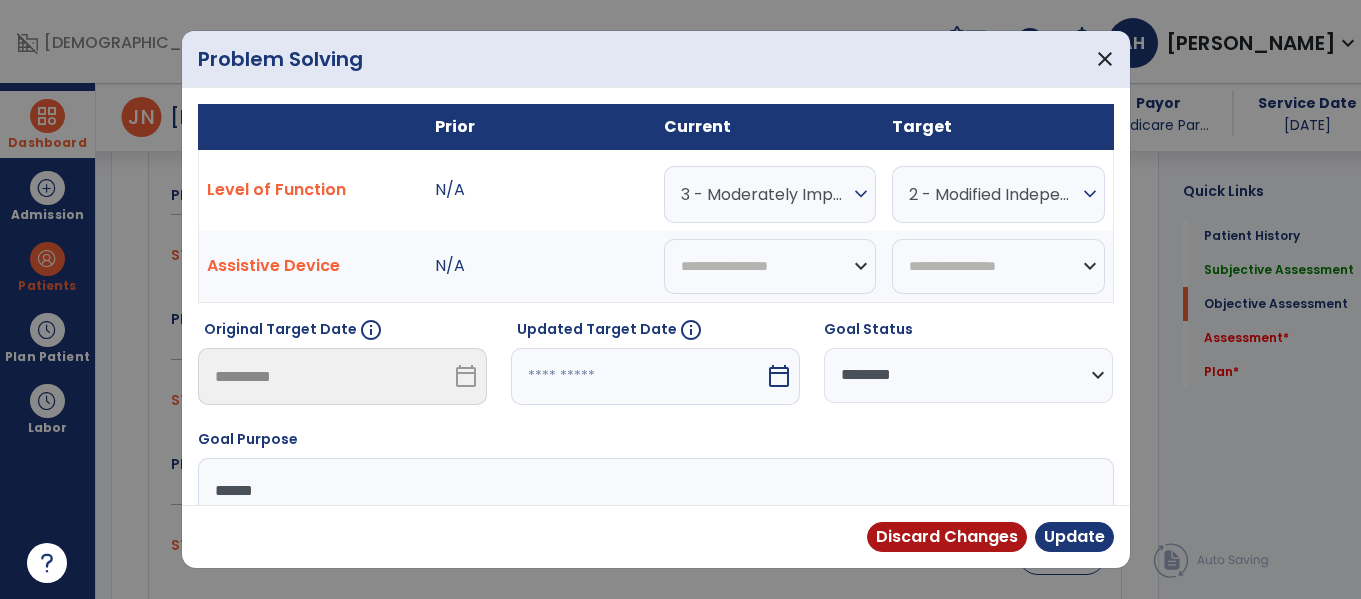 select on "*" 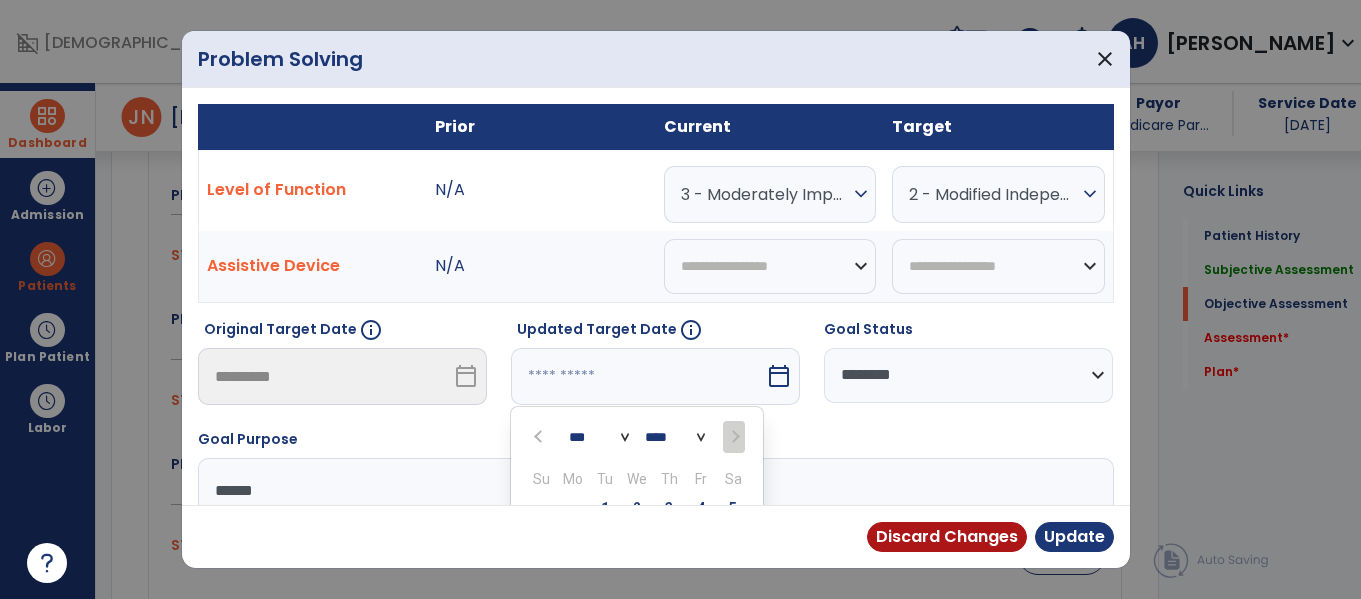 scroll, scrollTop: 197, scrollLeft: 0, axis: vertical 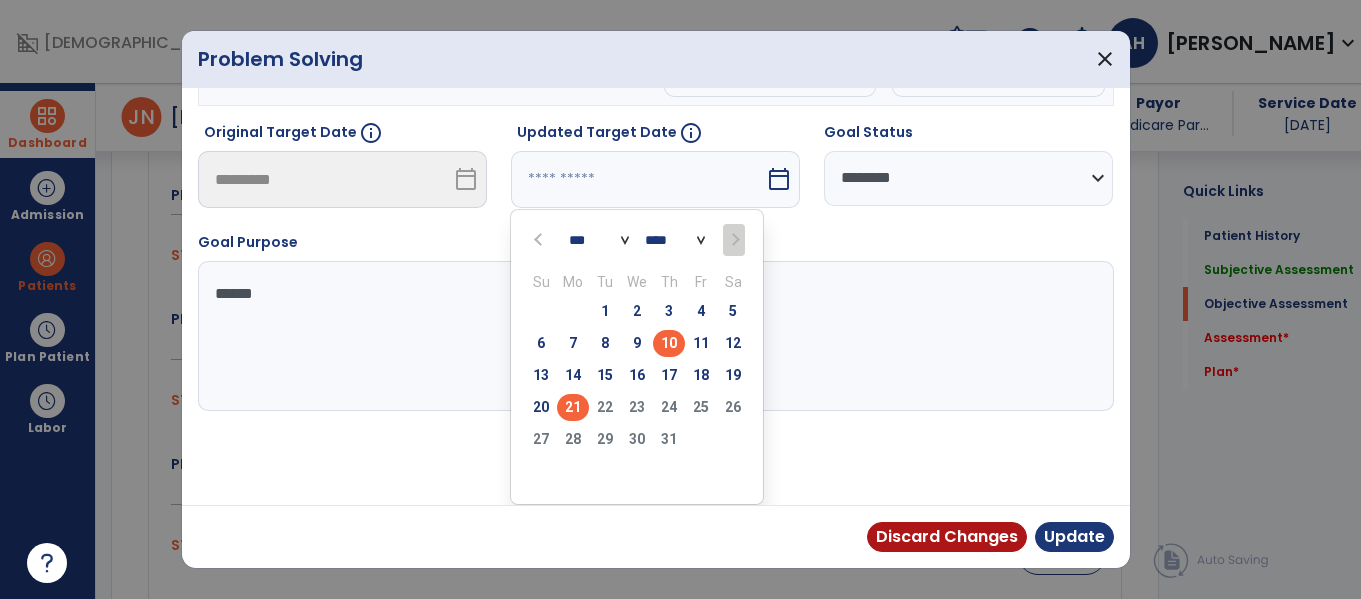 click on "21" at bounding box center (573, 407) 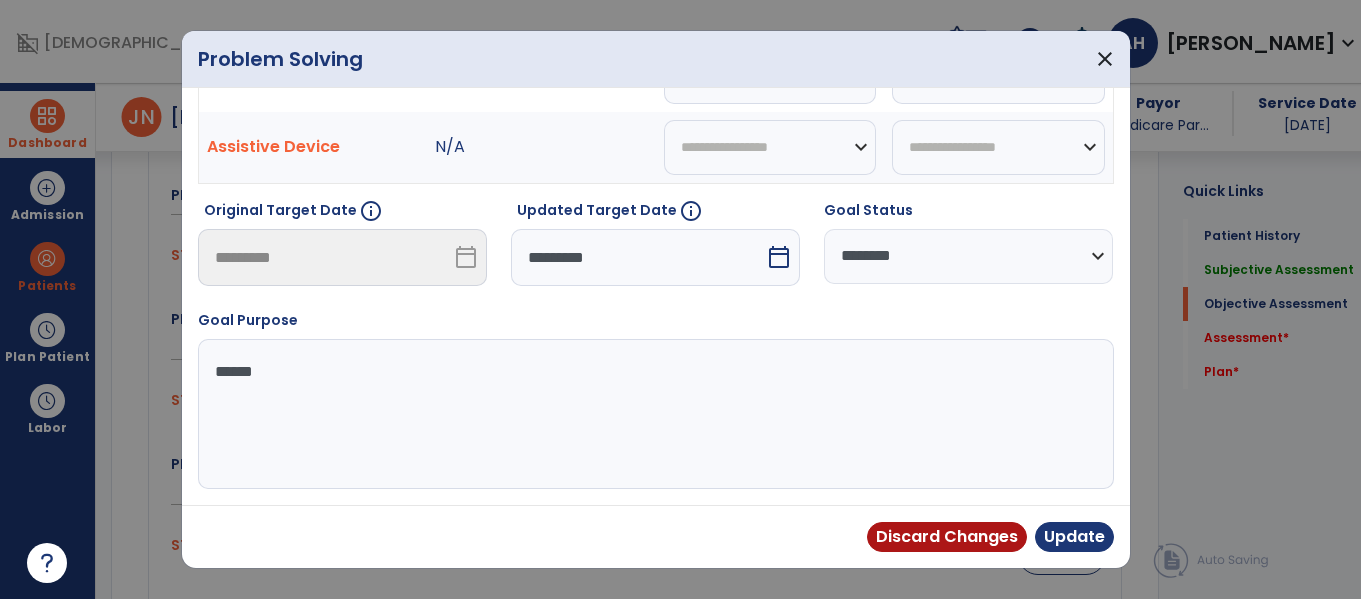 scroll, scrollTop: 119, scrollLeft: 0, axis: vertical 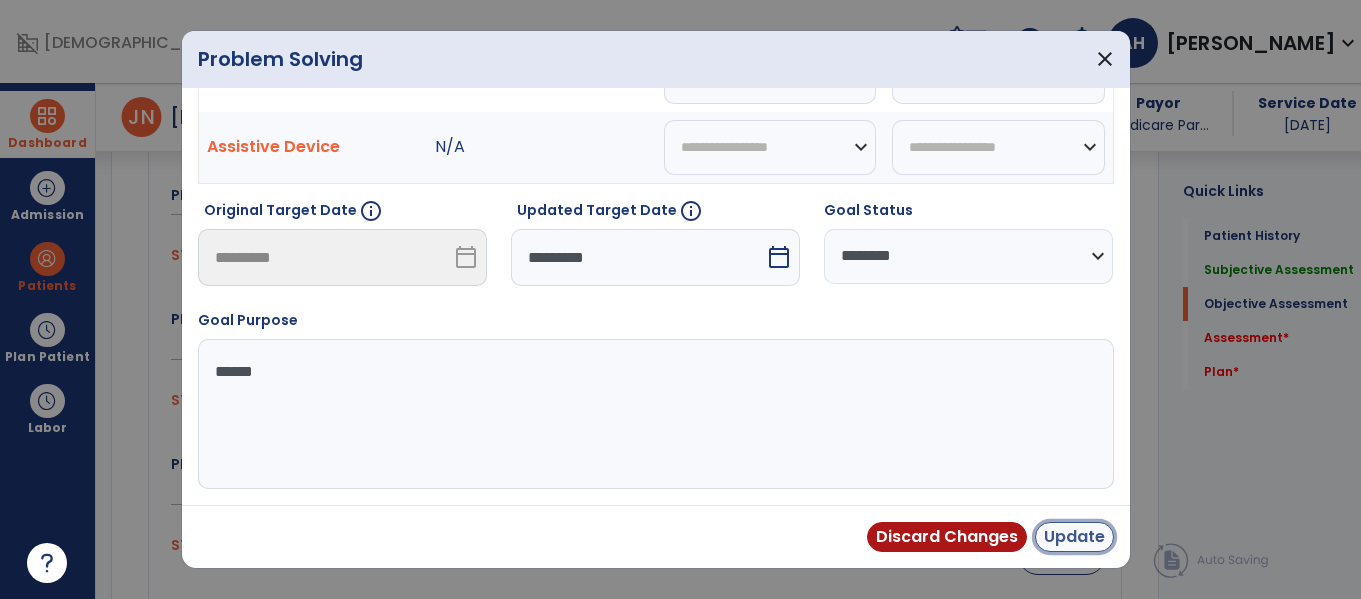 click on "Update" at bounding box center (1074, 537) 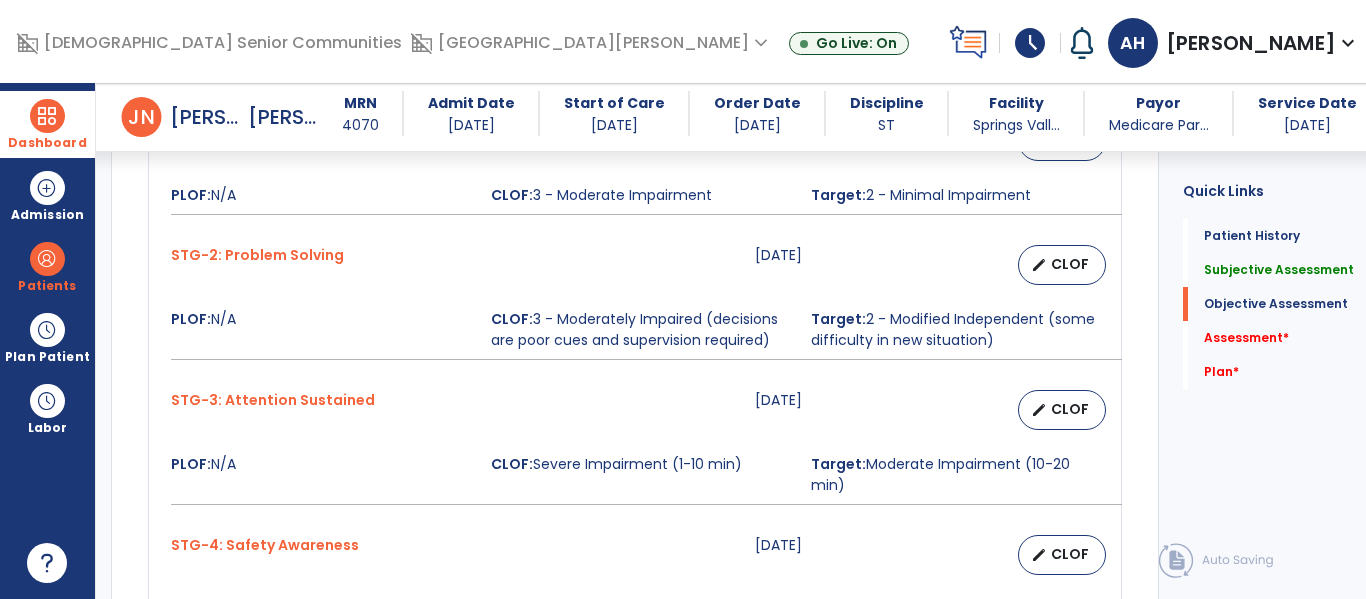 click on "STG-4: Safety Awareness  [DATE]   edit   CLOF PLOF:  N/A  CLOF:  3 - Moderately Impaired  Target:  2 - Minimally Impaired" at bounding box center (635, 577) 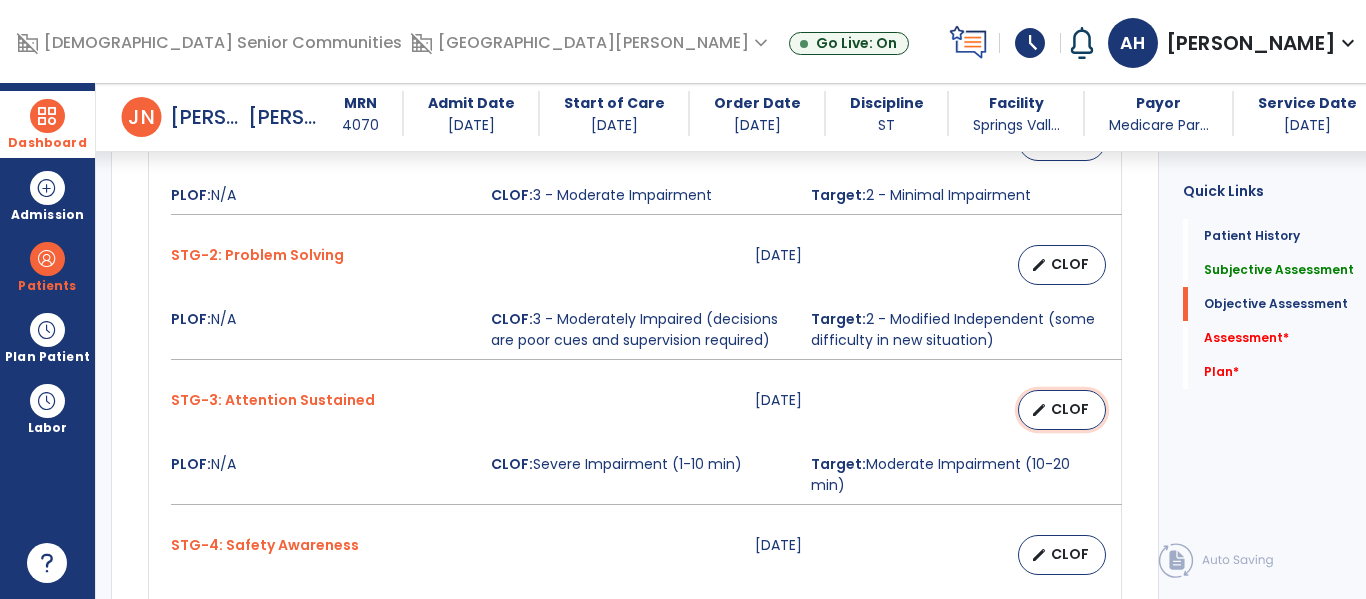 click on "edit   CLOF" at bounding box center [1062, 410] 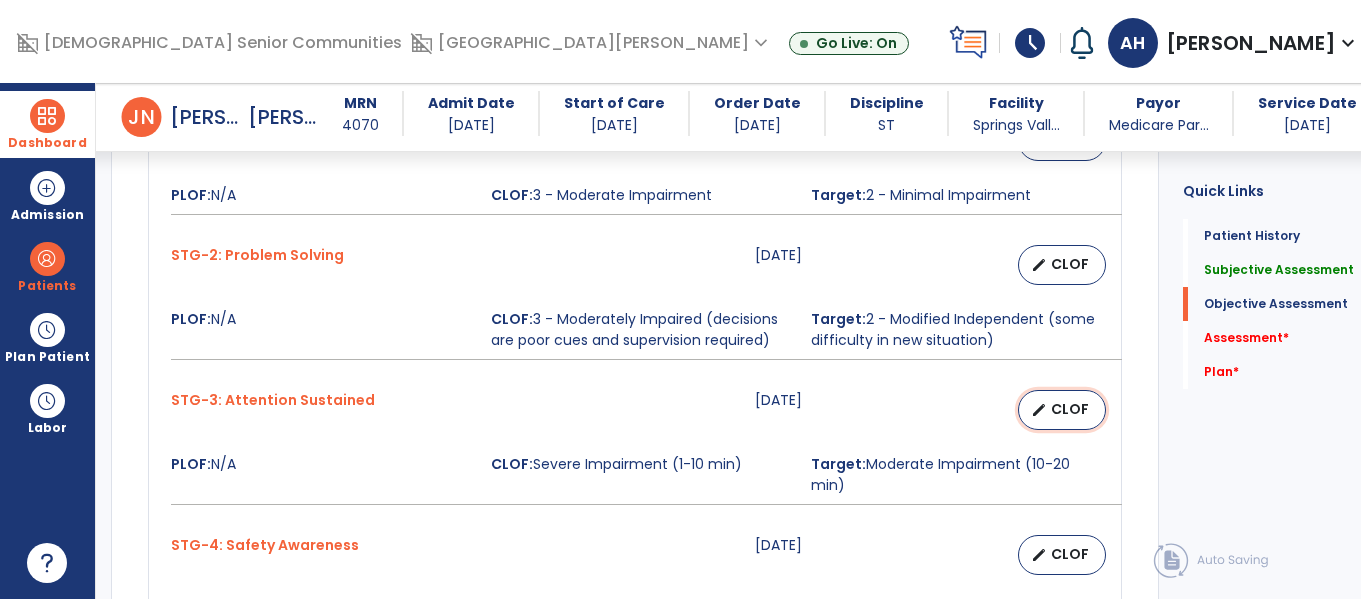 select on "********" 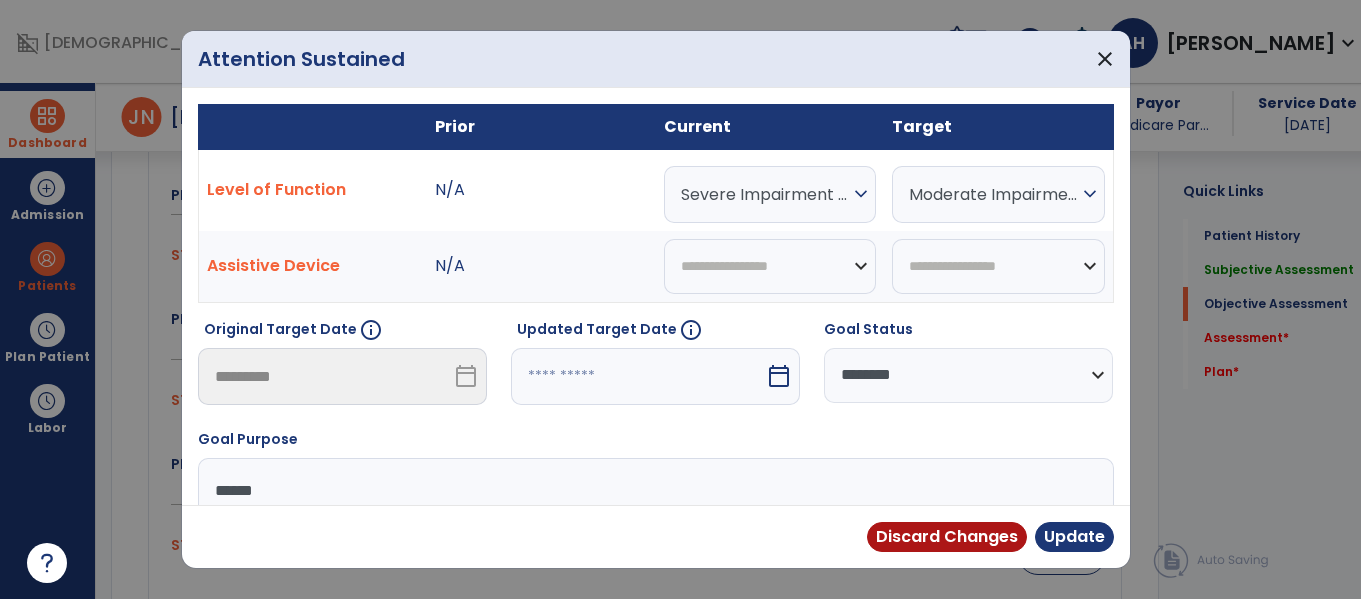 scroll, scrollTop: 1003, scrollLeft: 0, axis: vertical 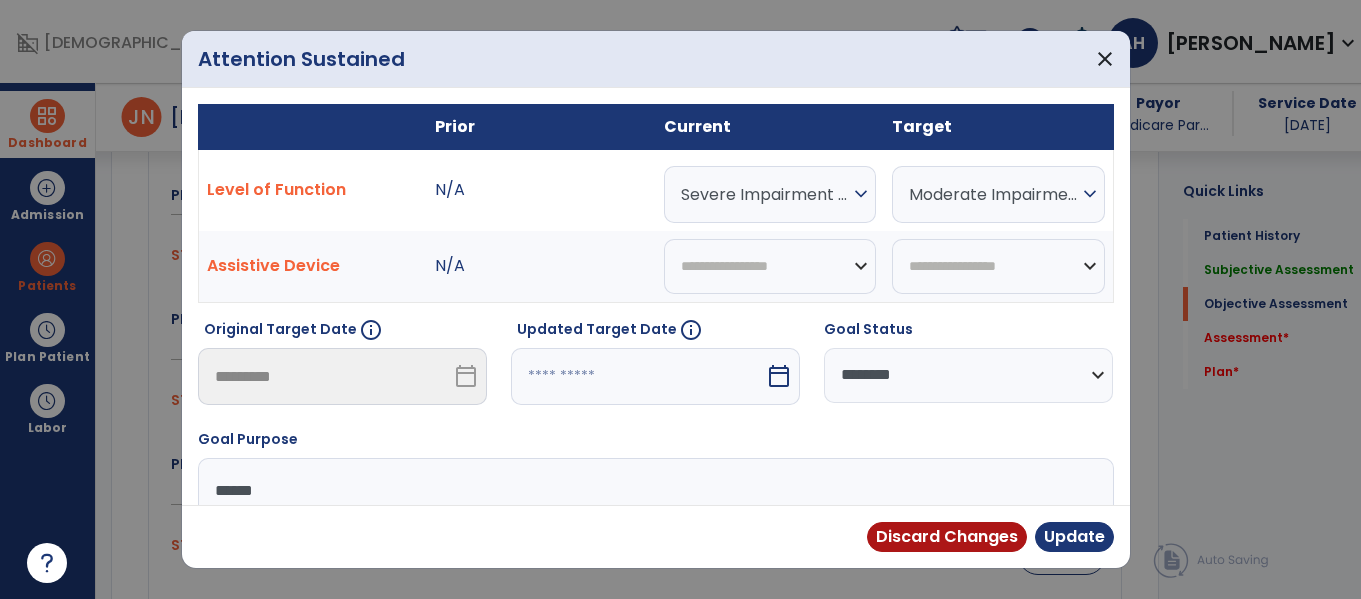 click at bounding box center [638, 376] 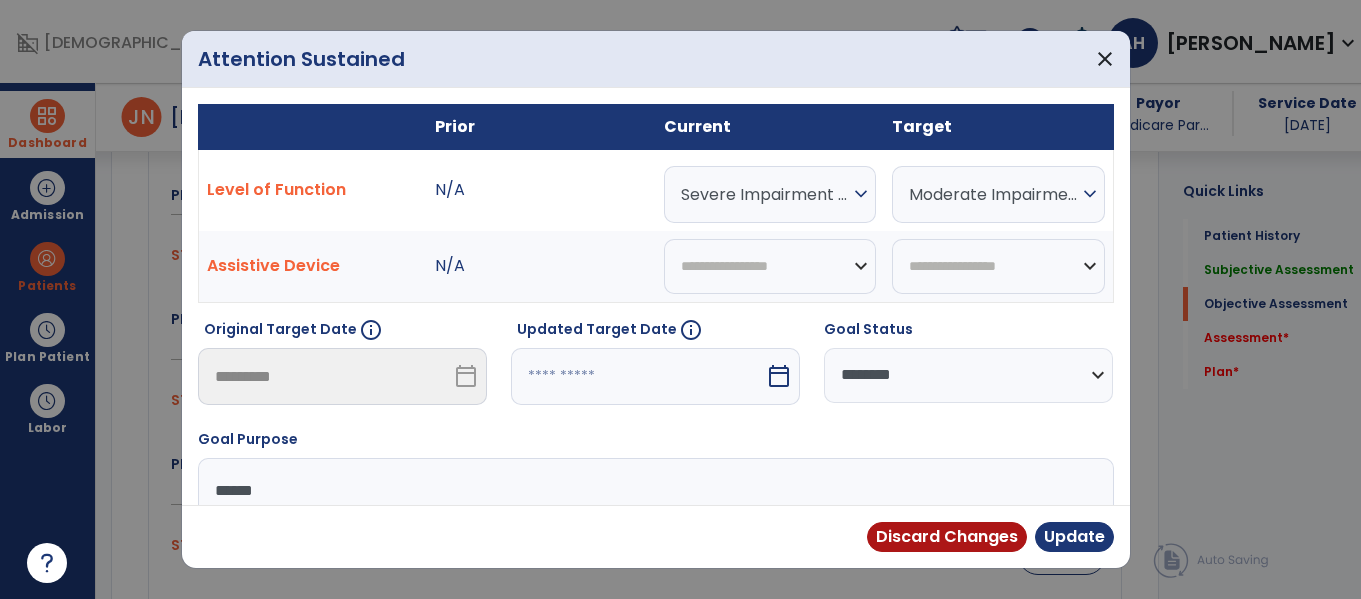 select on "*" 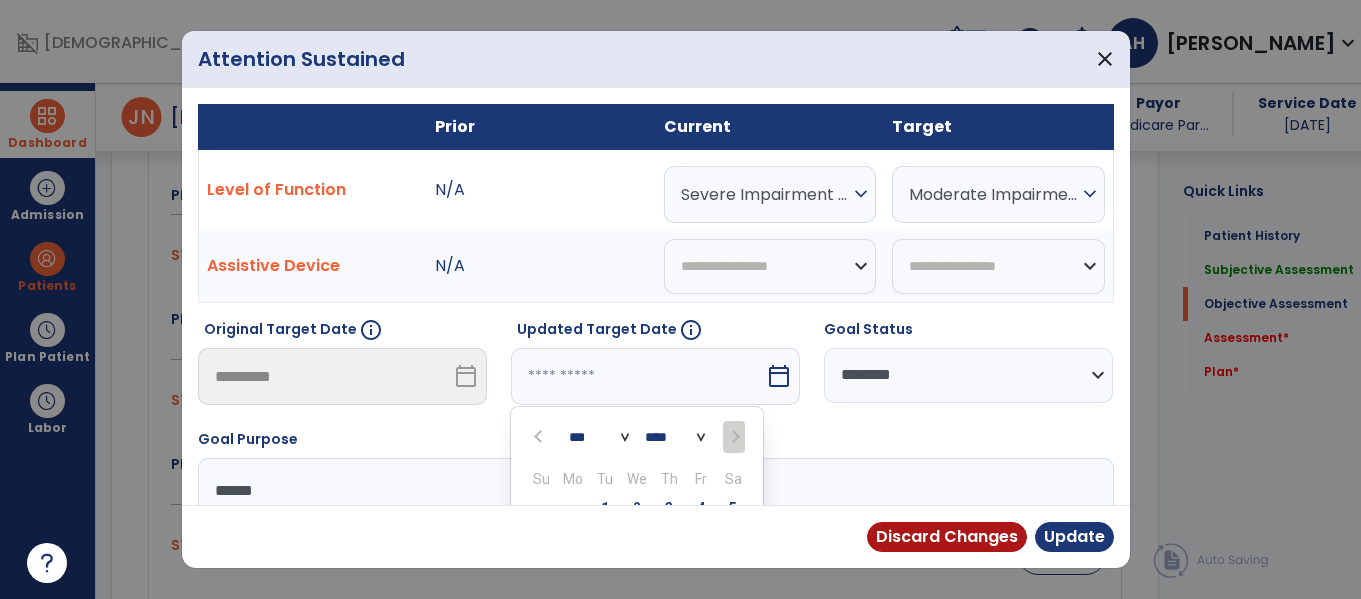 scroll, scrollTop: 197, scrollLeft: 0, axis: vertical 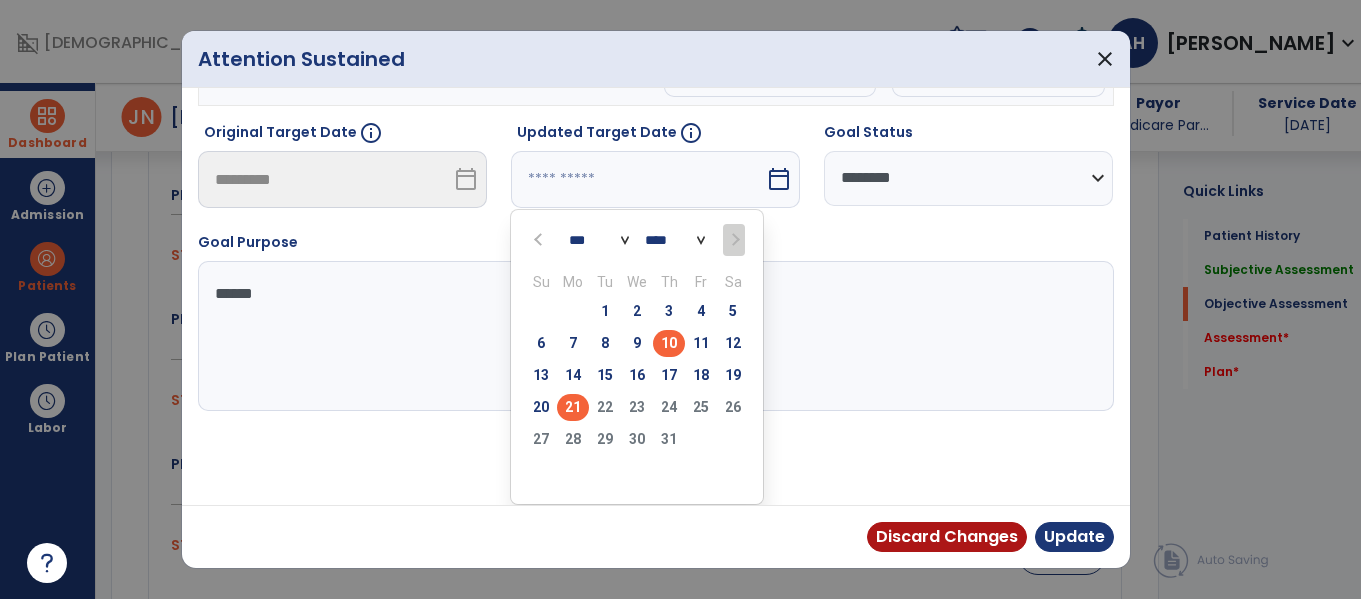 click on "21" at bounding box center (573, 407) 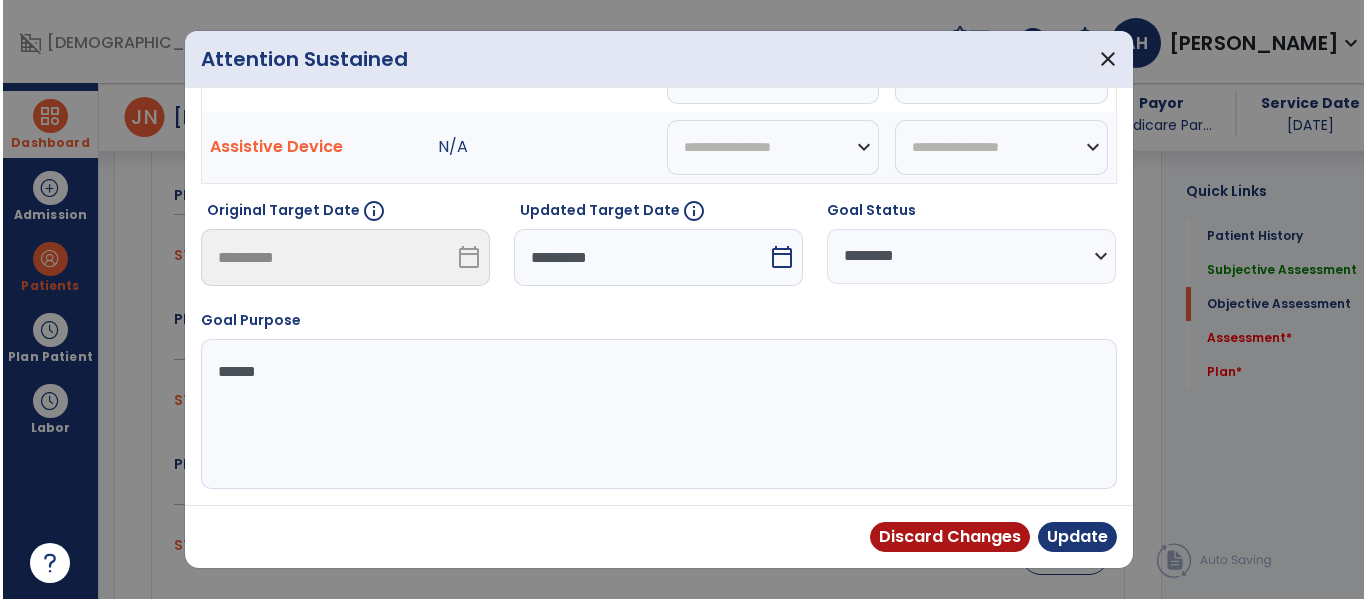 scroll, scrollTop: 0, scrollLeft: 0, axis: both 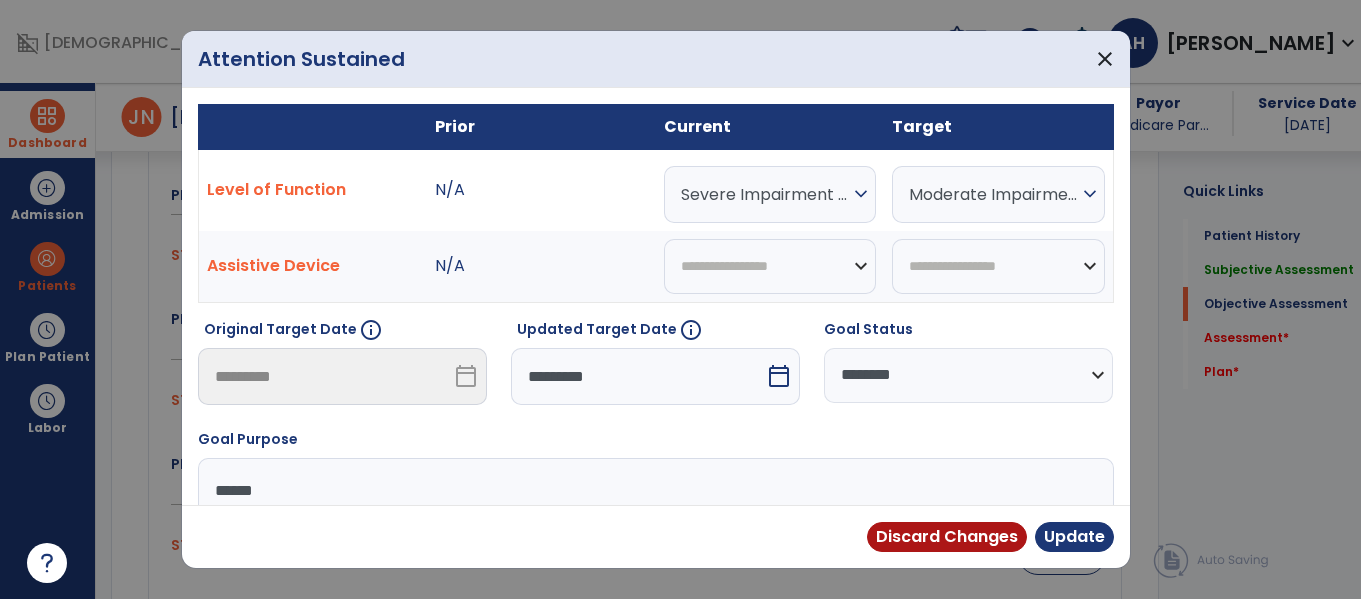 click on "Severe Impairment (1-10 min)" at bounding box center [765, 194] 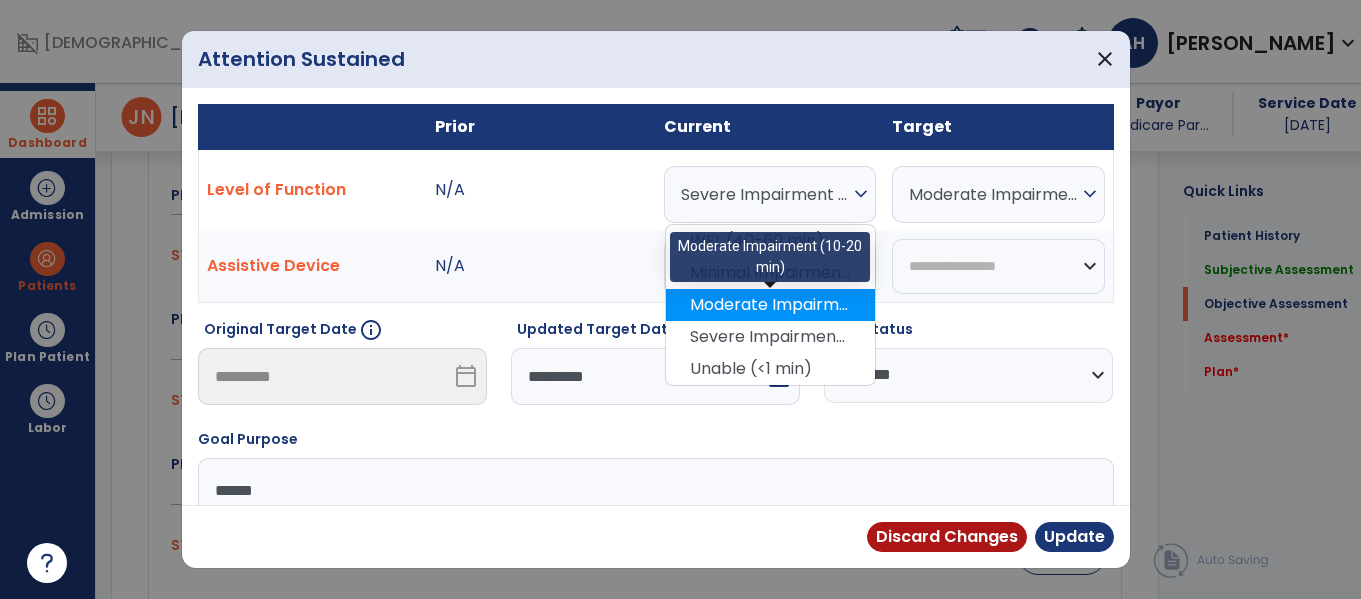 click on "Moderate Impairment (10-20 min)" at bounding box center [770, 305] 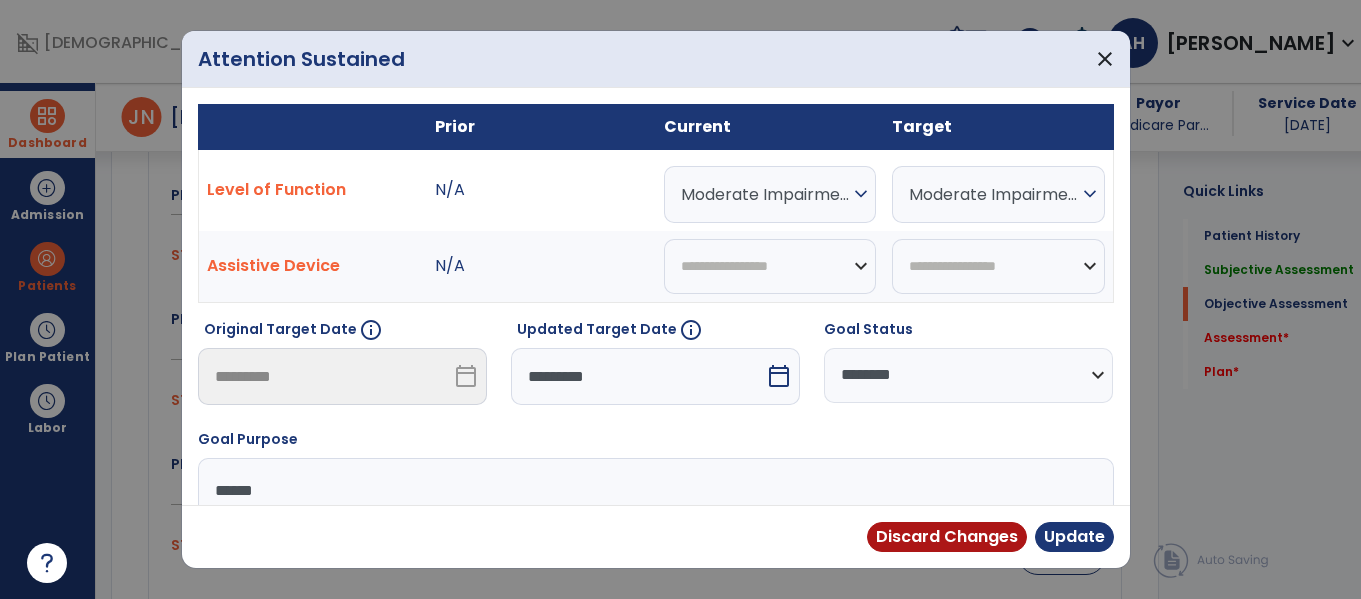 click on "**********" at bounding box center [968, 375] 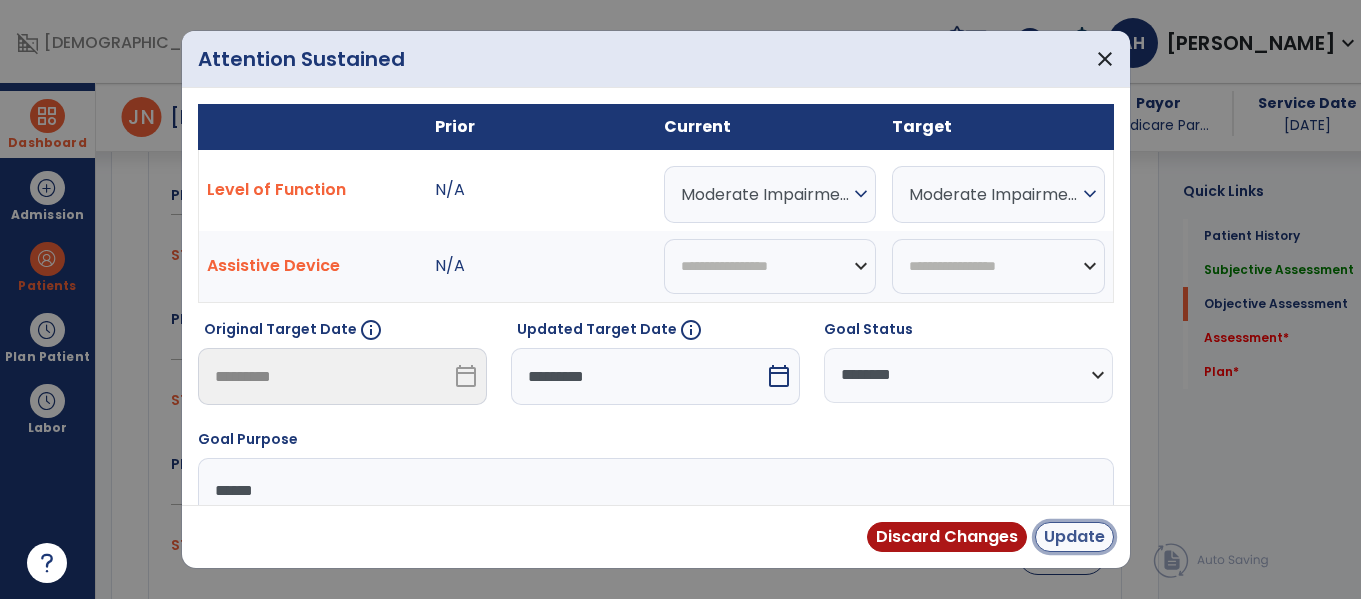 click on "Update" at bounding box center (1074, 537) 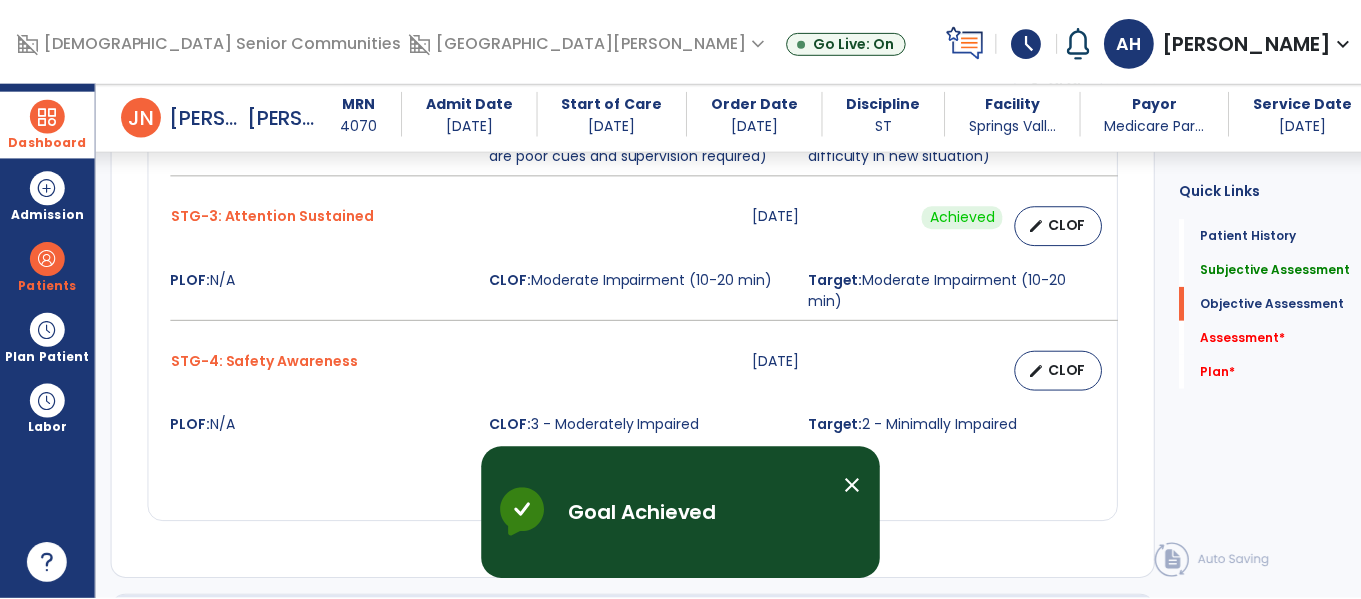 scroll, scrollTop: 1210, scrollLeft: 0, axis: vertical 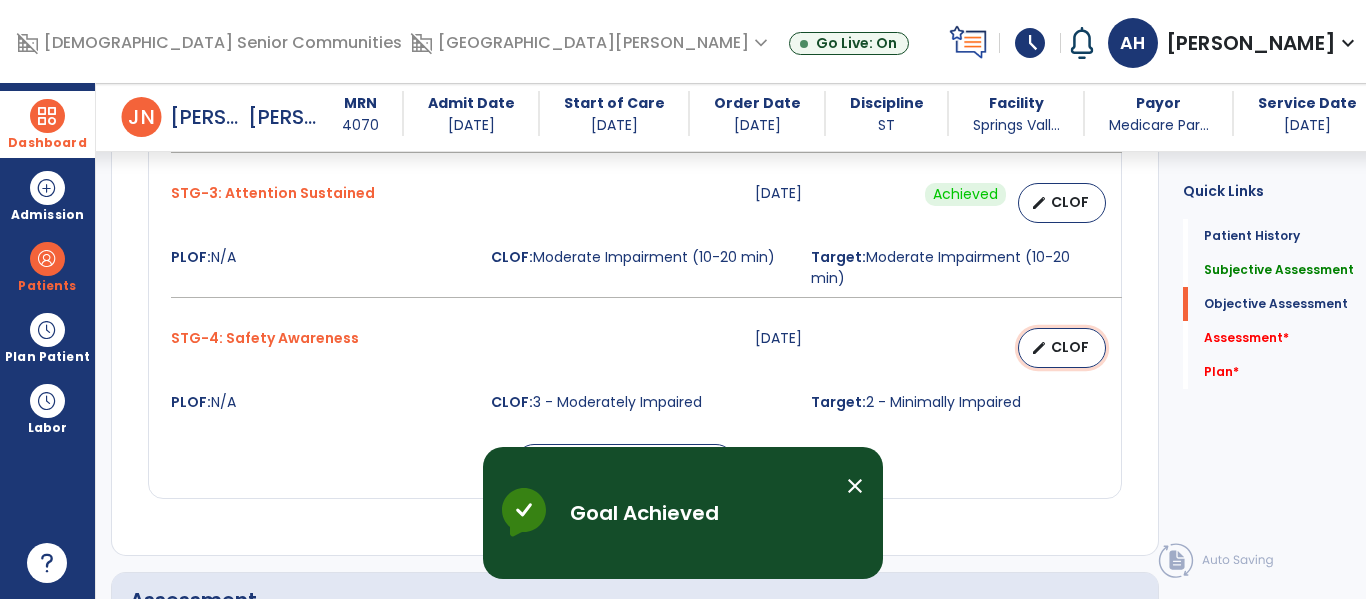 click on "edit" at bounding box center (1039, 348) 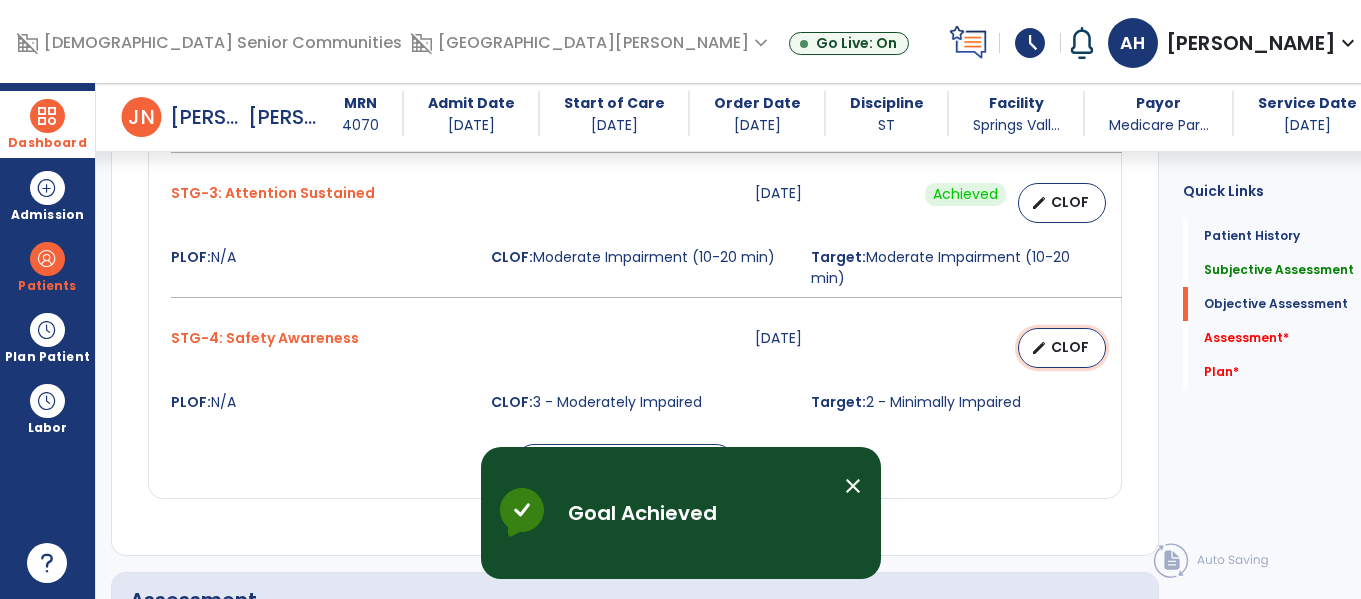 select on "********" 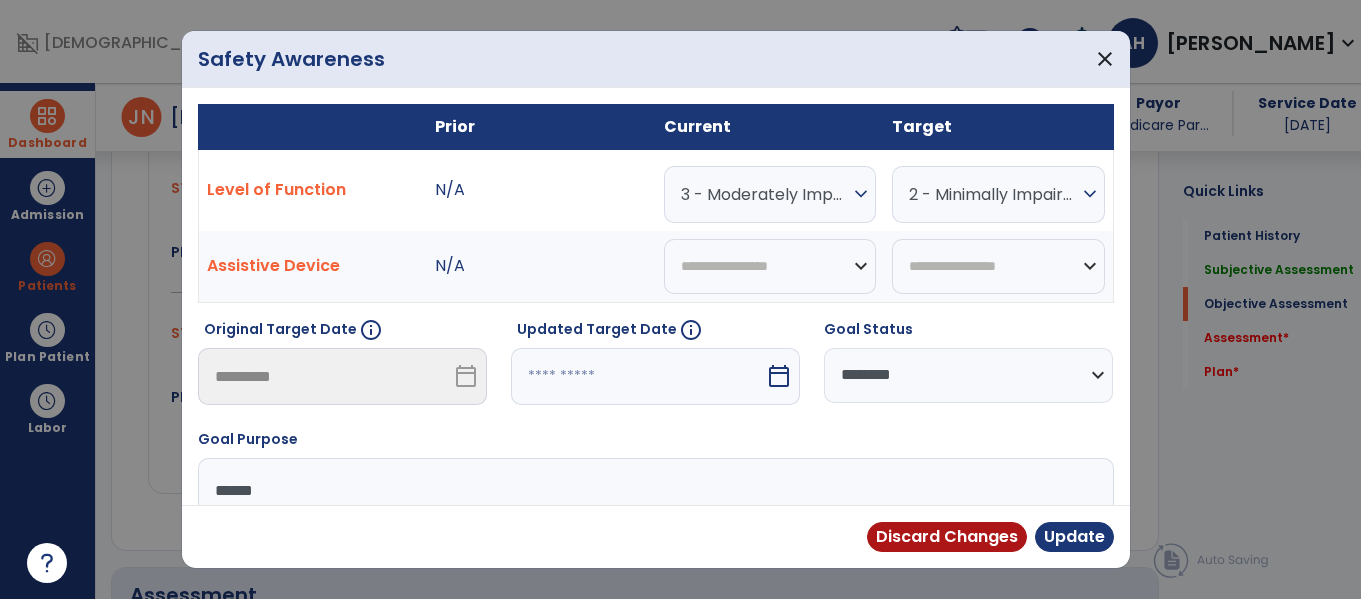 scroll, scrollTop: 1210, scrollLeft: 0, axis: vertical 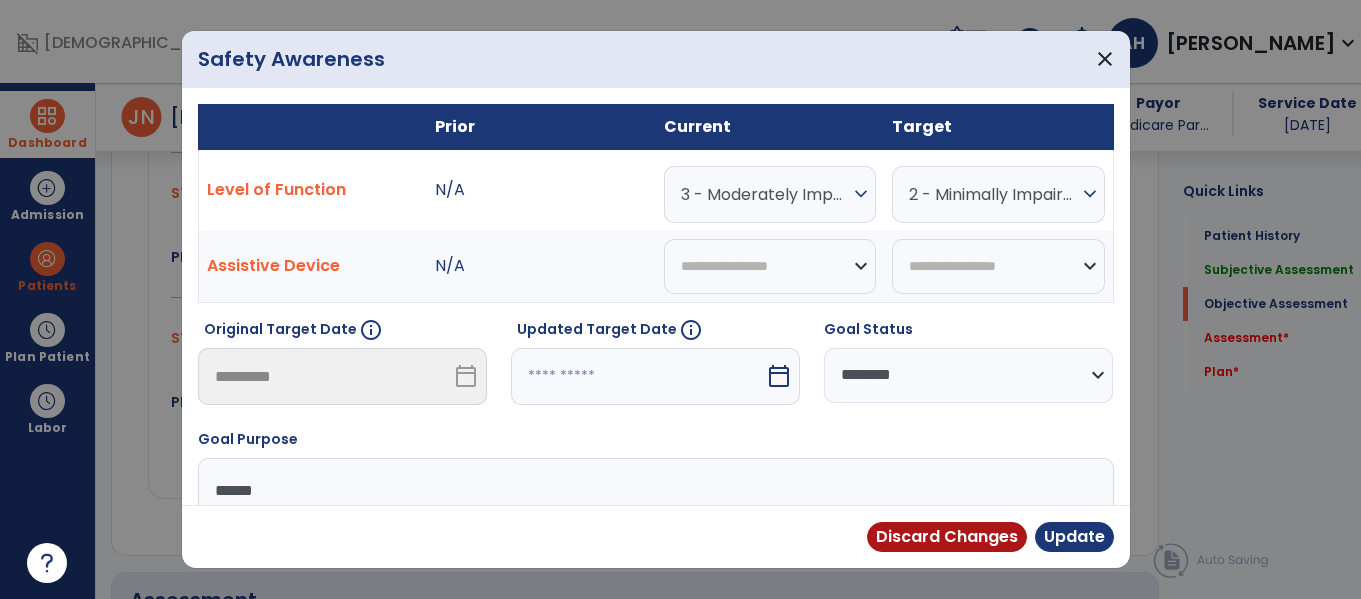 click at bounding box center [638, 376] 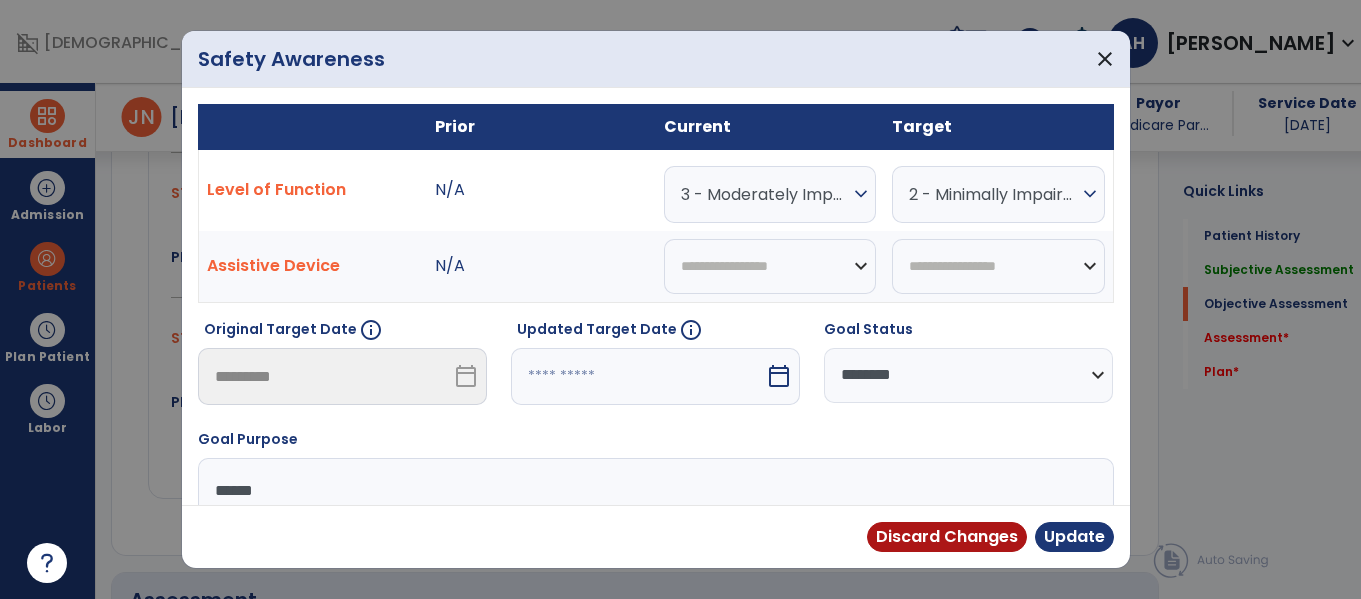 select on "*" 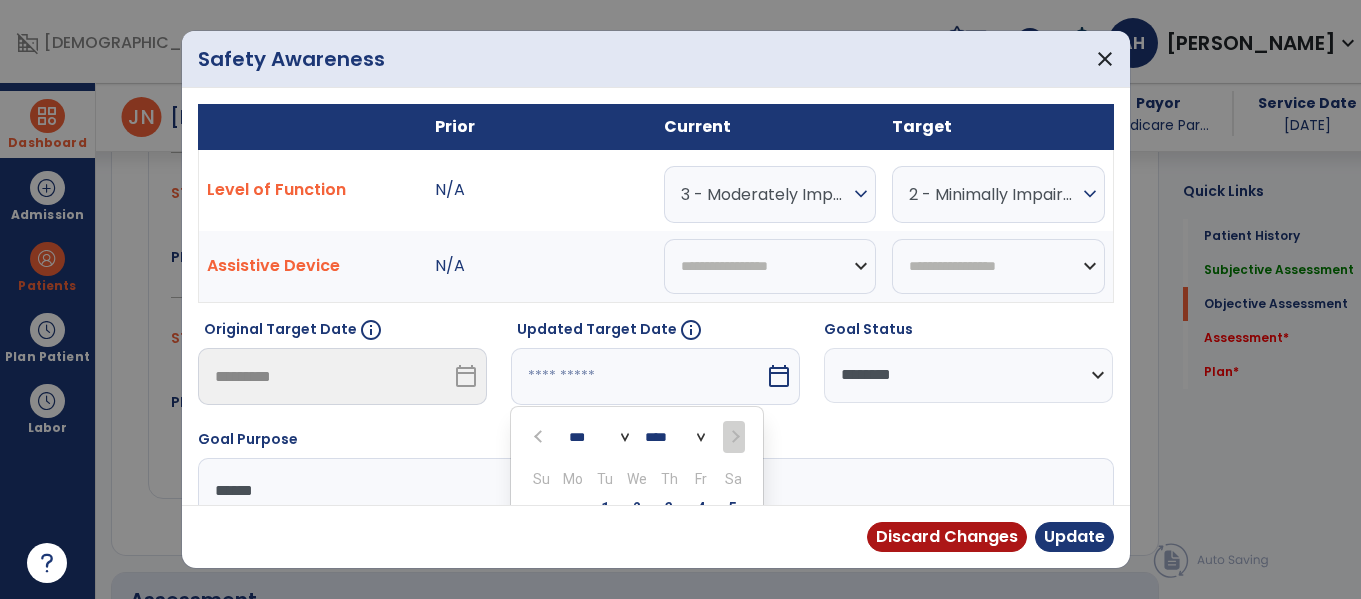 scroll, scrollTop: 197, scrollLeft: 0, axis: vertical 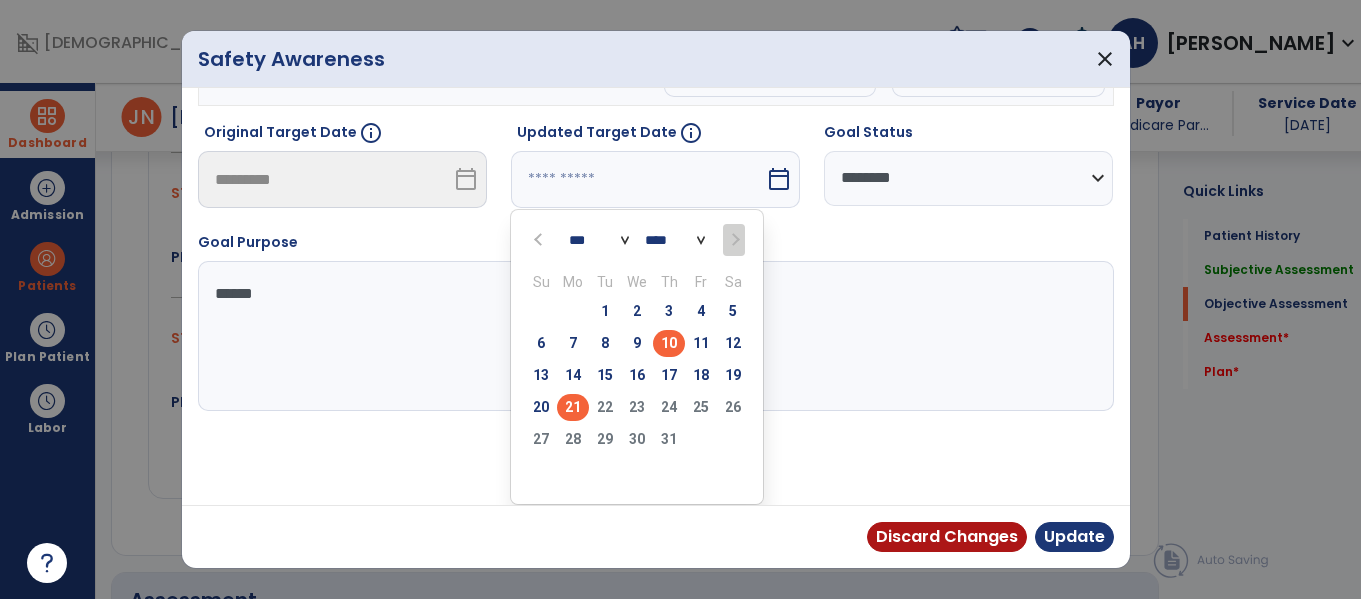click on "21" at bounding box center [573, 407] 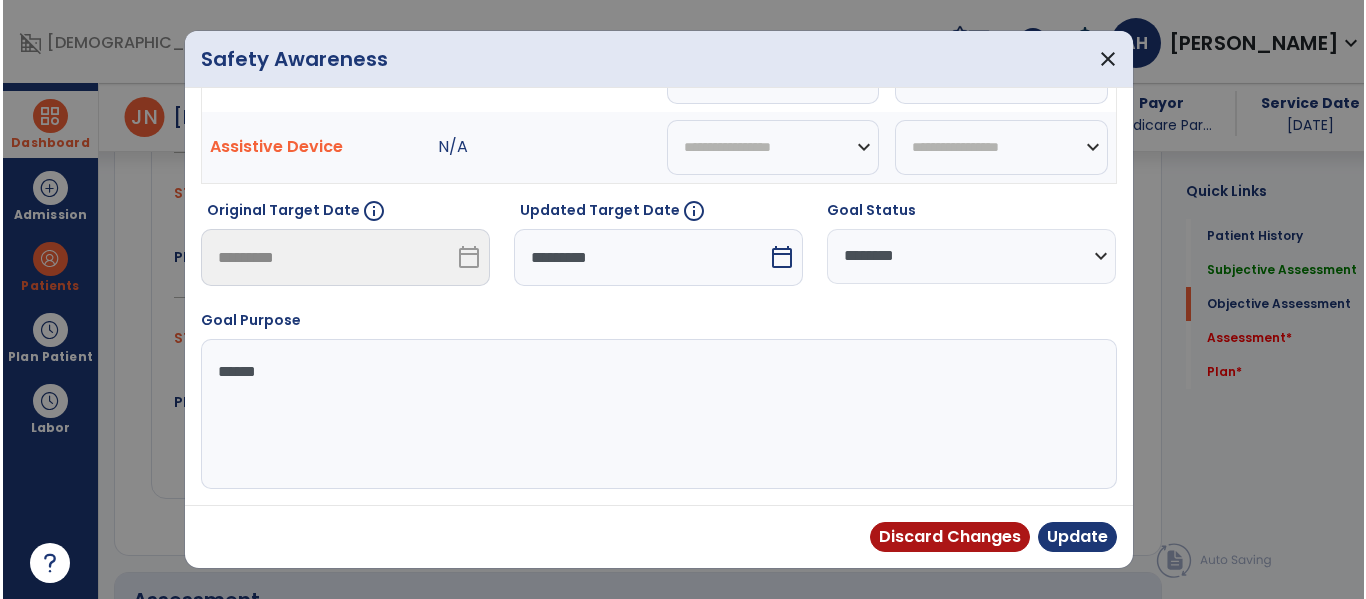 scroll, scrollTop: 119, scrollLeft: 0, axis: vertical 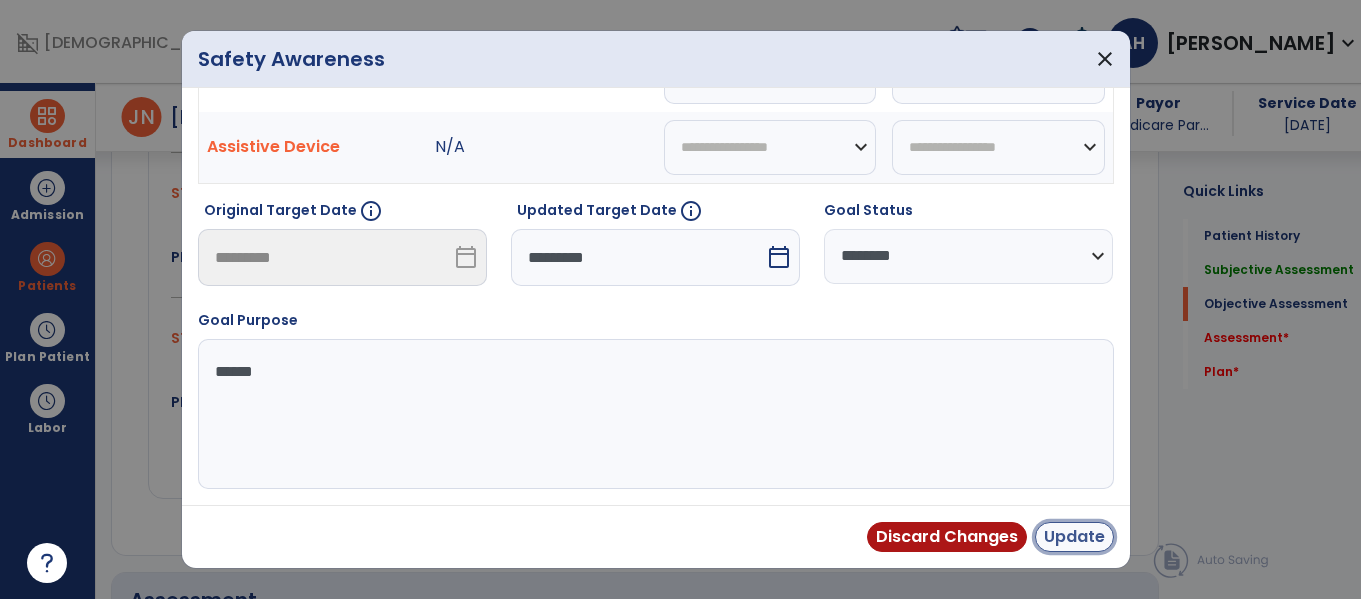 click on "Update" at bounding box center (1074, 537) 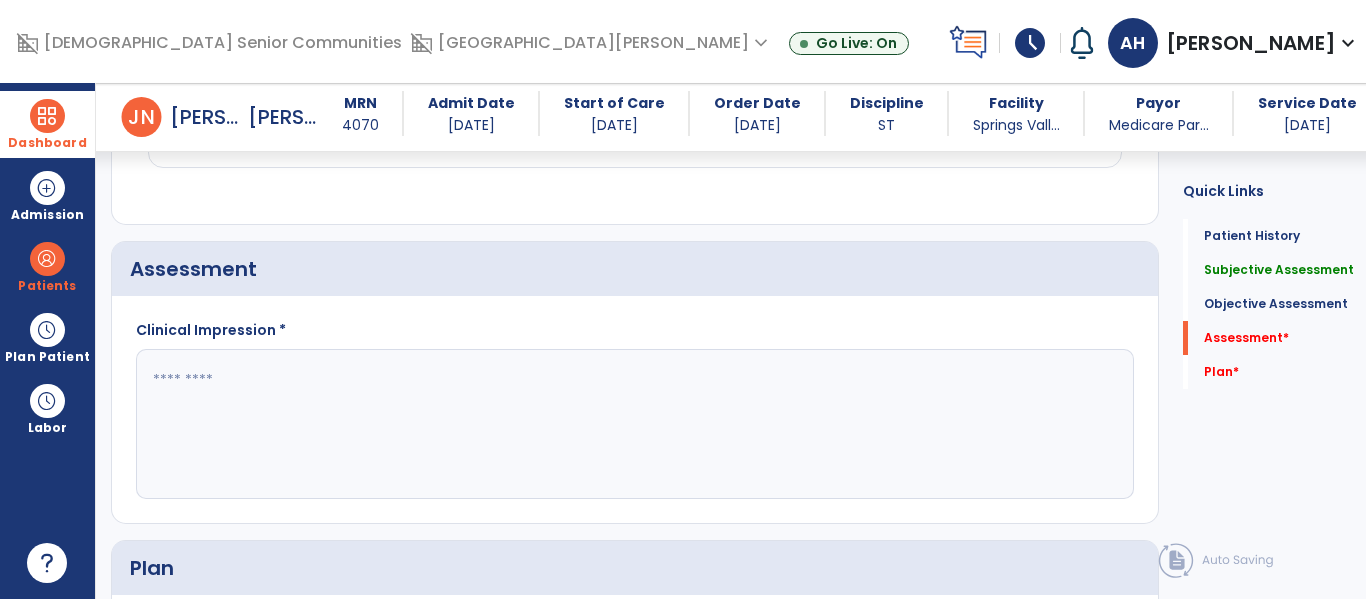 scroll, scrollTop: 1574, scrollLeft: 0, axis: vertical 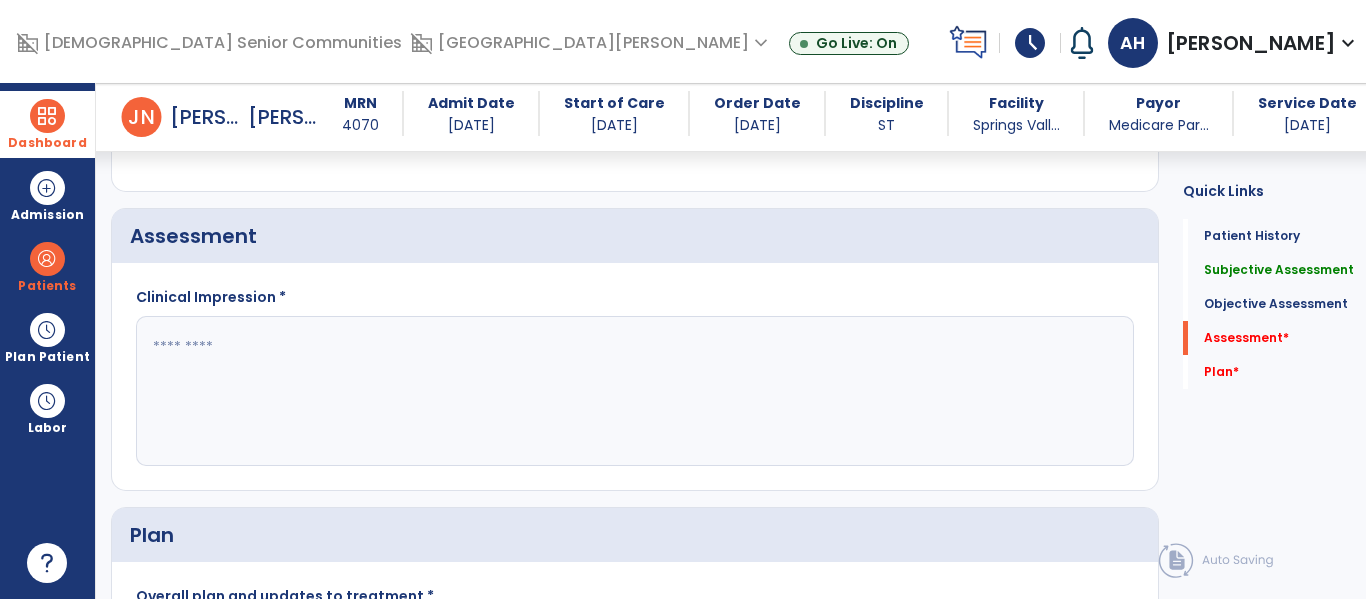 click 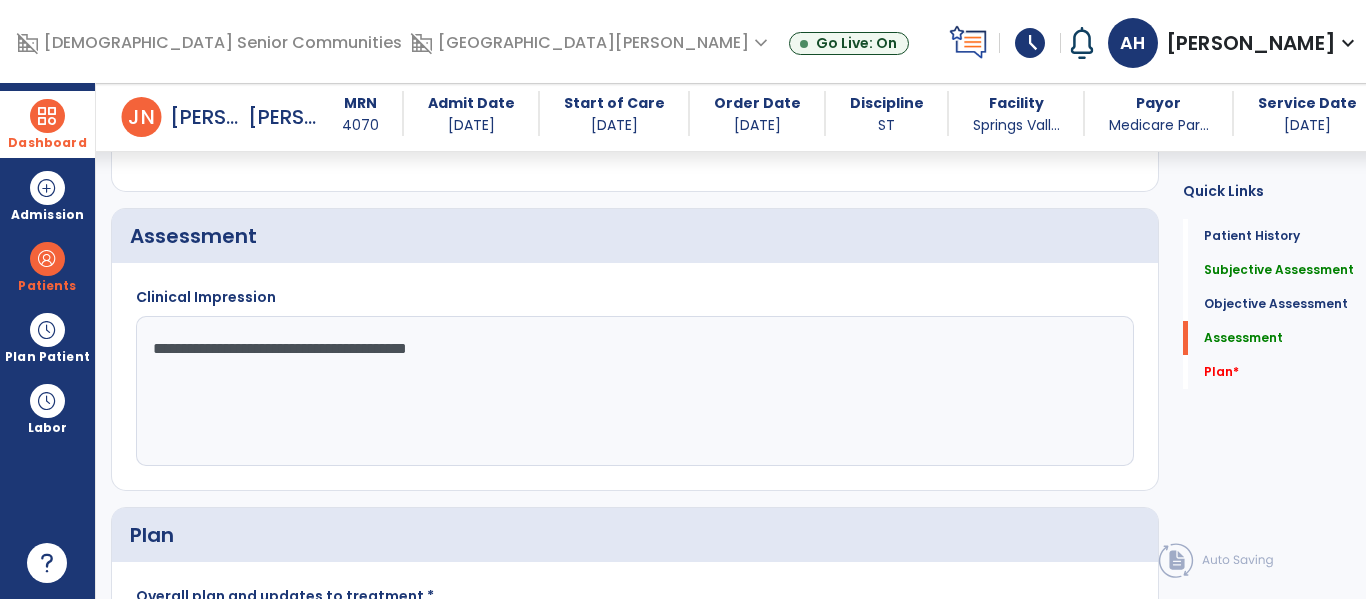 click on "**********" 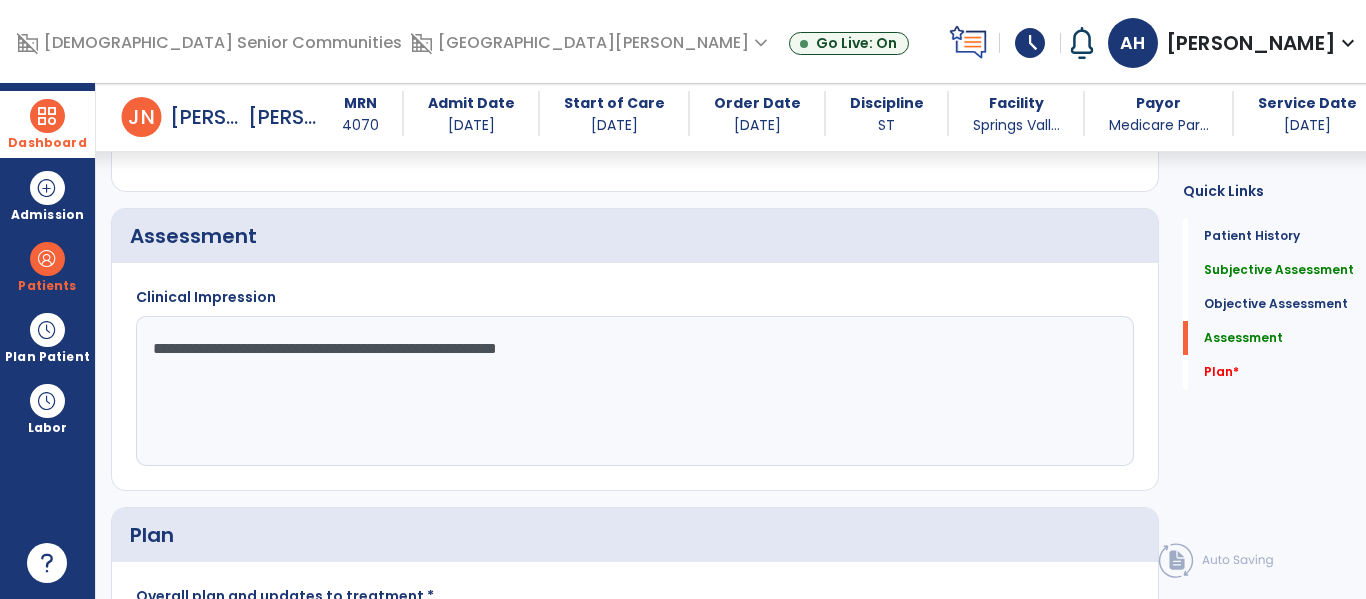 drag, startPoint x: 380, startPoint y: 367, endPoint x: 514, endPoint y: 369, distance: 134.01492 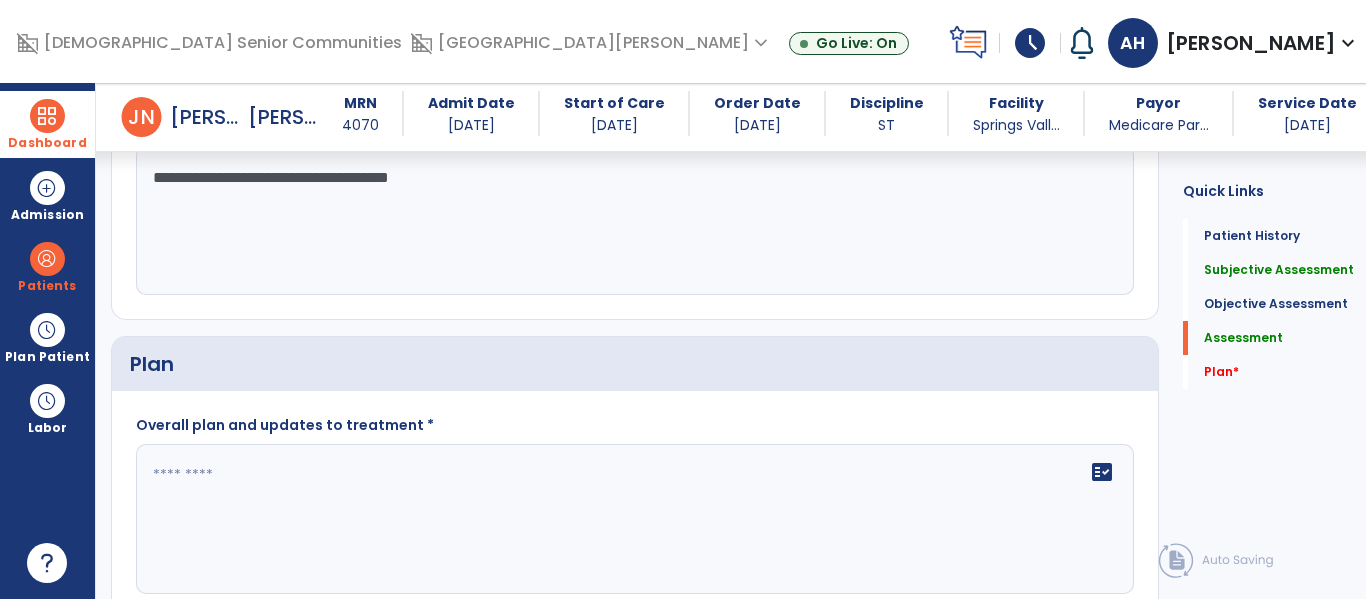 scroll, scrollTop: 1767, scrollLeft: 0, axis: vertical 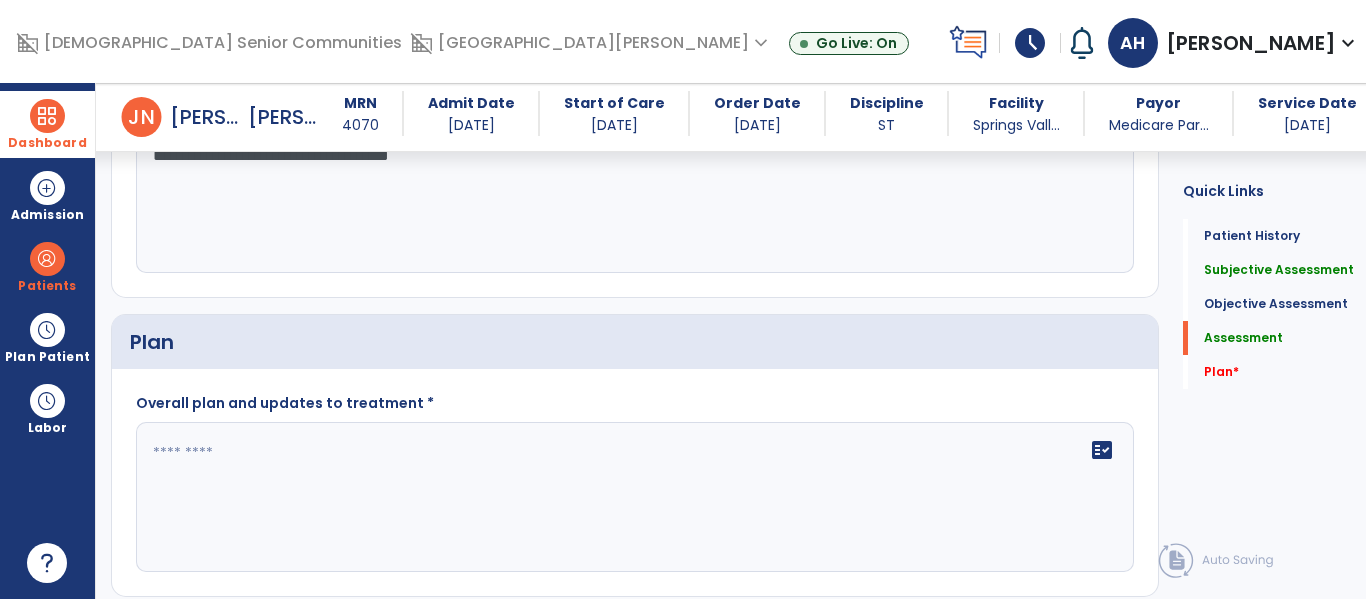 type on "**********" 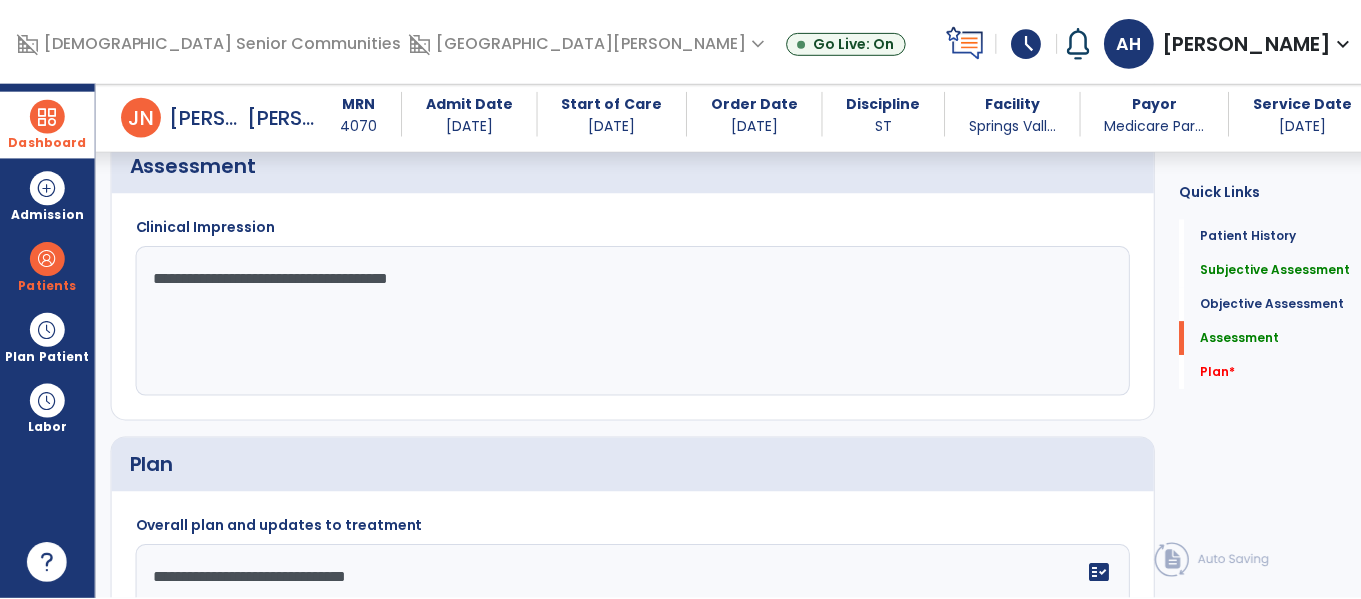 scroll, scrollTop: 1858, scrollLeft: 0, axis: vertical 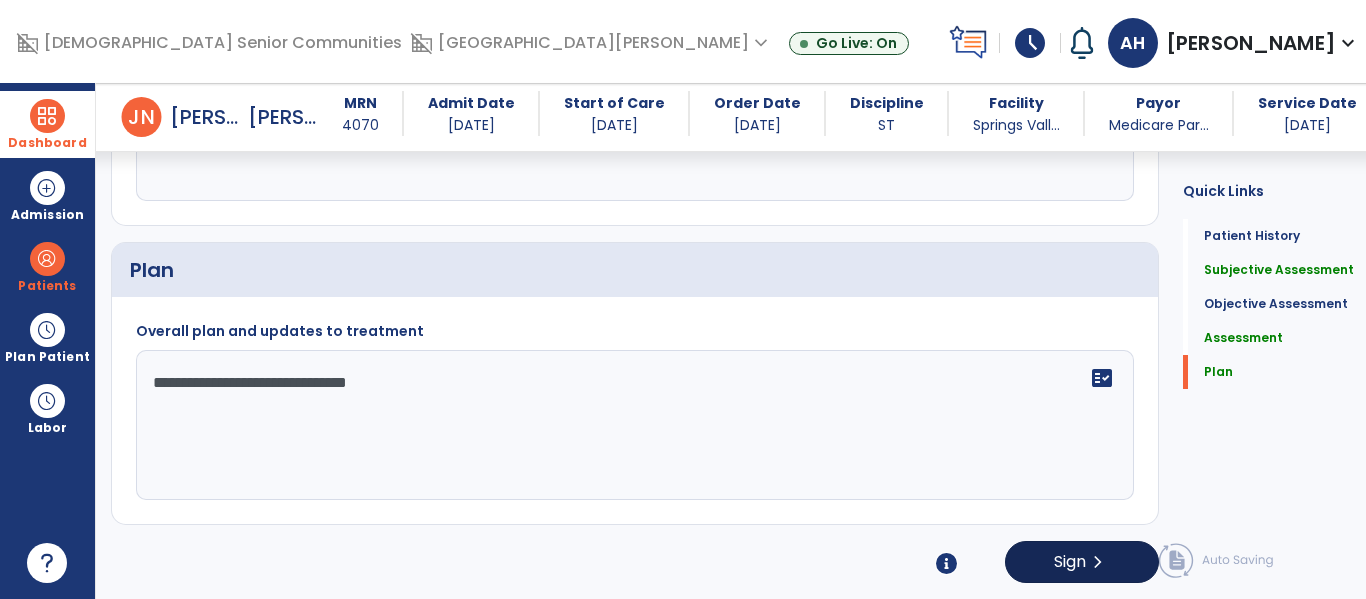 type on "**********" 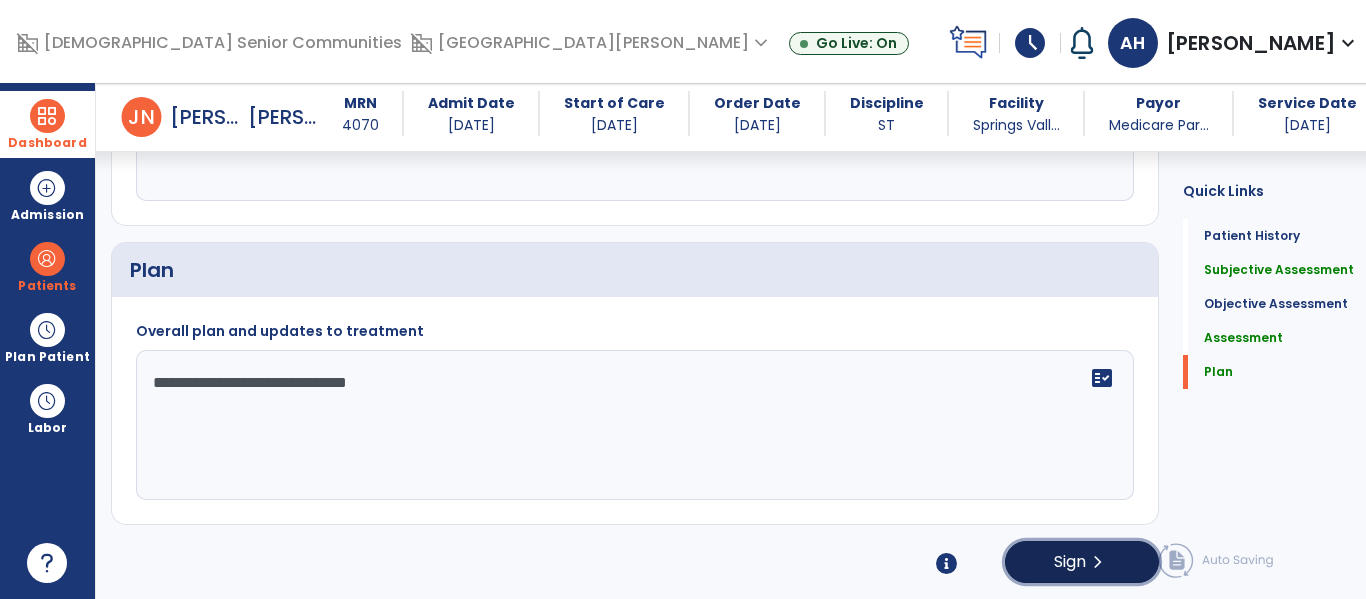 click on "Sign" 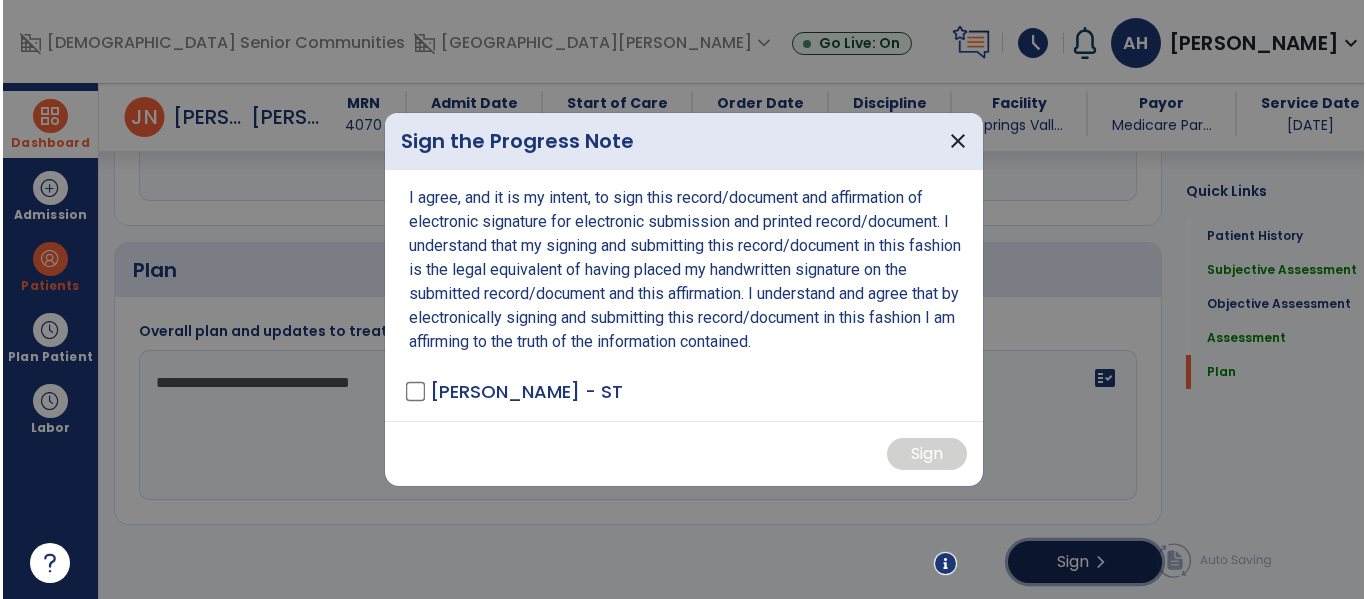 scroll, scrollTop: 1858, scrollLeft: 0, axis: vertical 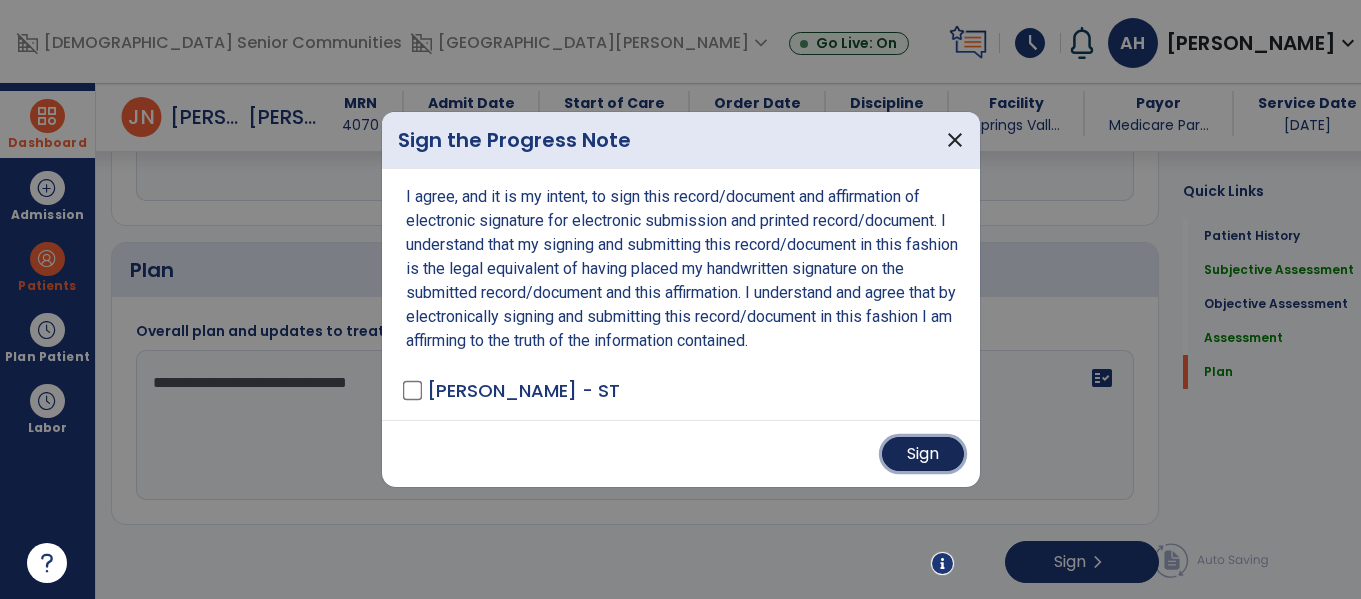 click on "Sign" at bounding box center [923, 454] 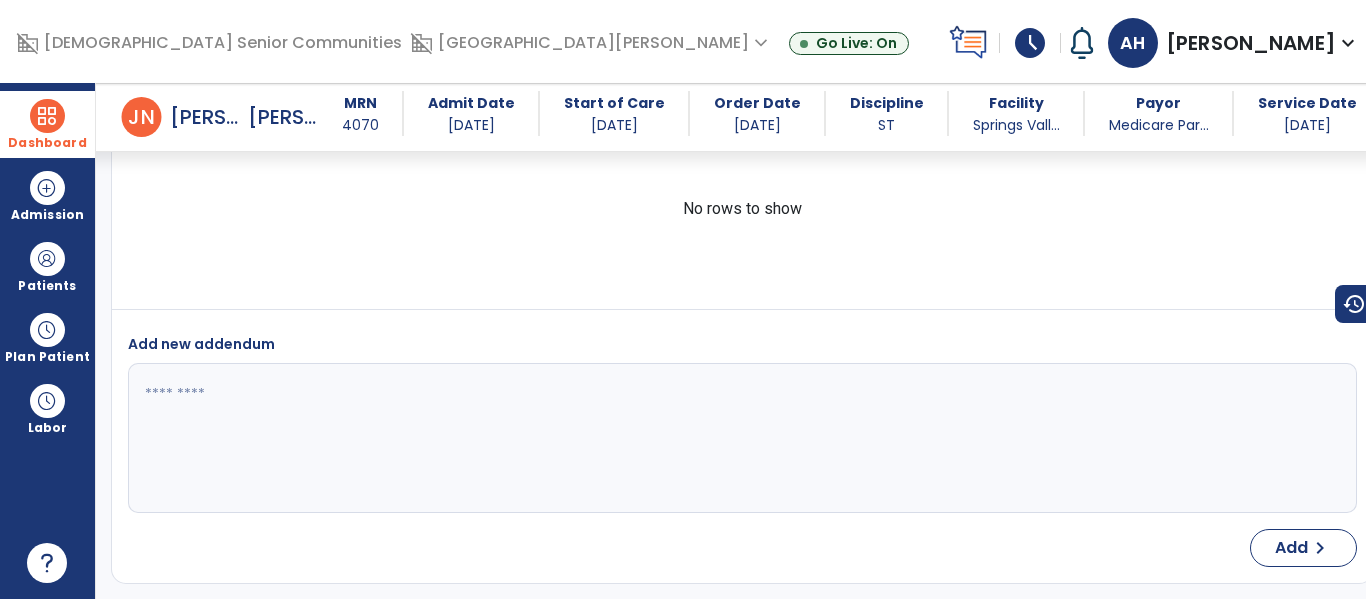 scroll, scrollTop: 2507, scrollLeft: 0, axis: vertical 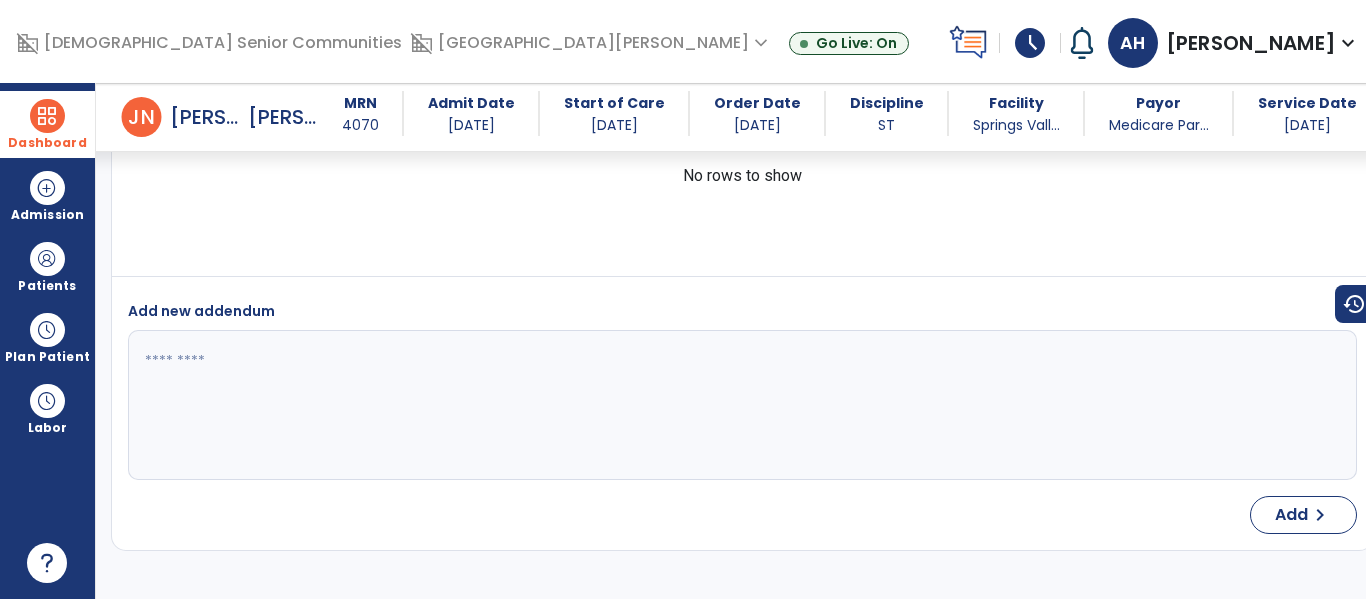 click on "Dashboard" at bounding box center [47, 124] 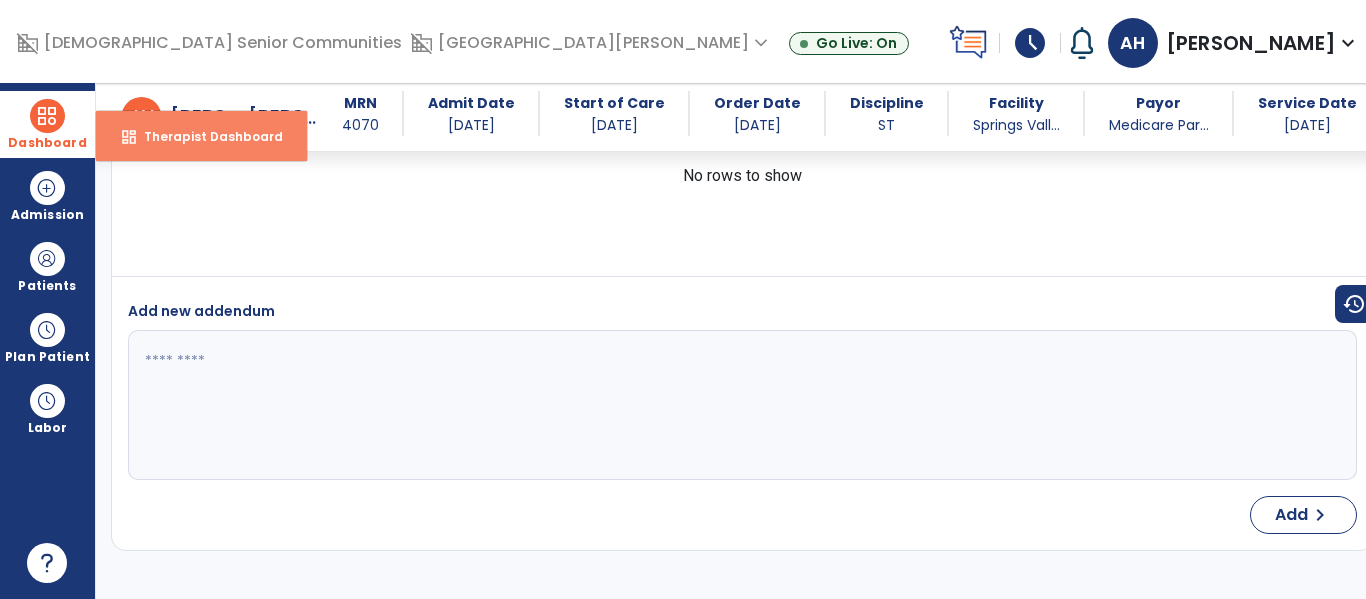 click on "dashboard  Therapist Dashboard" at bounding box center [201, 136] 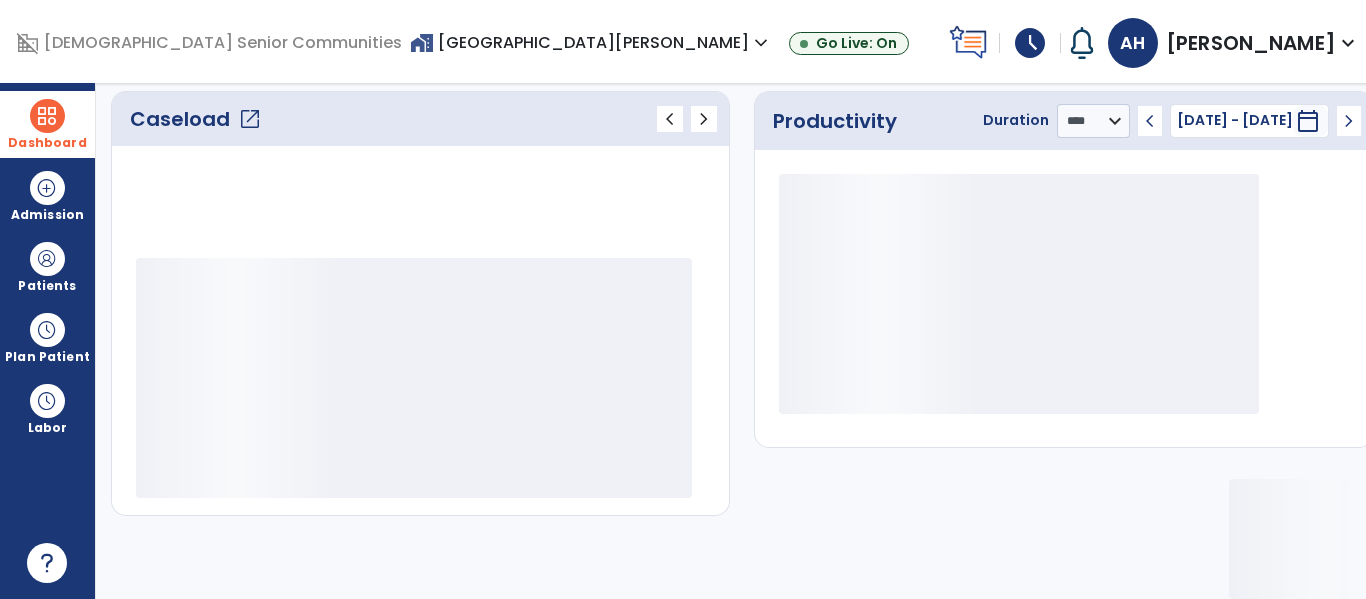 scroll, scrollTop: 278, scrollLeft: 0, axis: vertical 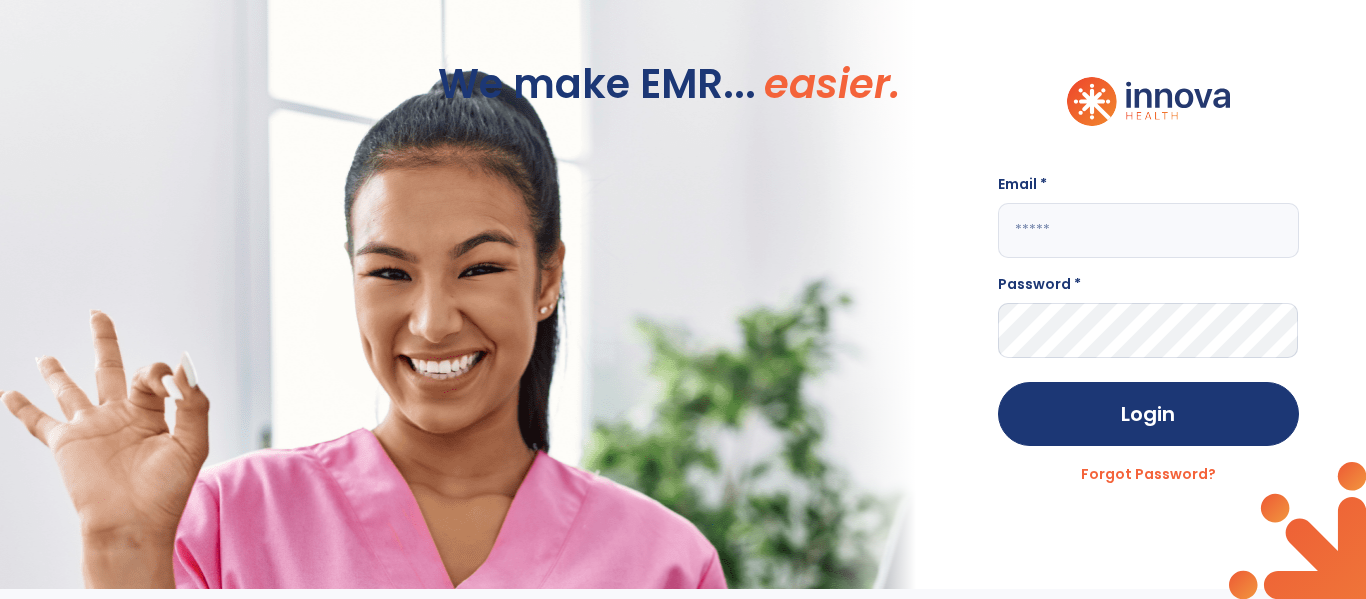 click 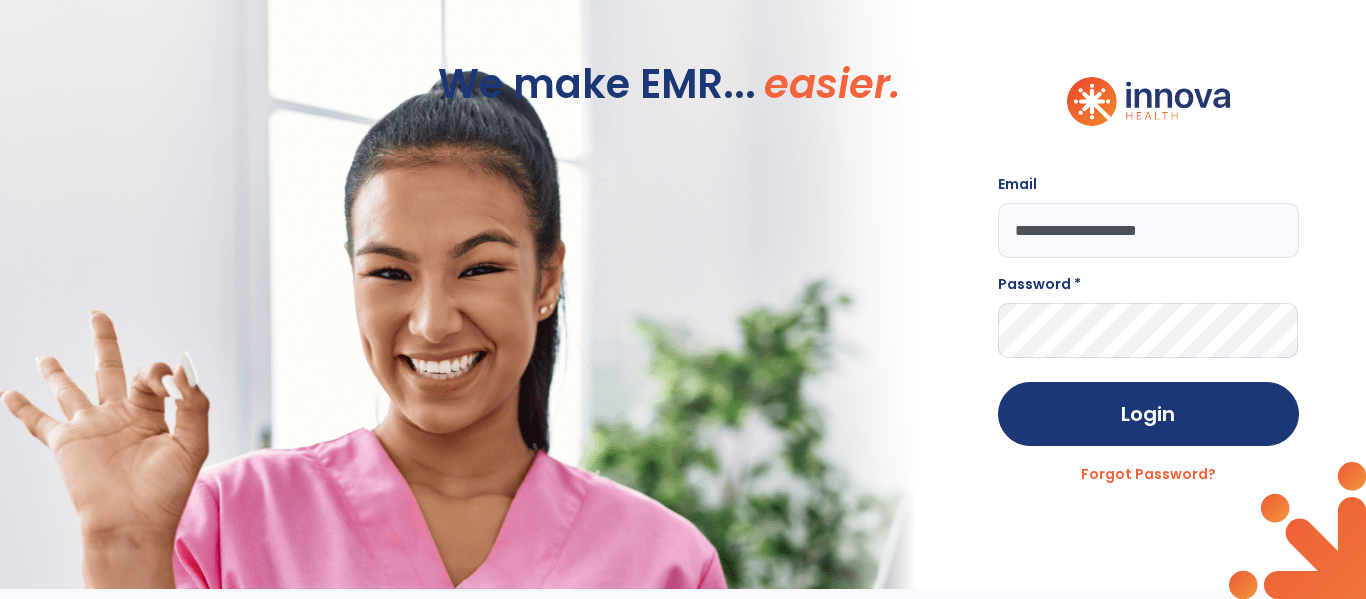 type on "**********" 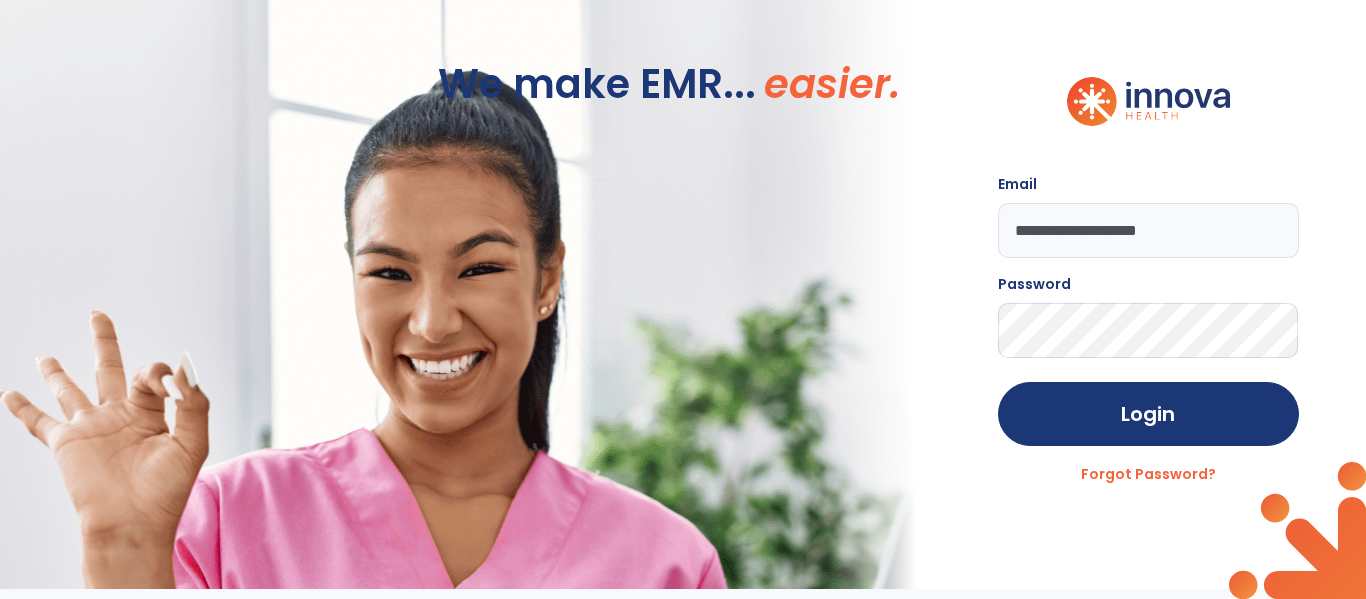click on "Login" 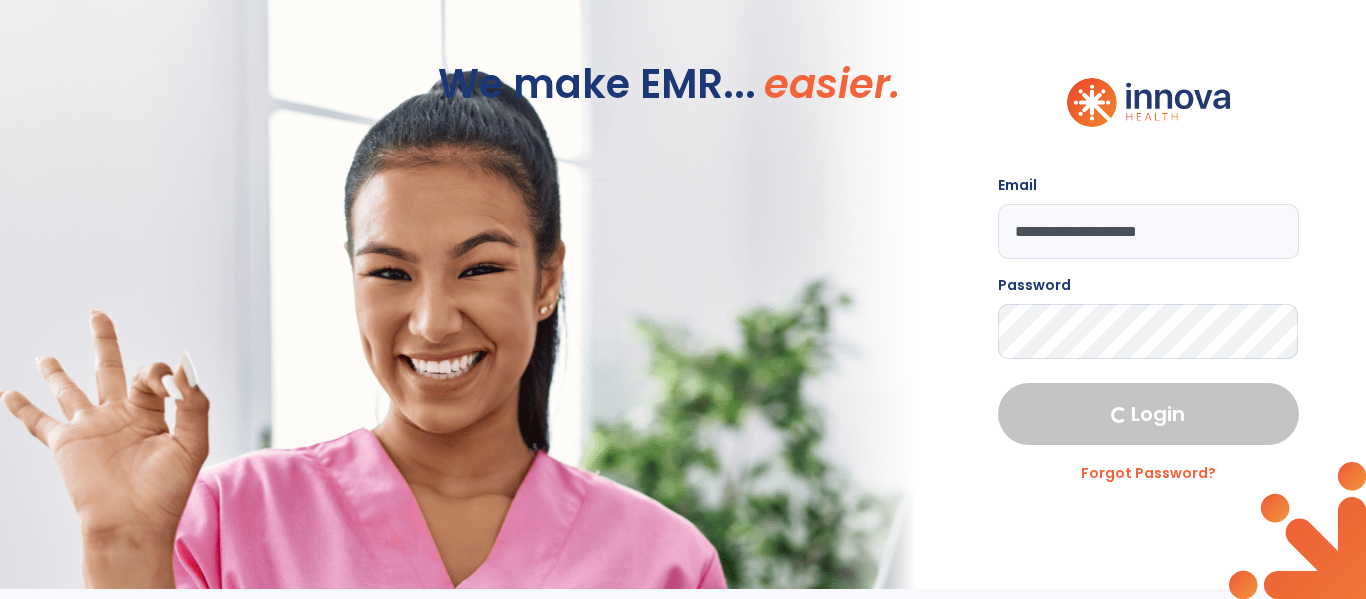 select on "****" 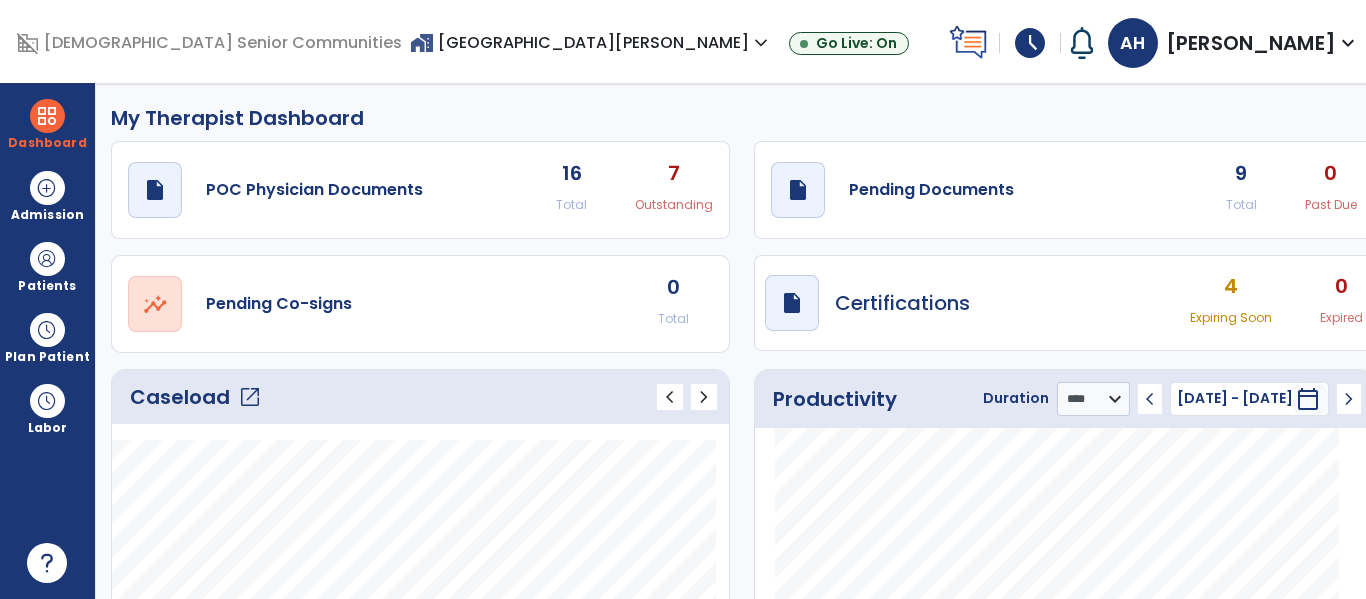 click on "open_in_new" 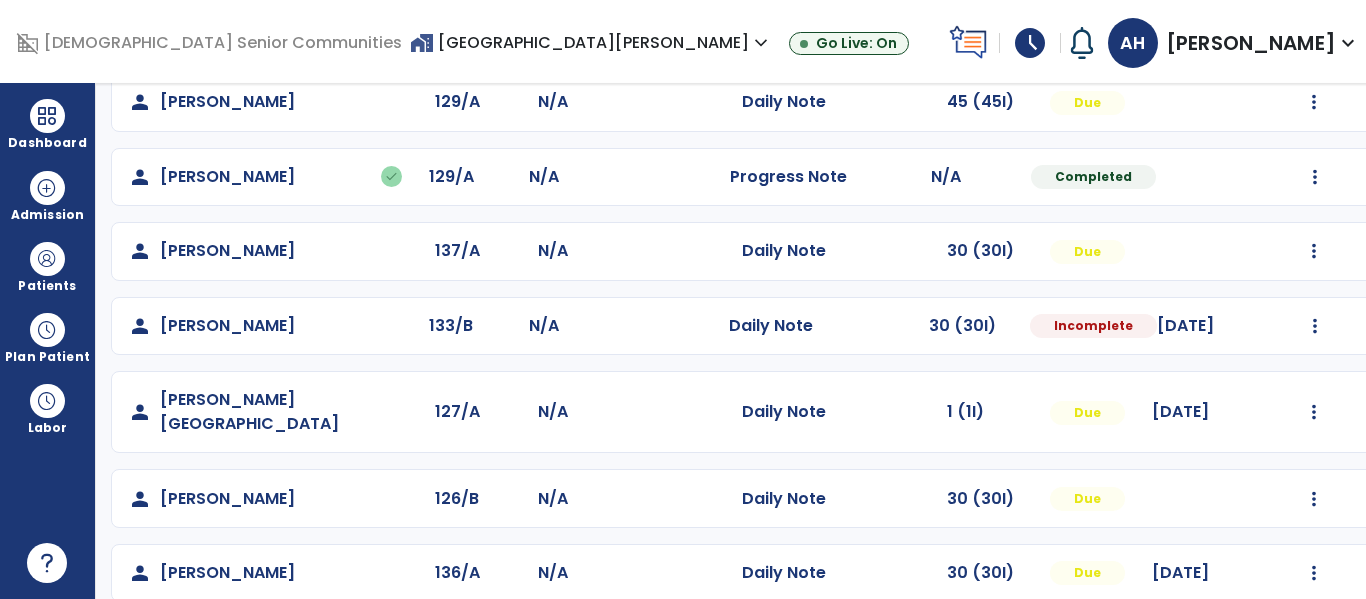scroll, scrollTop: 488, scrollLeft: 0, axis: vertical 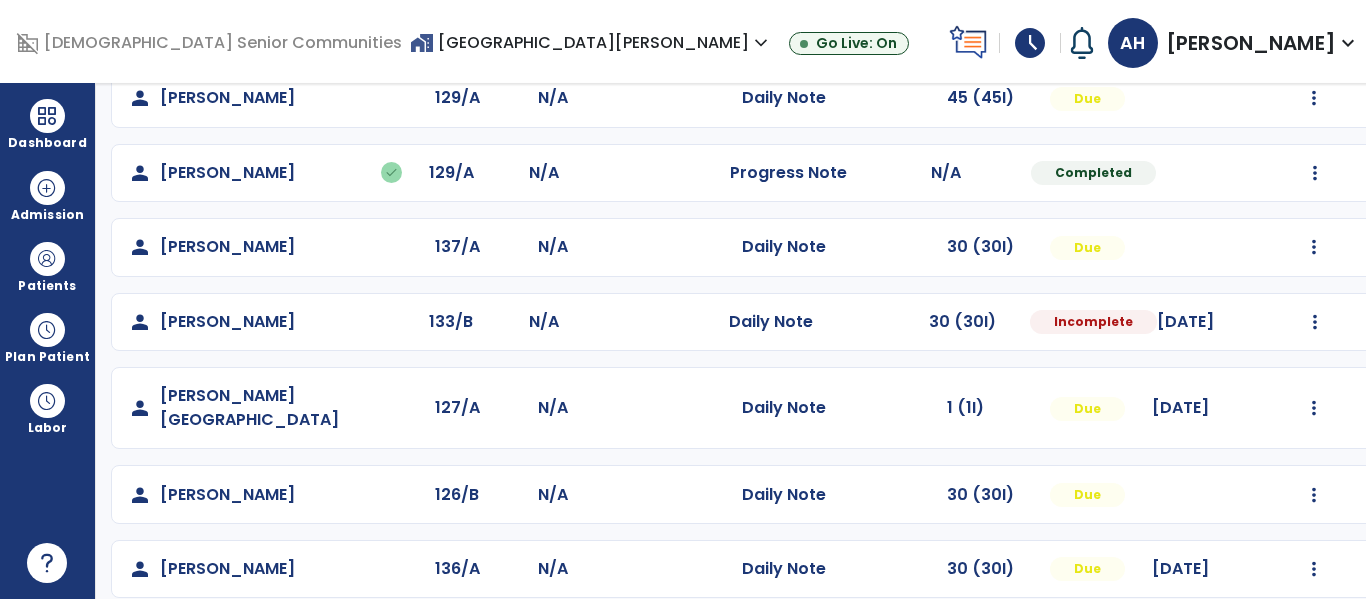 click on "Mark Visit As Complete   Reset Note   Open Document   G + C Mins" 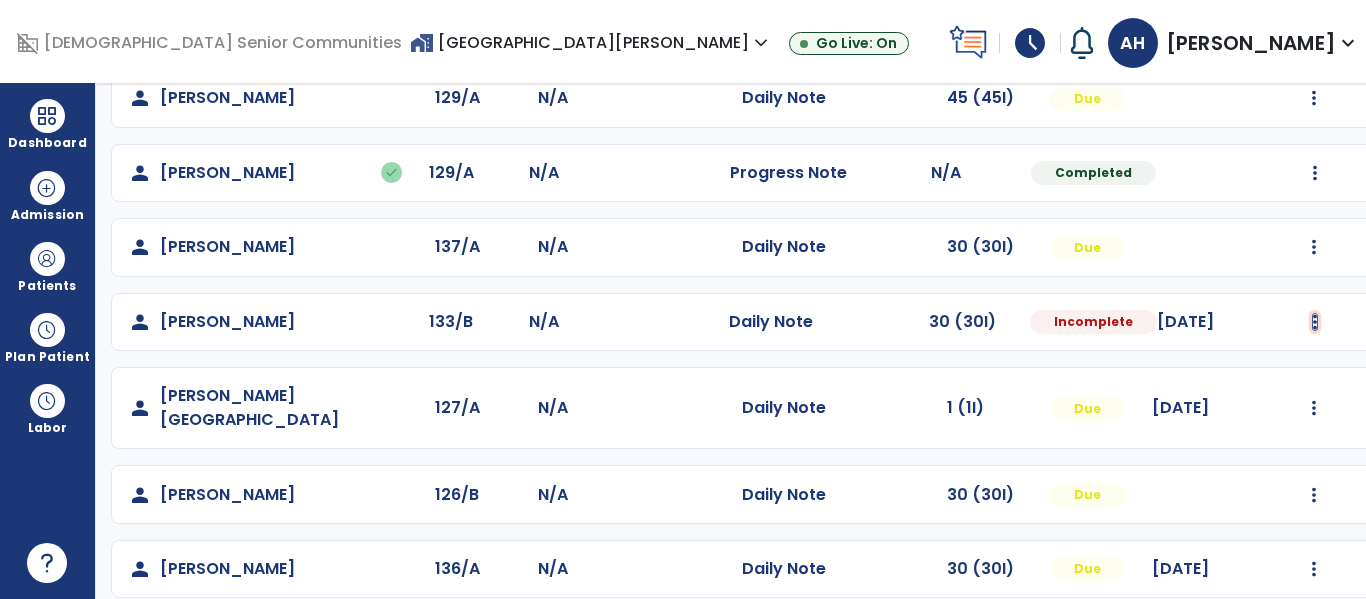 click at bounding box center (1314, -200) 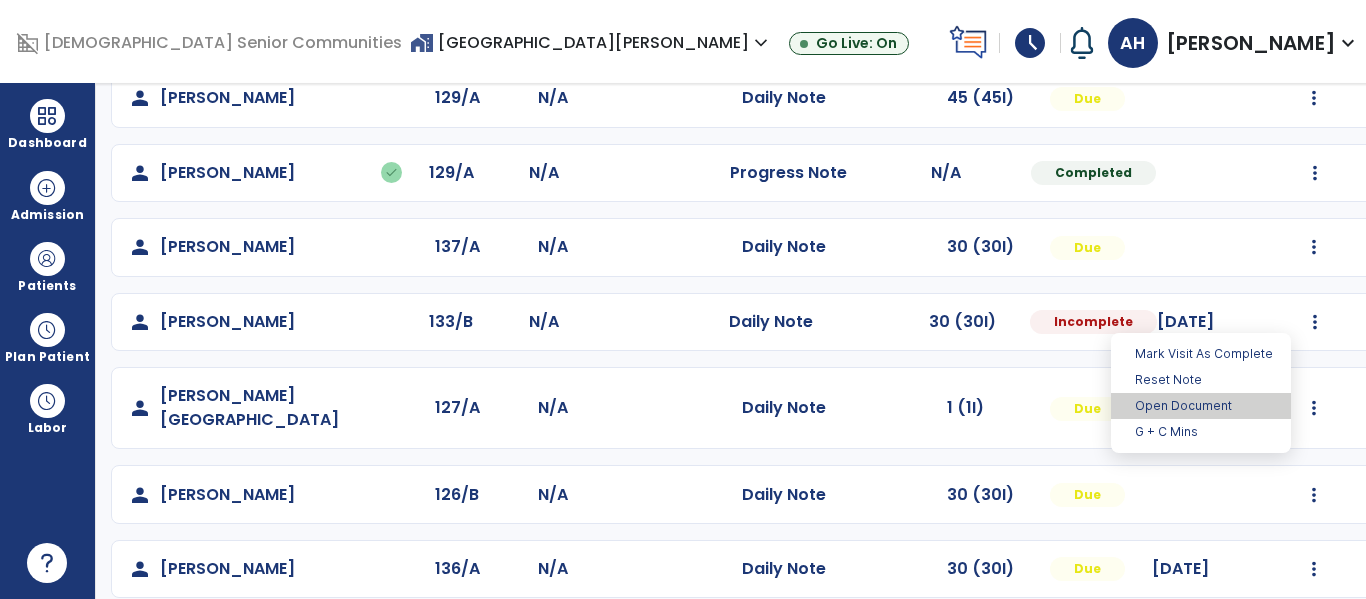 click on "Open Document" at bounding box center [1201, 406] 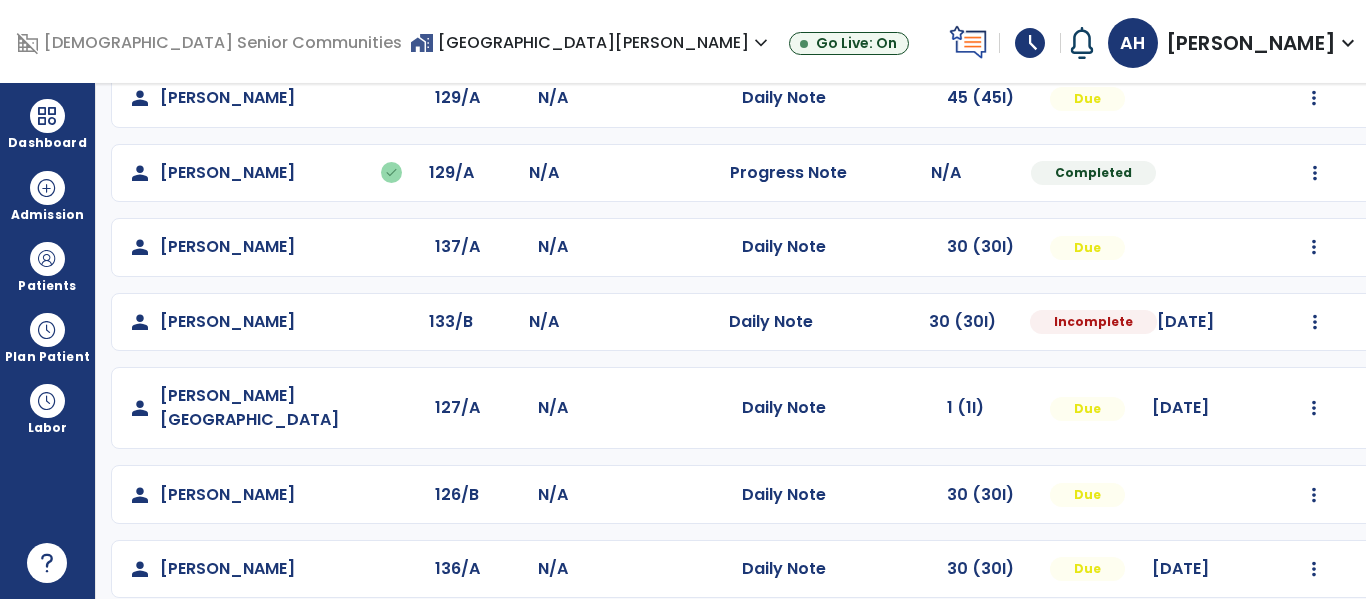 select on "*" 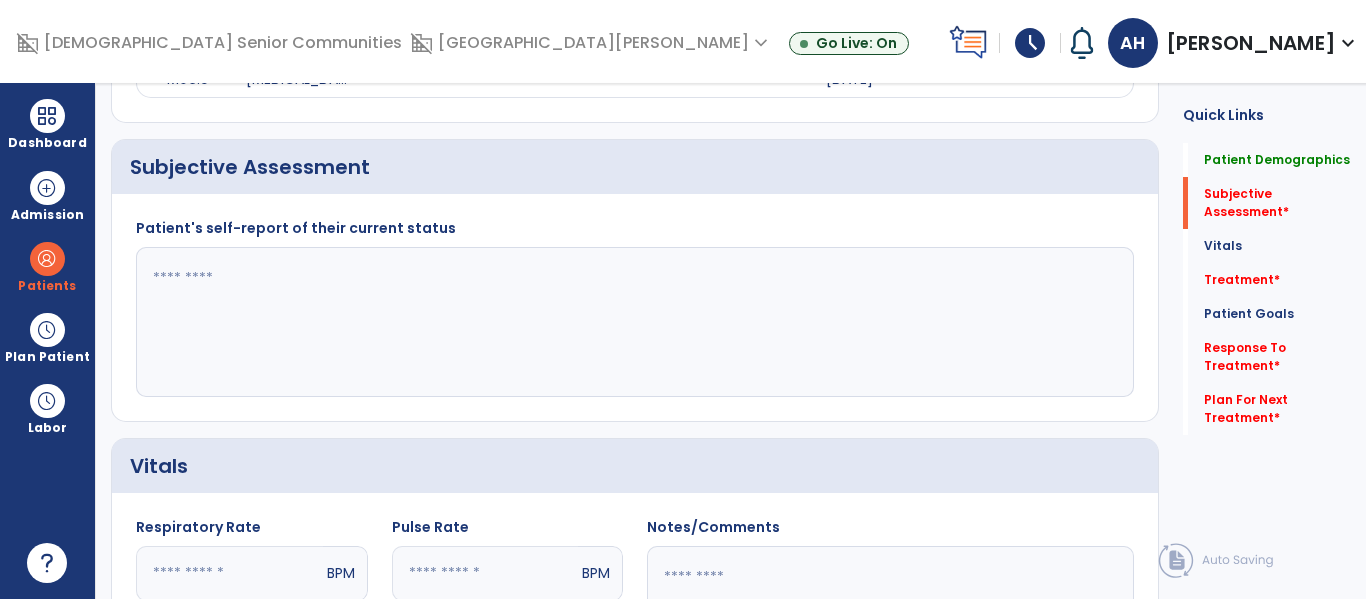 click 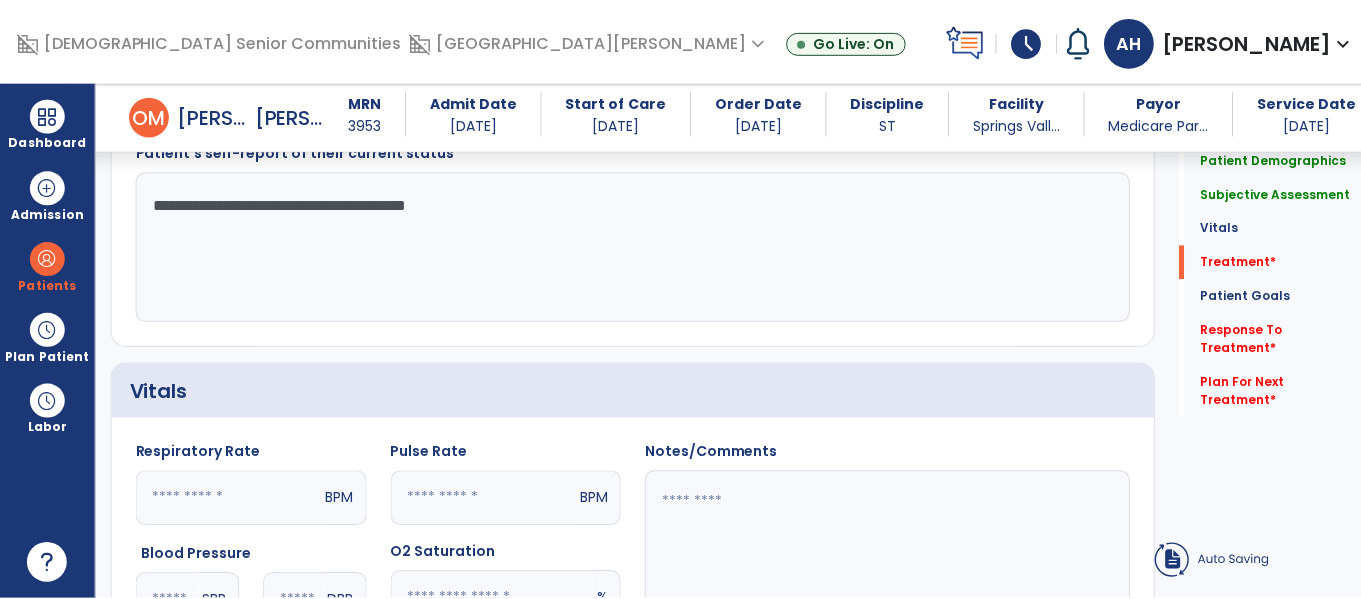 scroll, scrollTop: 1151, scrollLeft: 0, axis: vertical 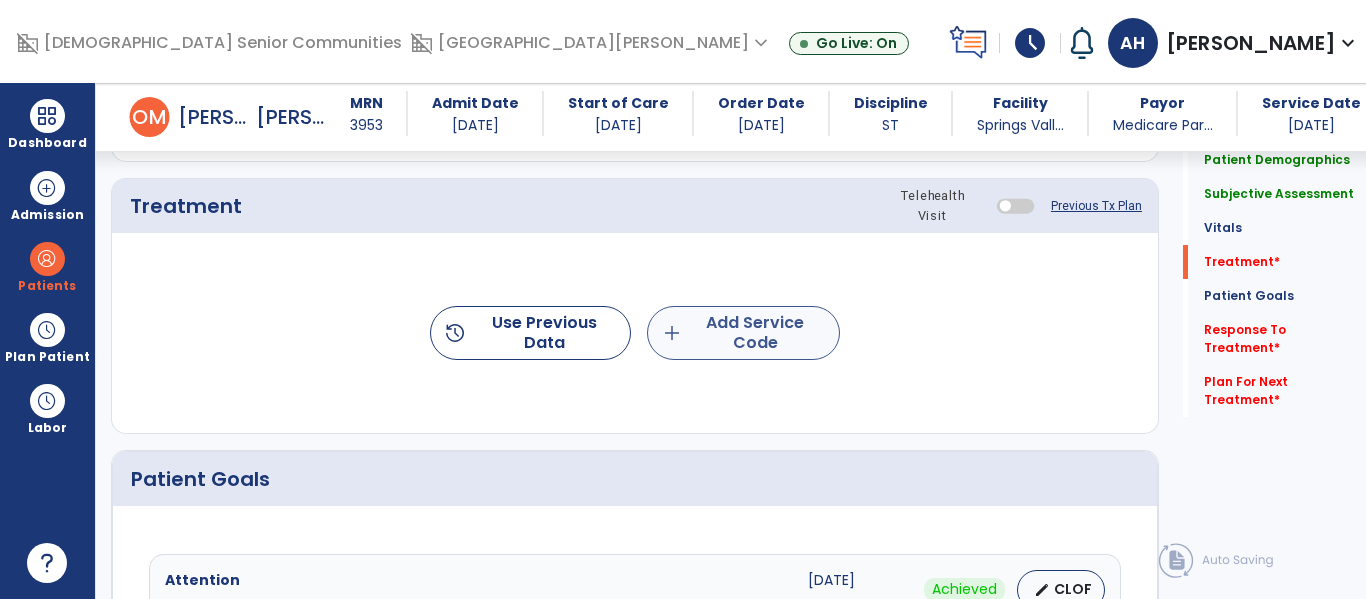 type on "**********" 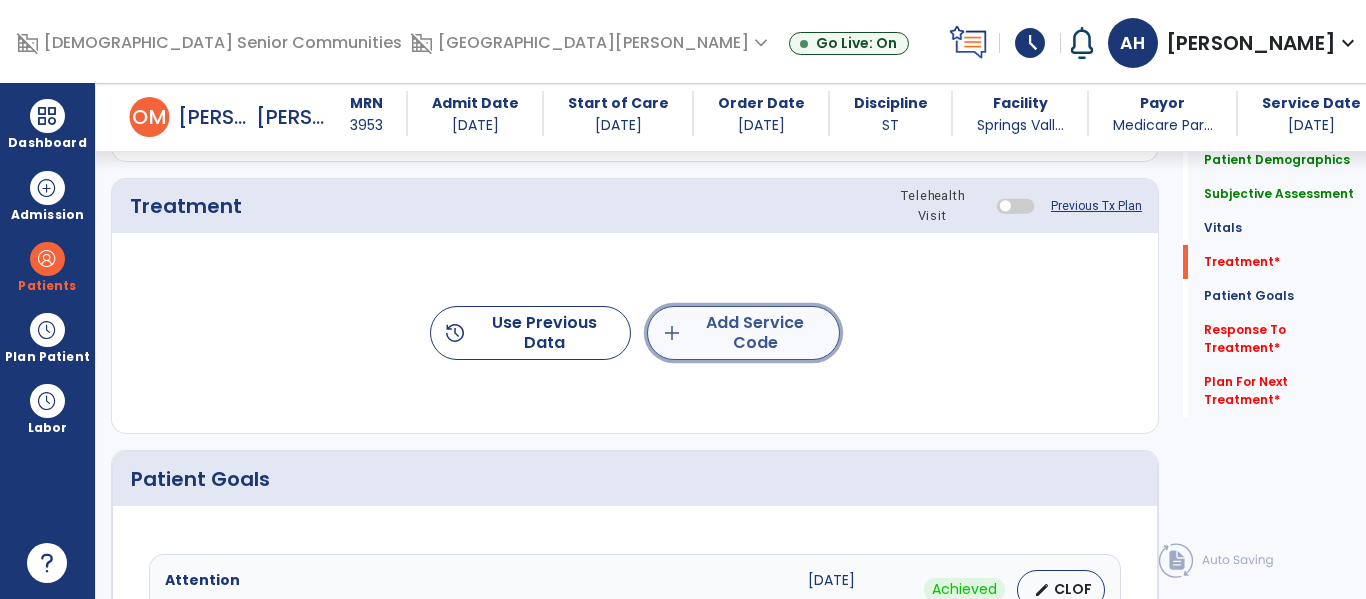 click on "add  Add Service Code" 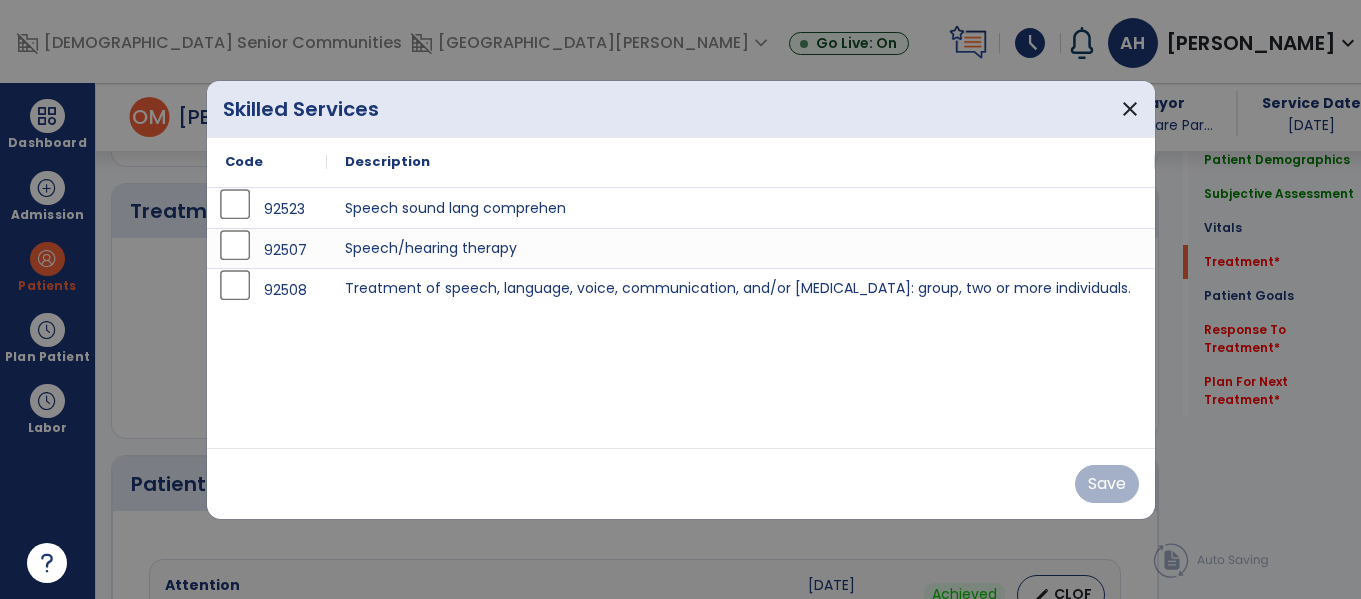 scroll, scrollTop: 1151, scrollLeft: 0, axis: vertical 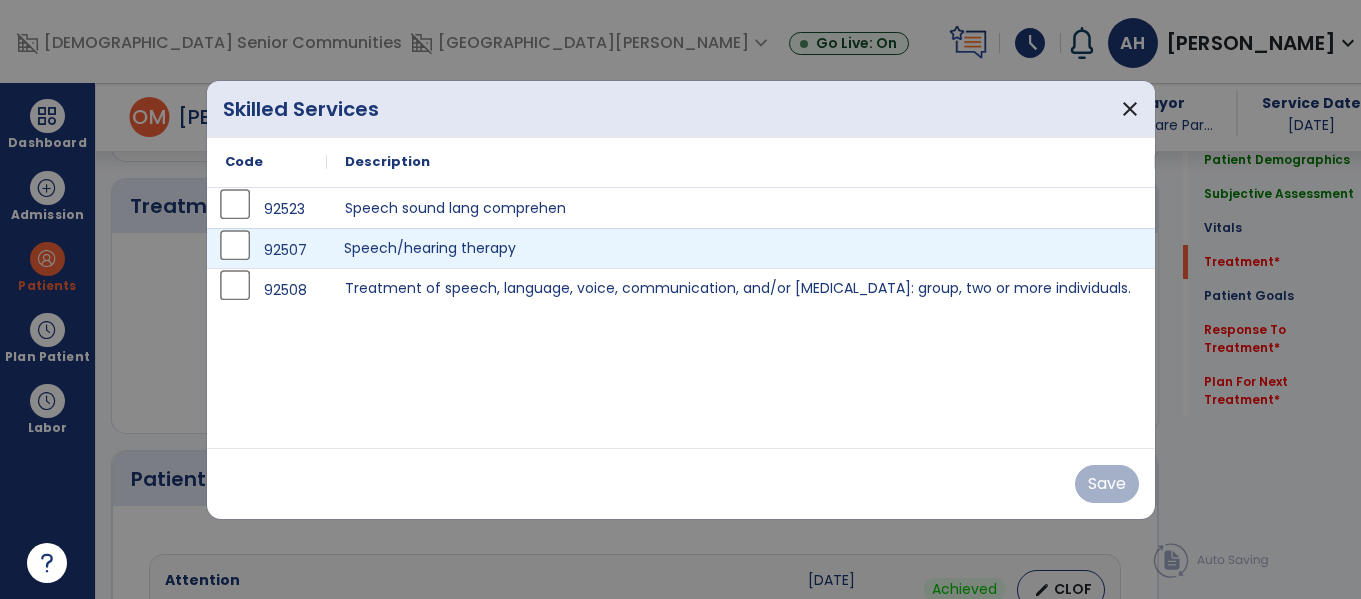 click on "Speech/hearing therapy" at bounding box center (741, 248) 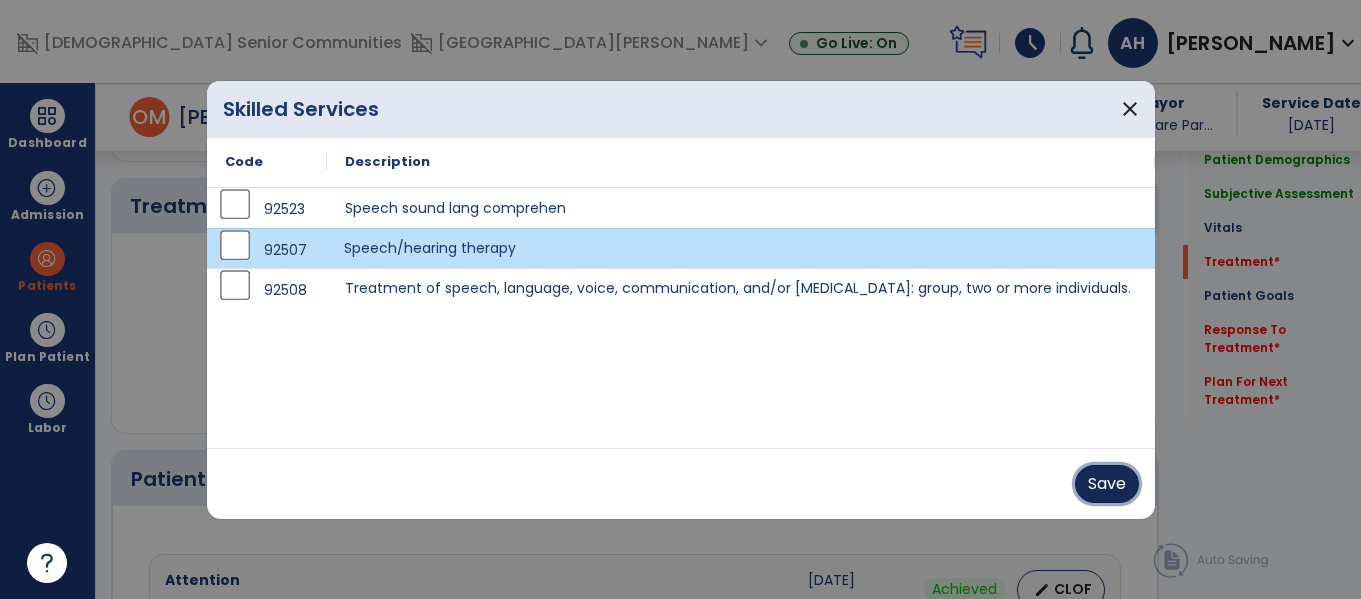click on "Save" at bounding box center [1107, 484] 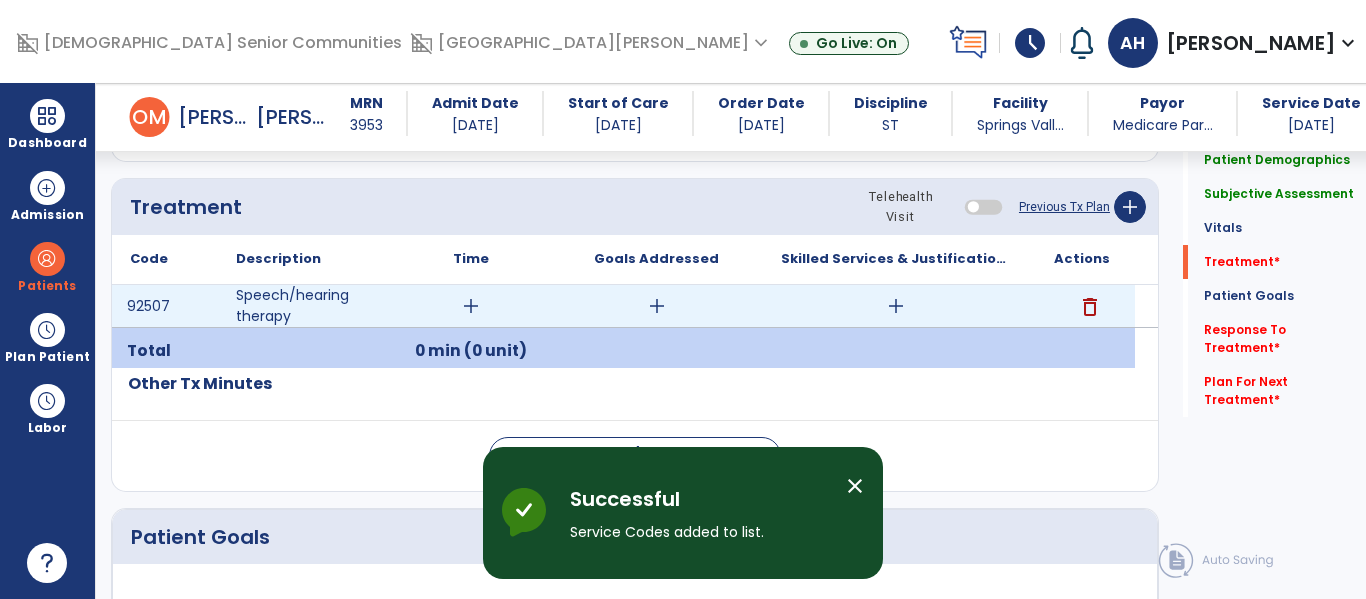 click on "add" at bounding box center (471, 306) 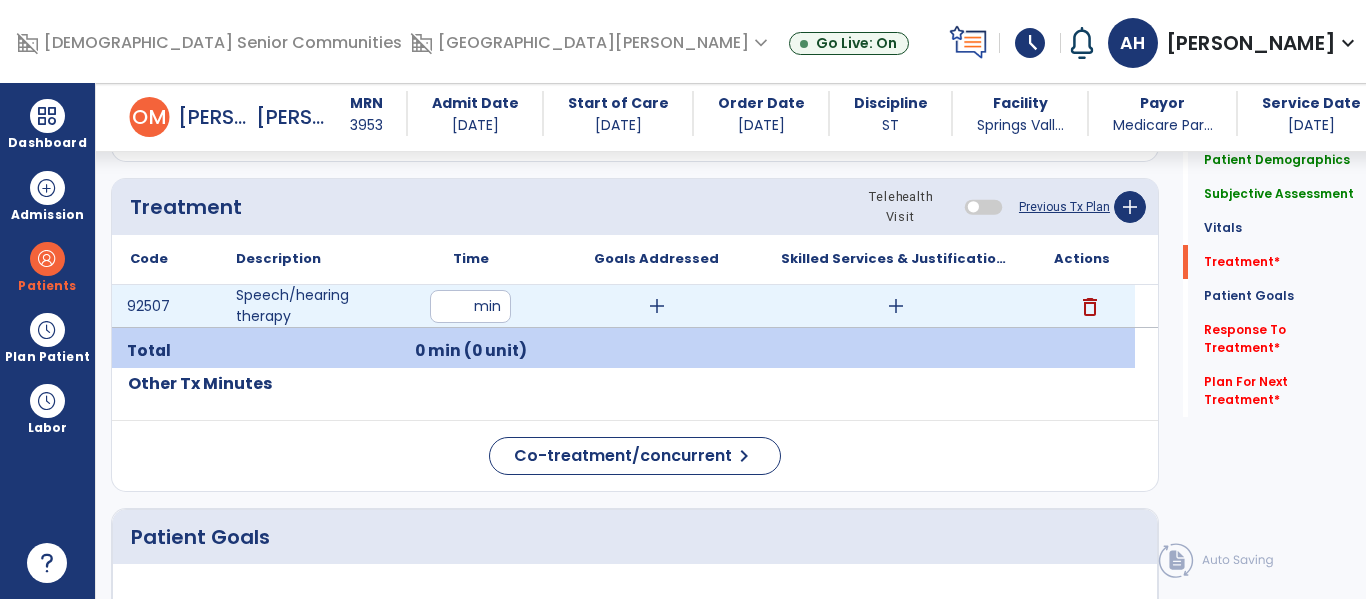 type on "**" 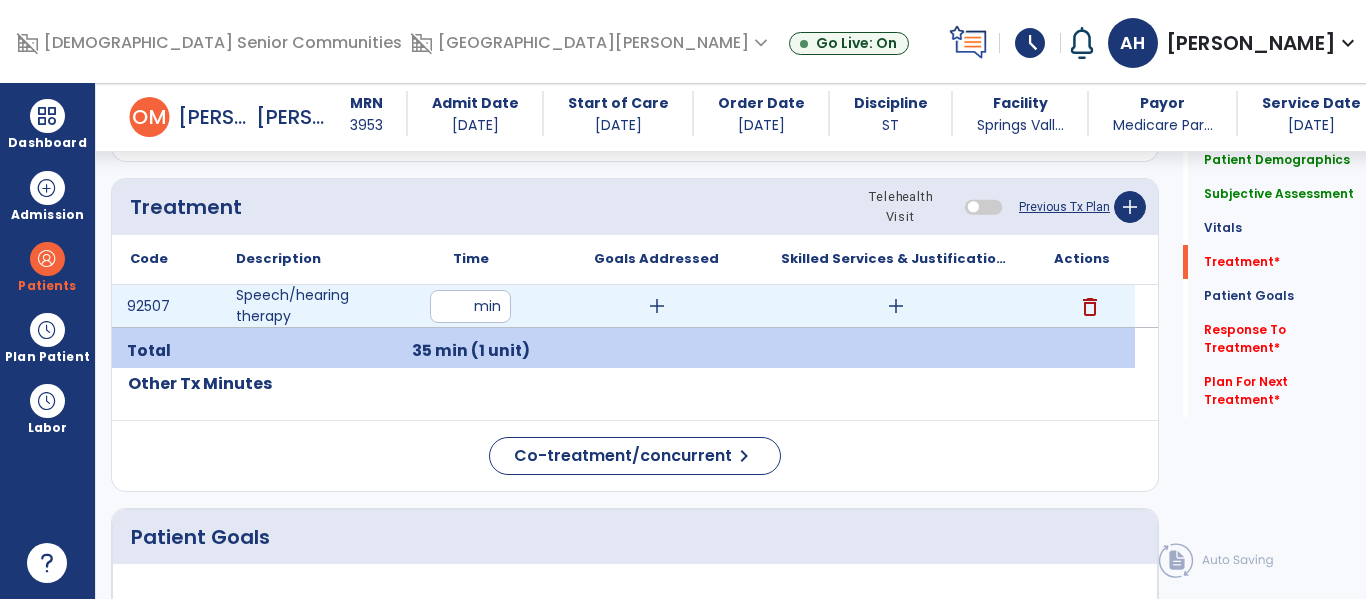 click on "add" at bounding box center [657, 306] 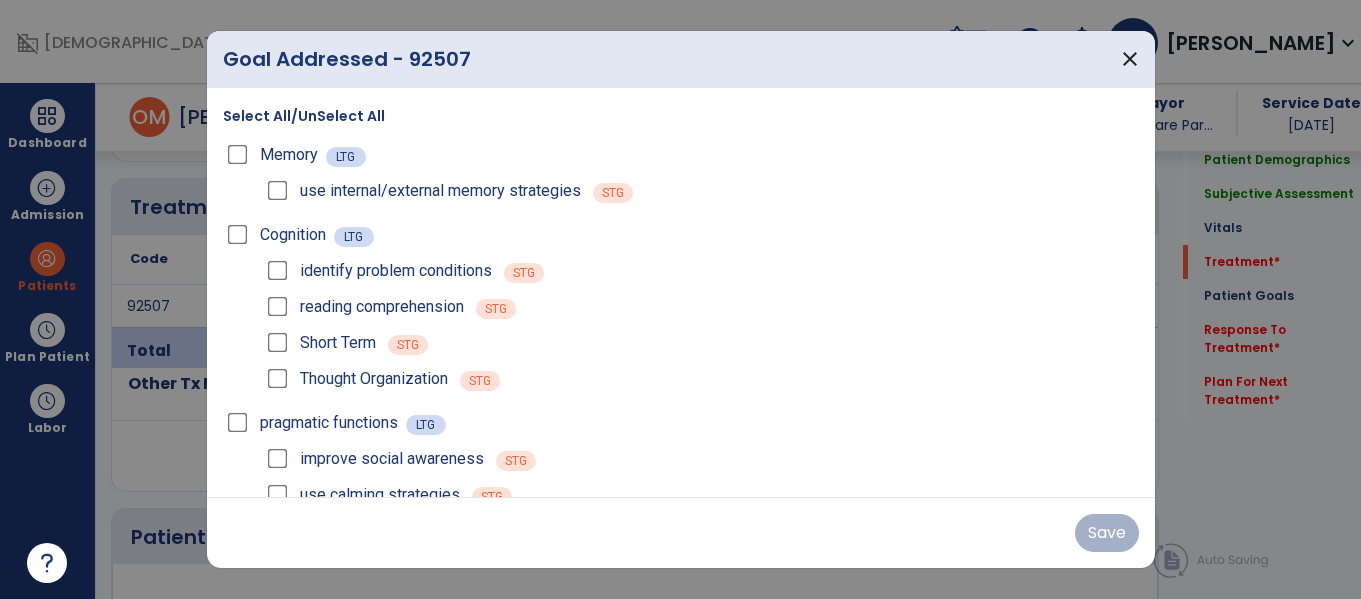 scroll, scrollTop: 1151, scrollLeft: 0, axis: vertical 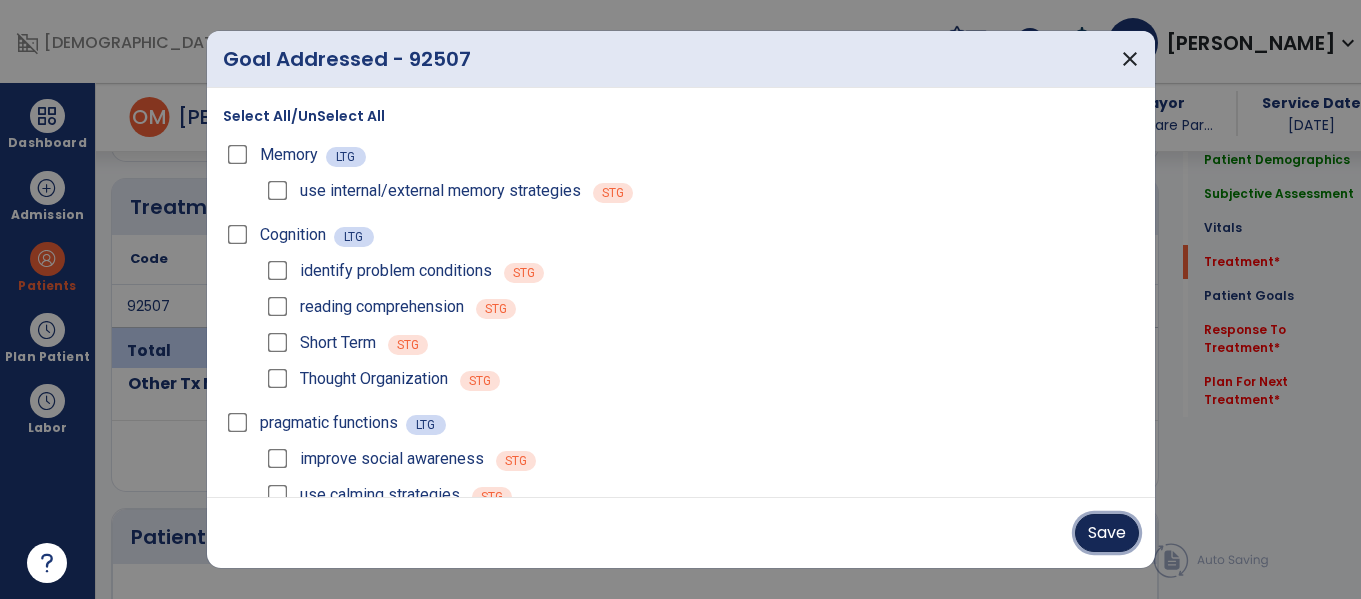click on "Save" at bounding box center (1107, 533) 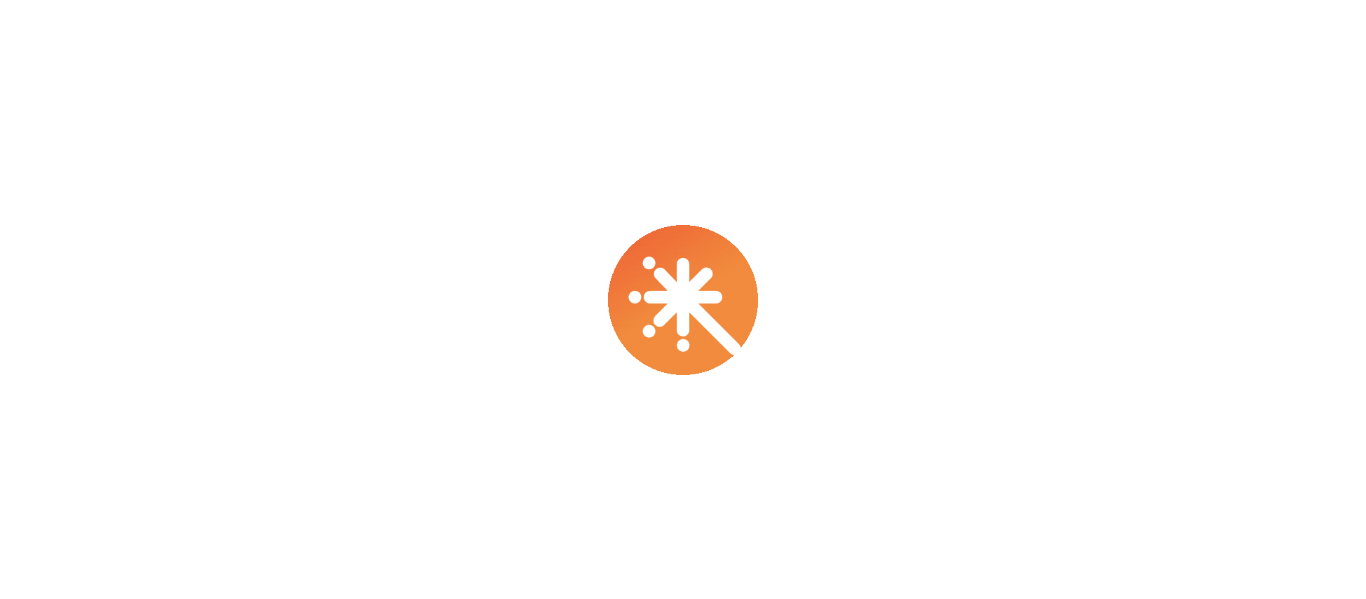 scroll, scrollTop: 0, scrollLeft: 0, axis: both 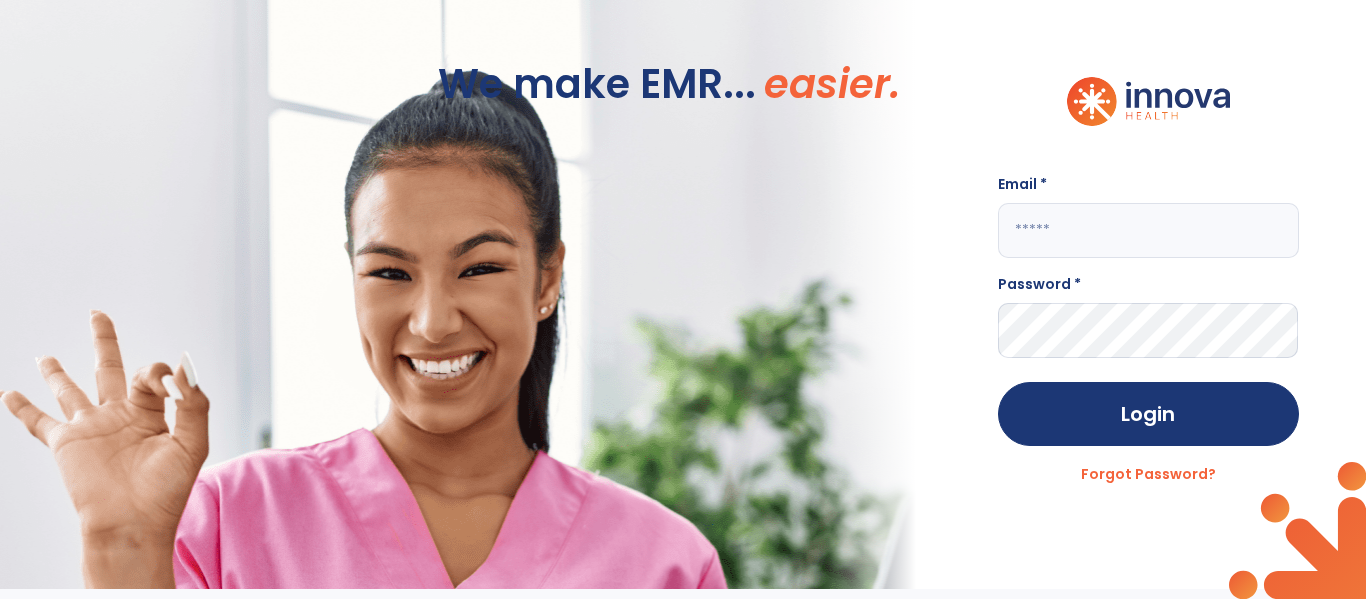click 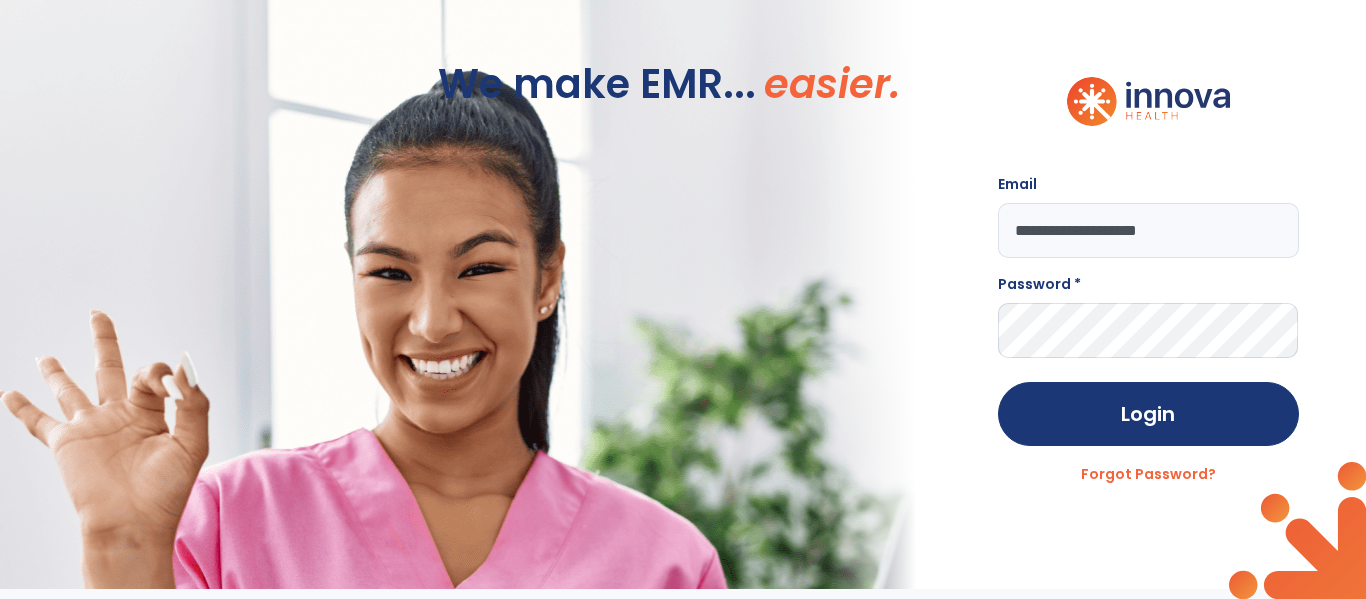 type on "**********" 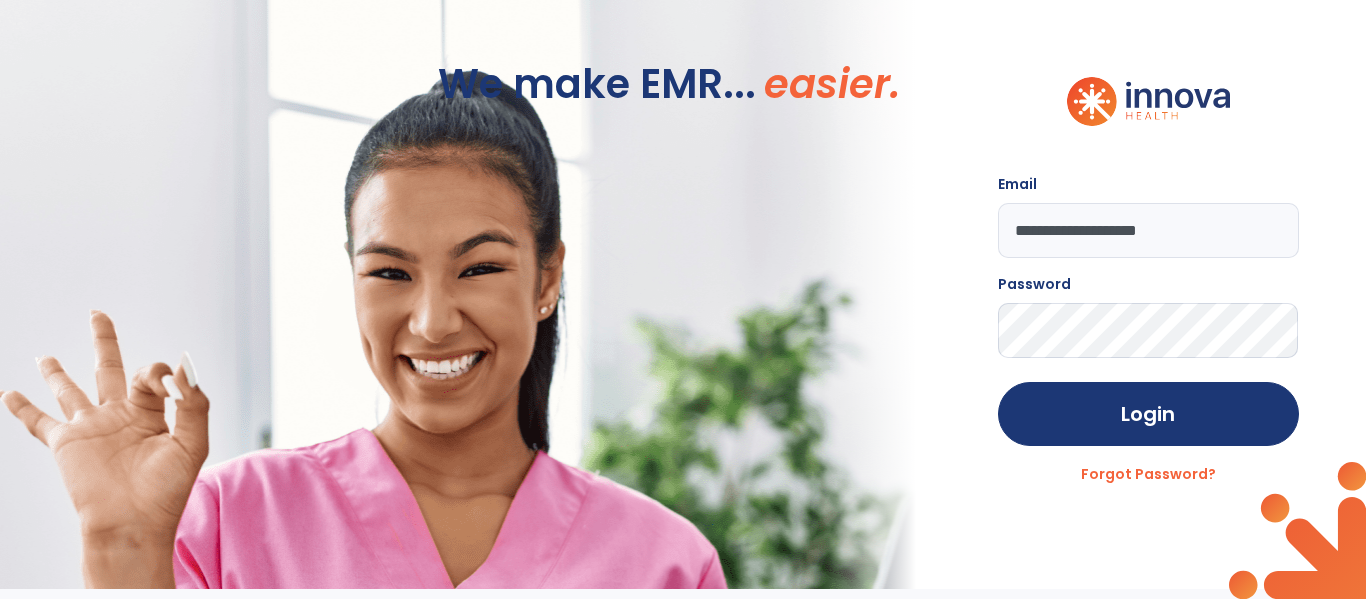 click on "Login" 